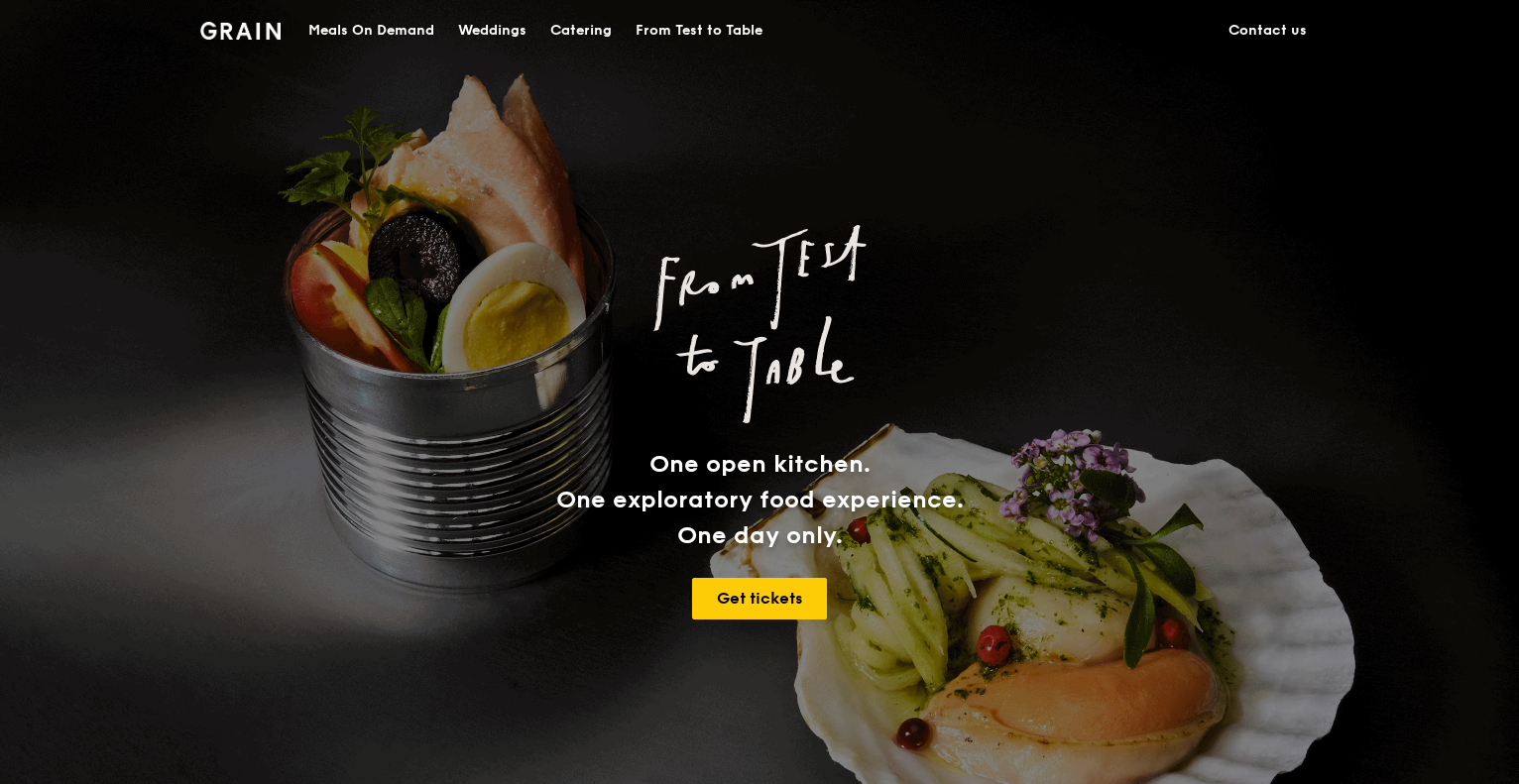 scroll, scrollTop: 0, scrollLeft: 0, axis: both 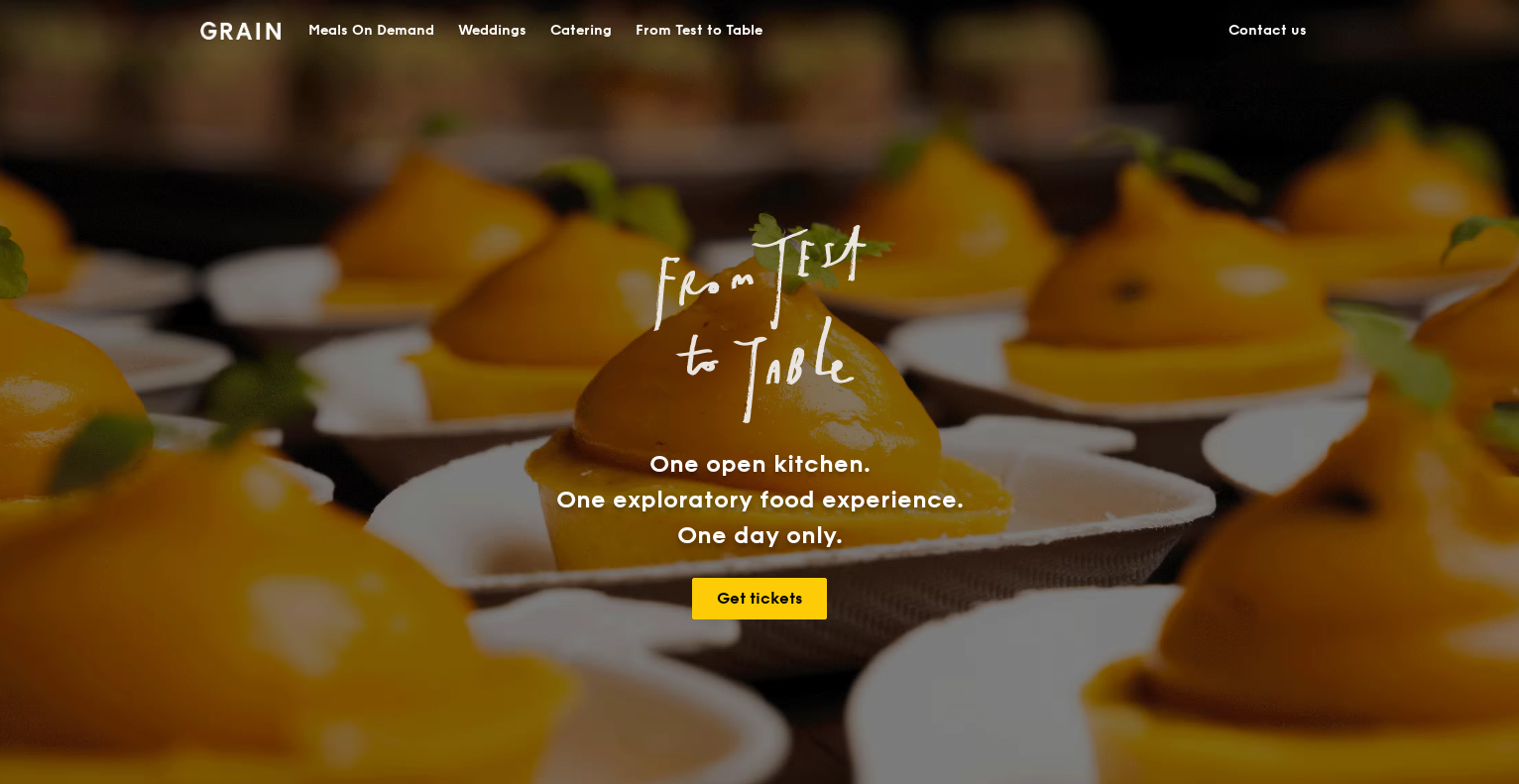click on "Catering" at bounding box center (581, 31) 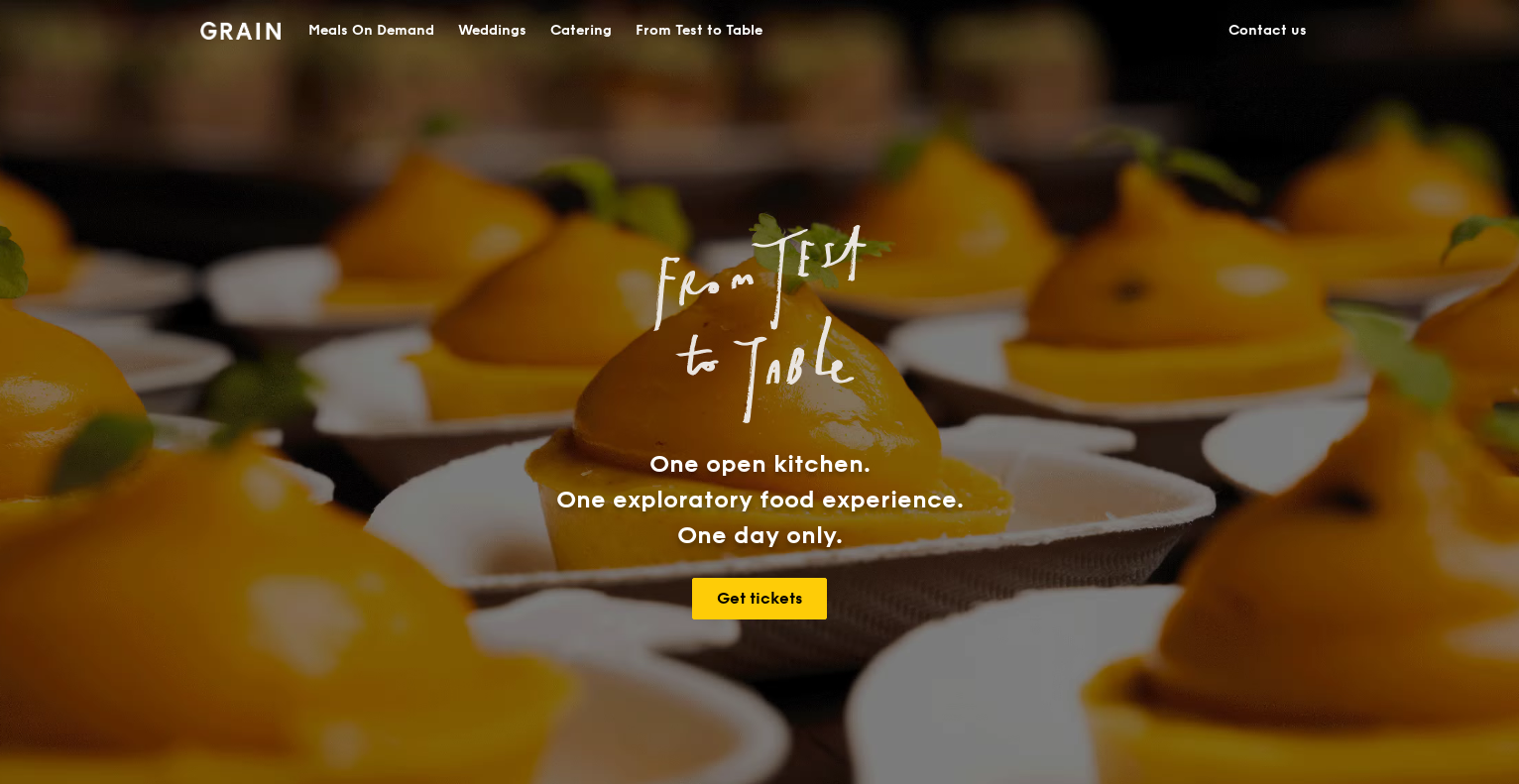 click on "Catering" at bounding box center [581, 31] 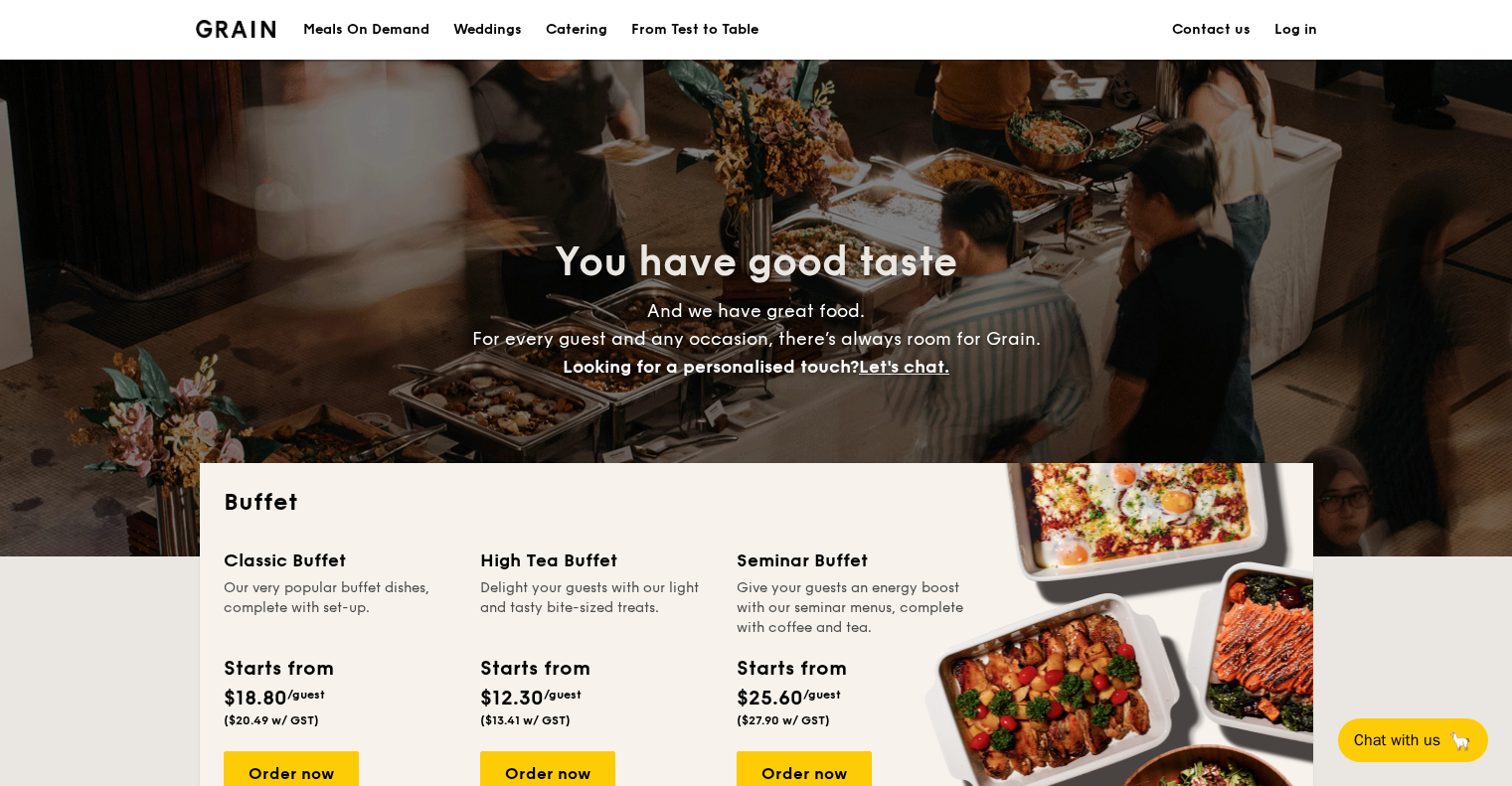 scroll, scrollTop: 0, scrollLeft: 0, axis: both 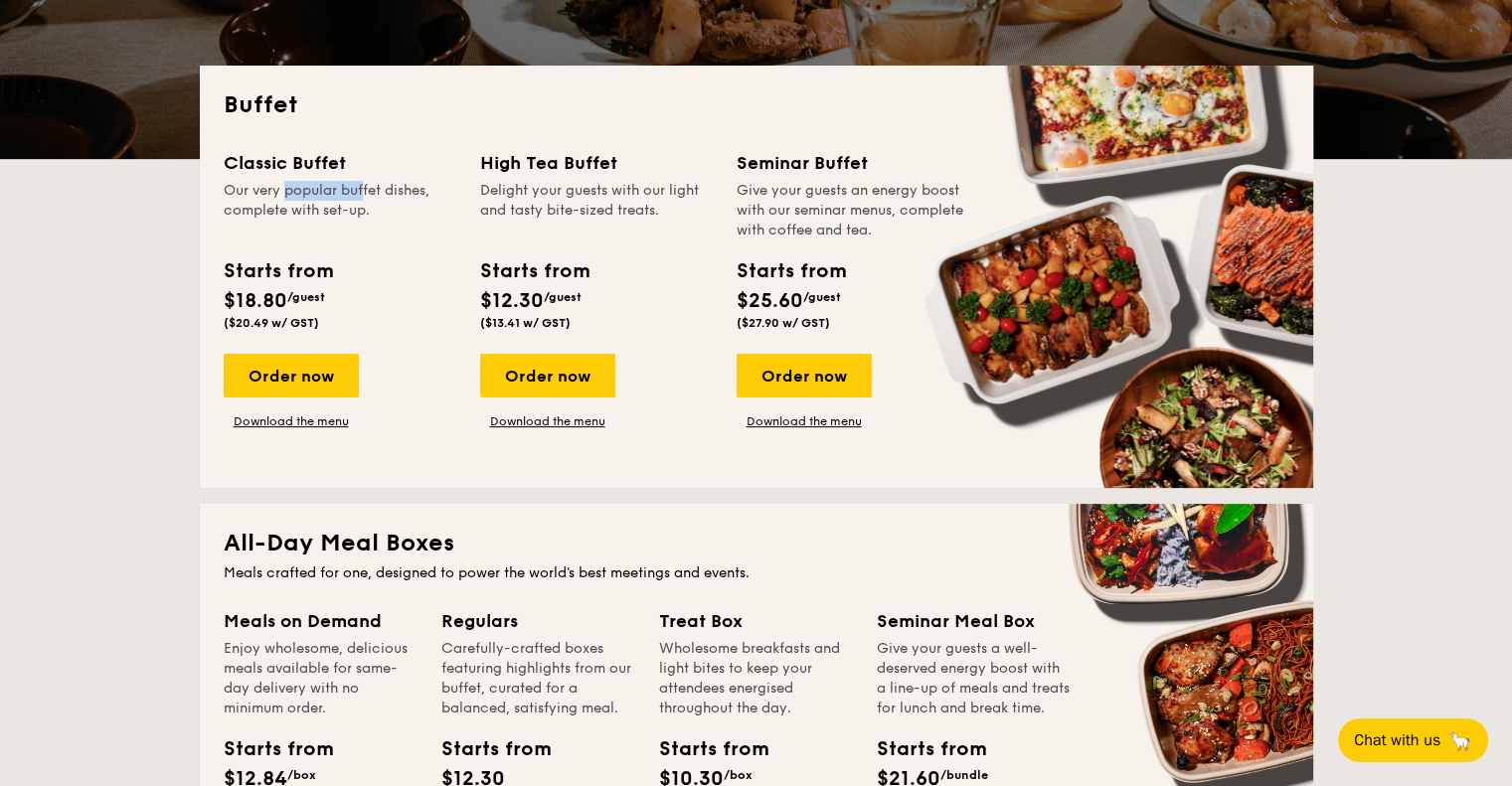 drag, startPoint x: 244, startPoint y: 195, endPoint x: 316, endPoint y: 199, distance: 72.111026 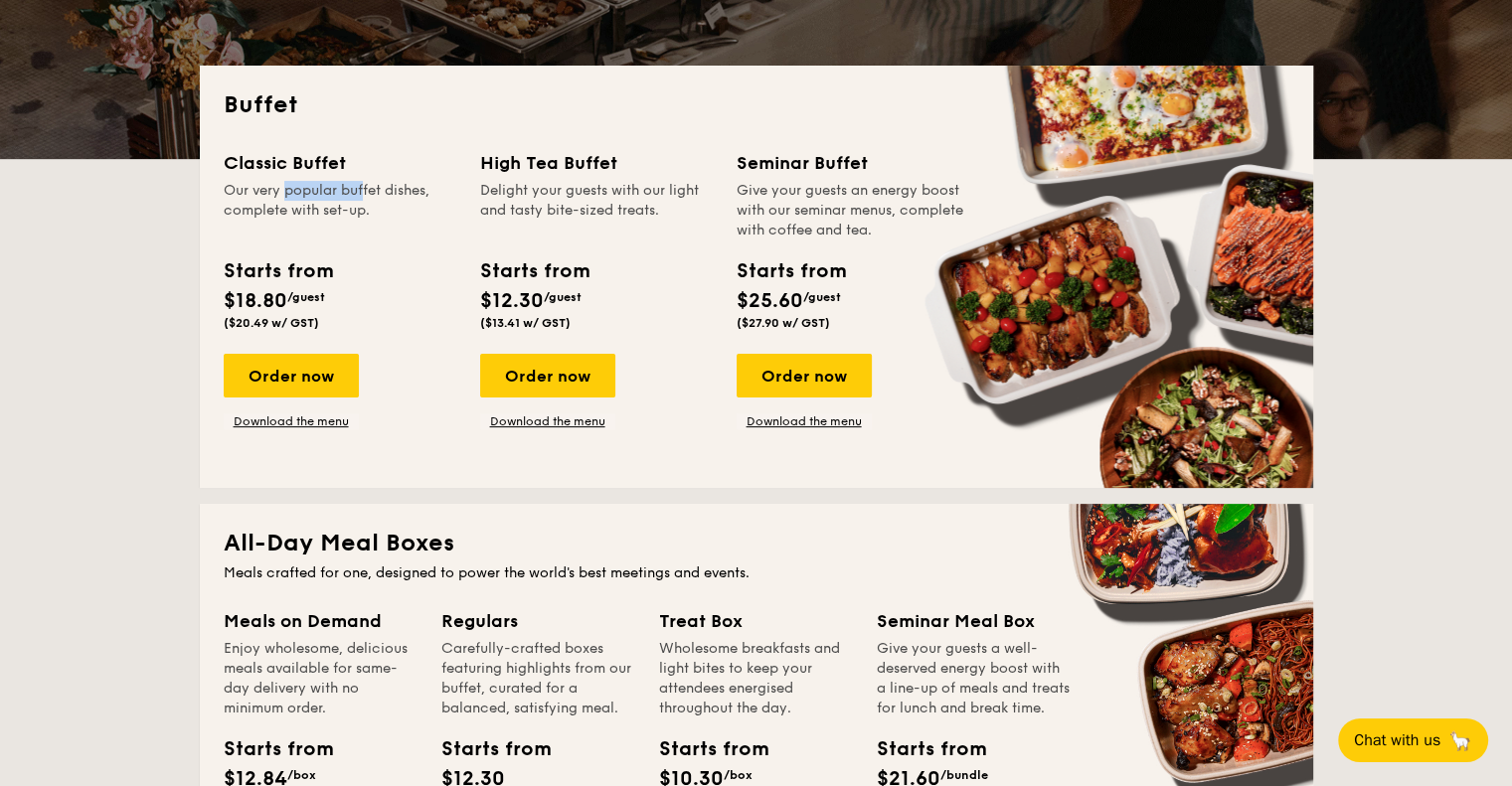 click on "Our very popular buffet dishes, complete with set-up." at bounding box center (340, 211) 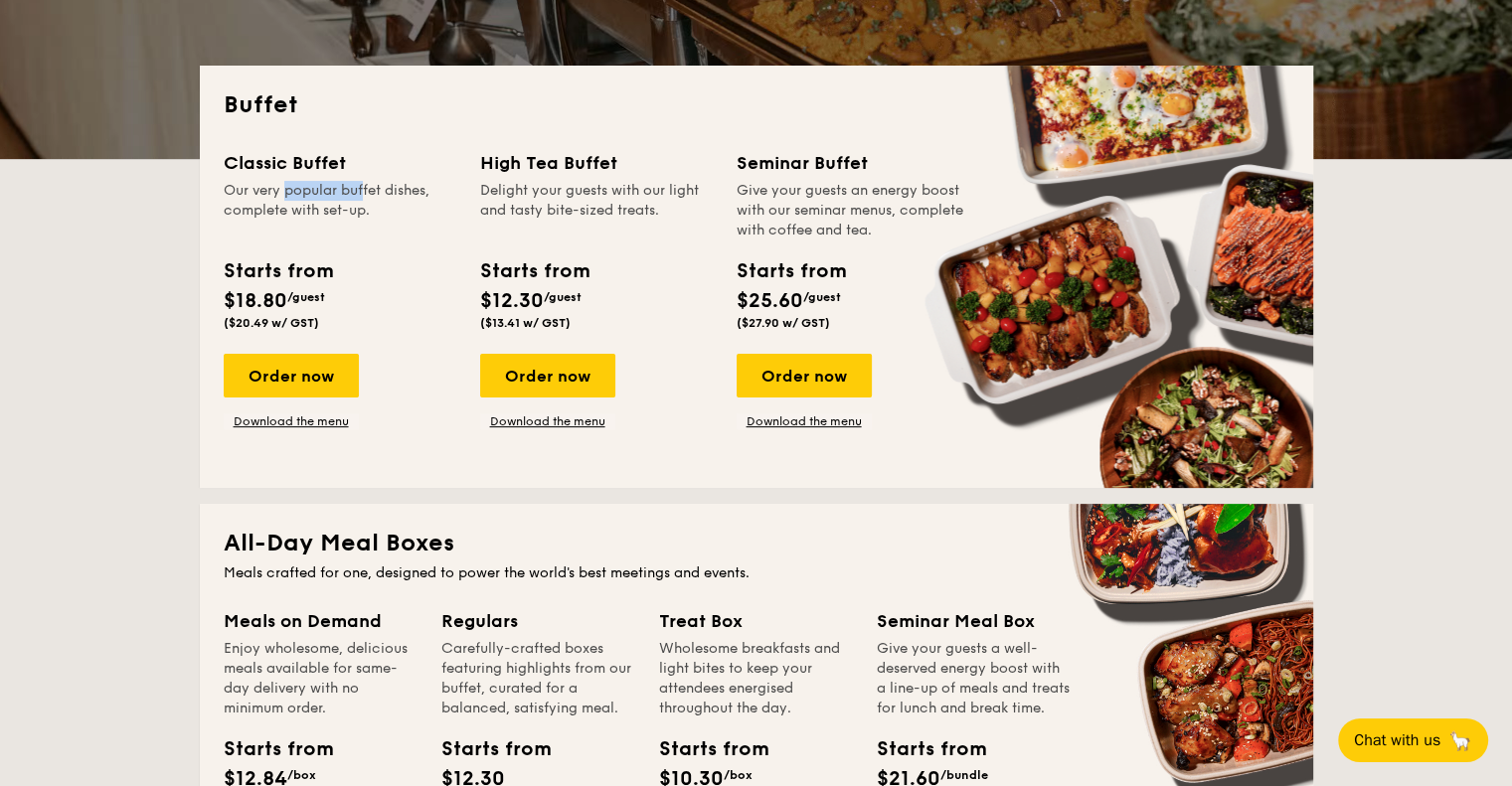 click on "Our very popular buffet dishes, complete with set-up." at bounding box center (340, 211) 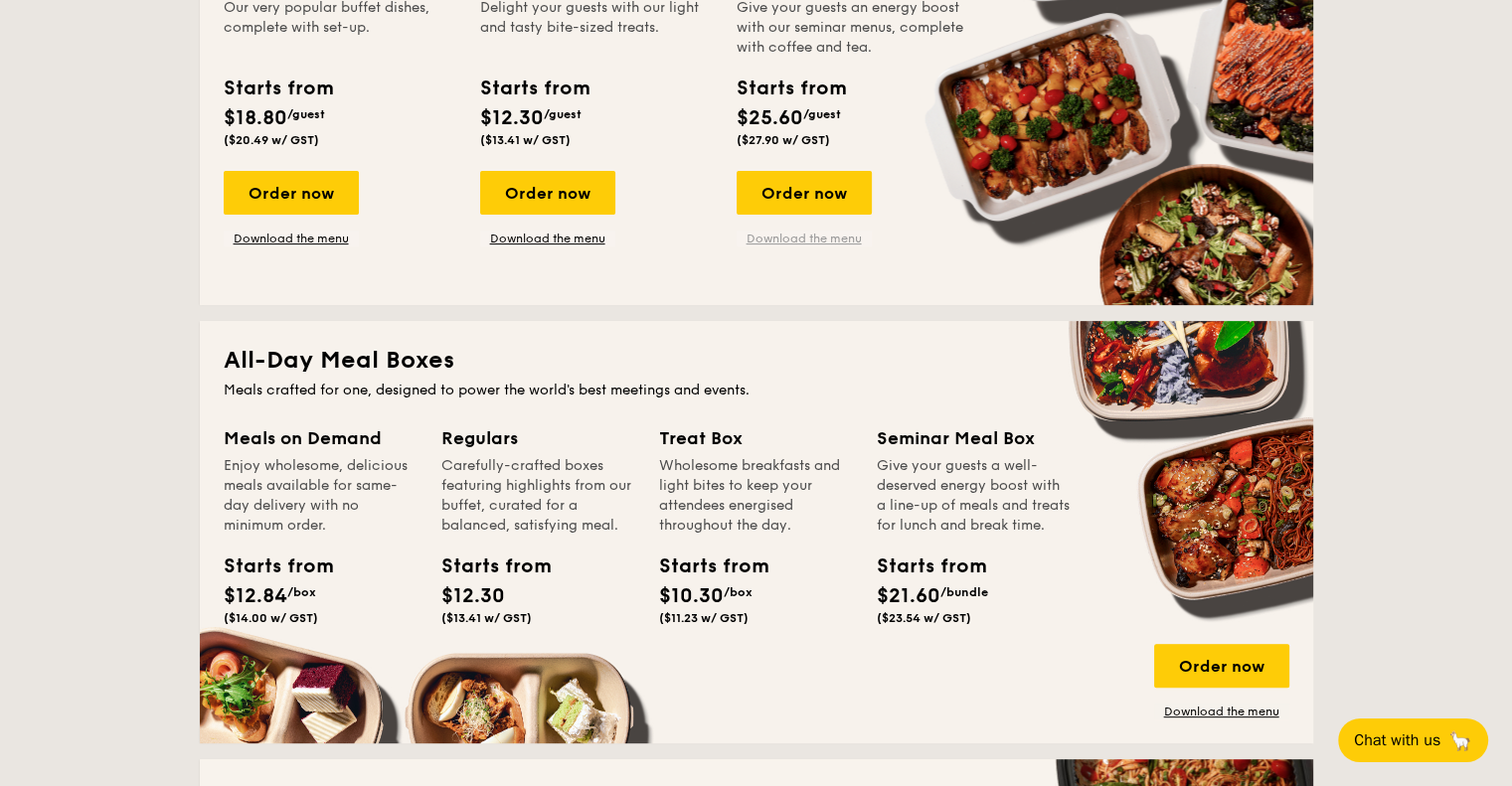 scroll, scrollTop: 298, scrollLeft: 0, axis: vertical 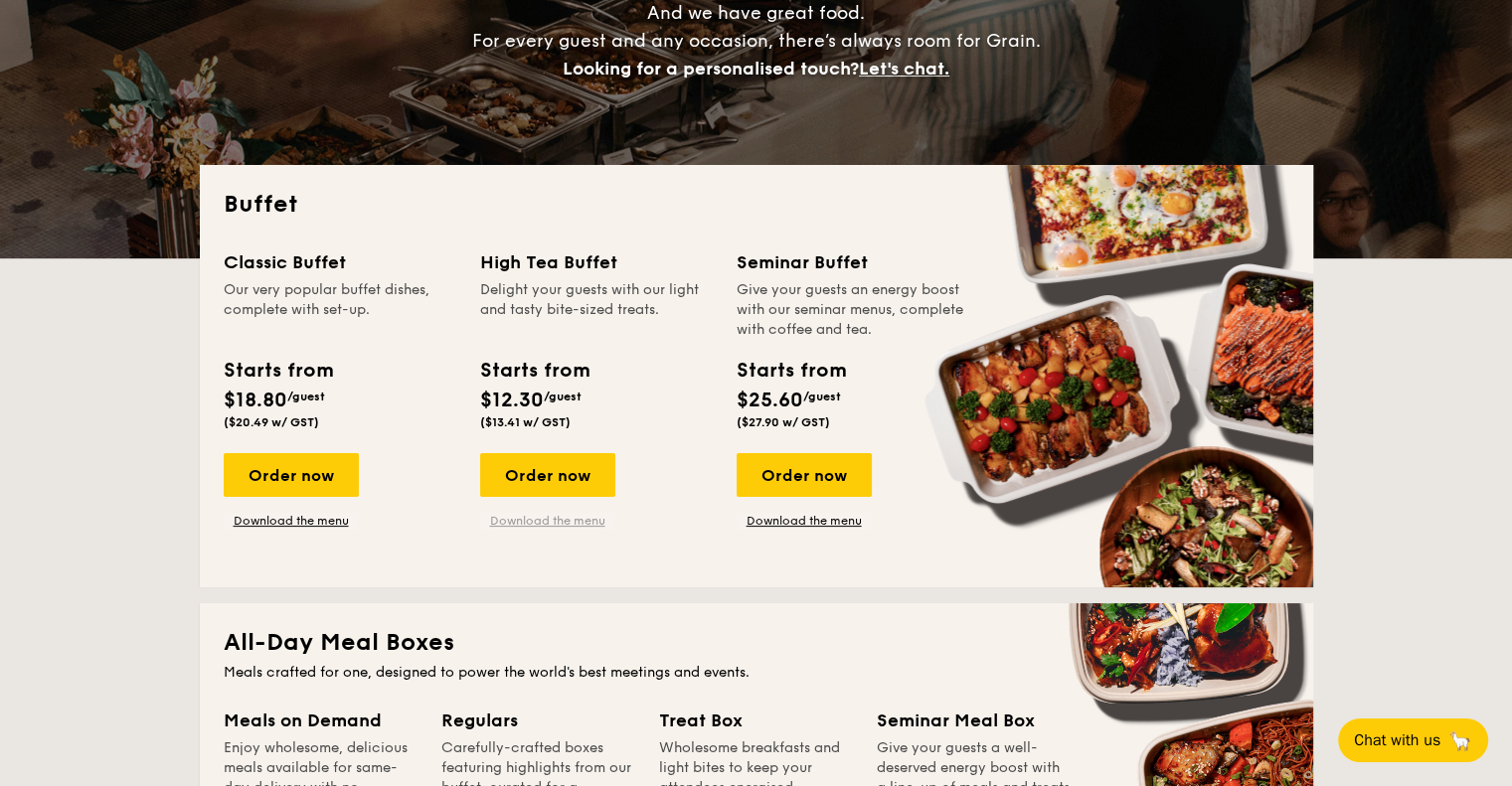 click on "Download the menu" at bounding box center (548, 521) 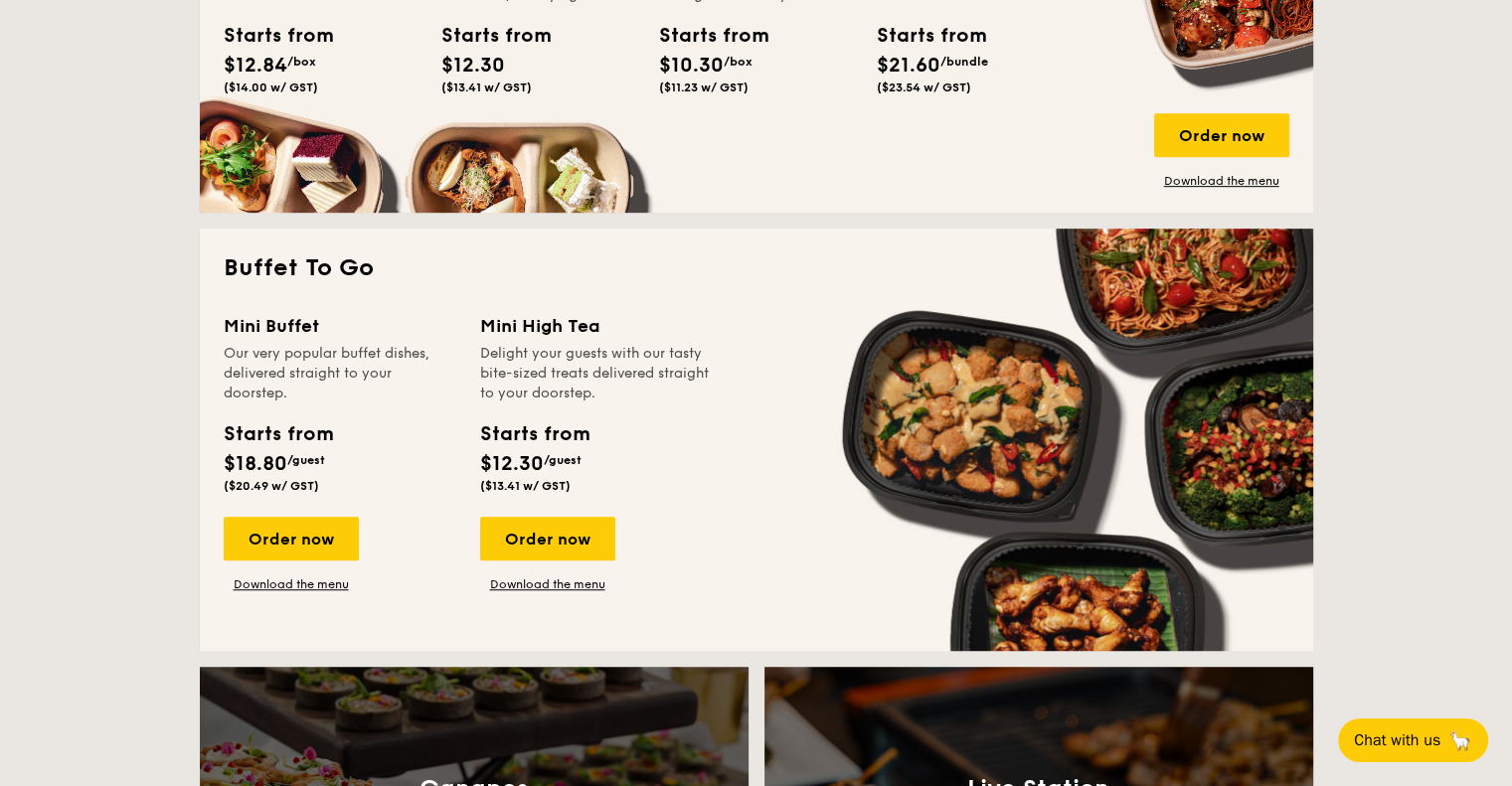 scroll, scrollTop: 1689, scrollLeft: 0, axis: vertical 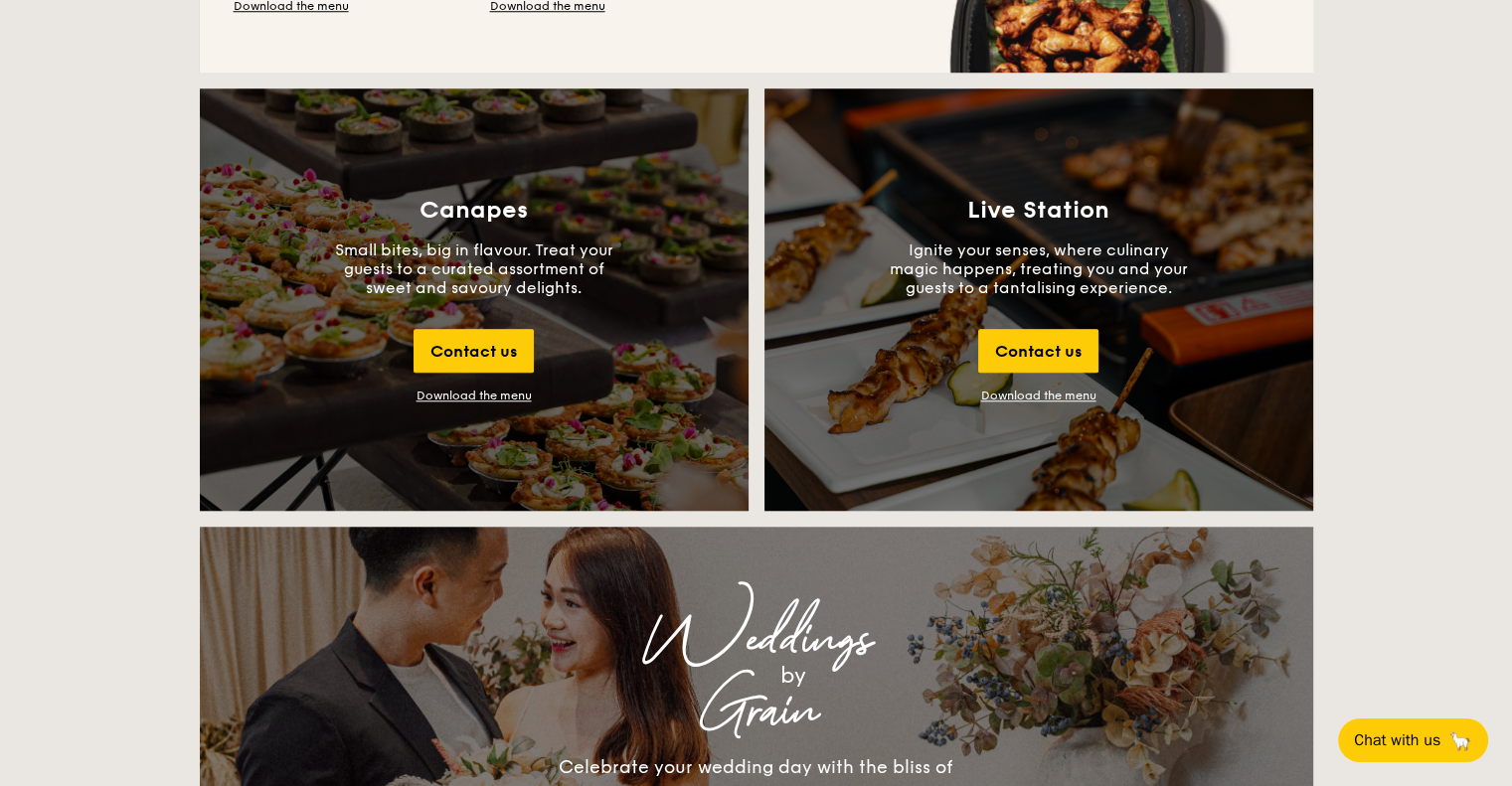 click on "Download the menu" at bounding box center [474, 395] 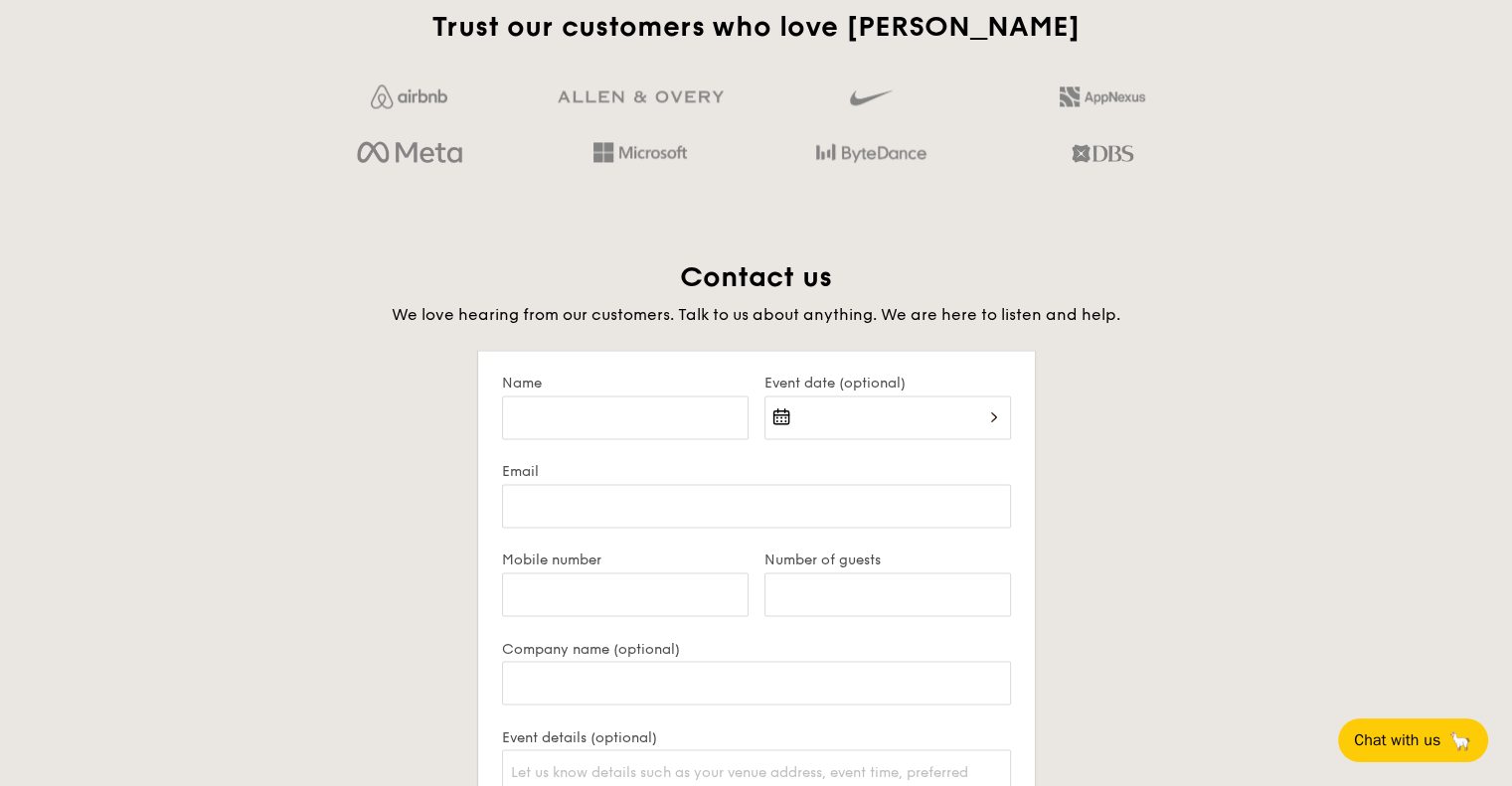 scroll, scrollTop: 3478, scrollLeft: 0, axis: vertical 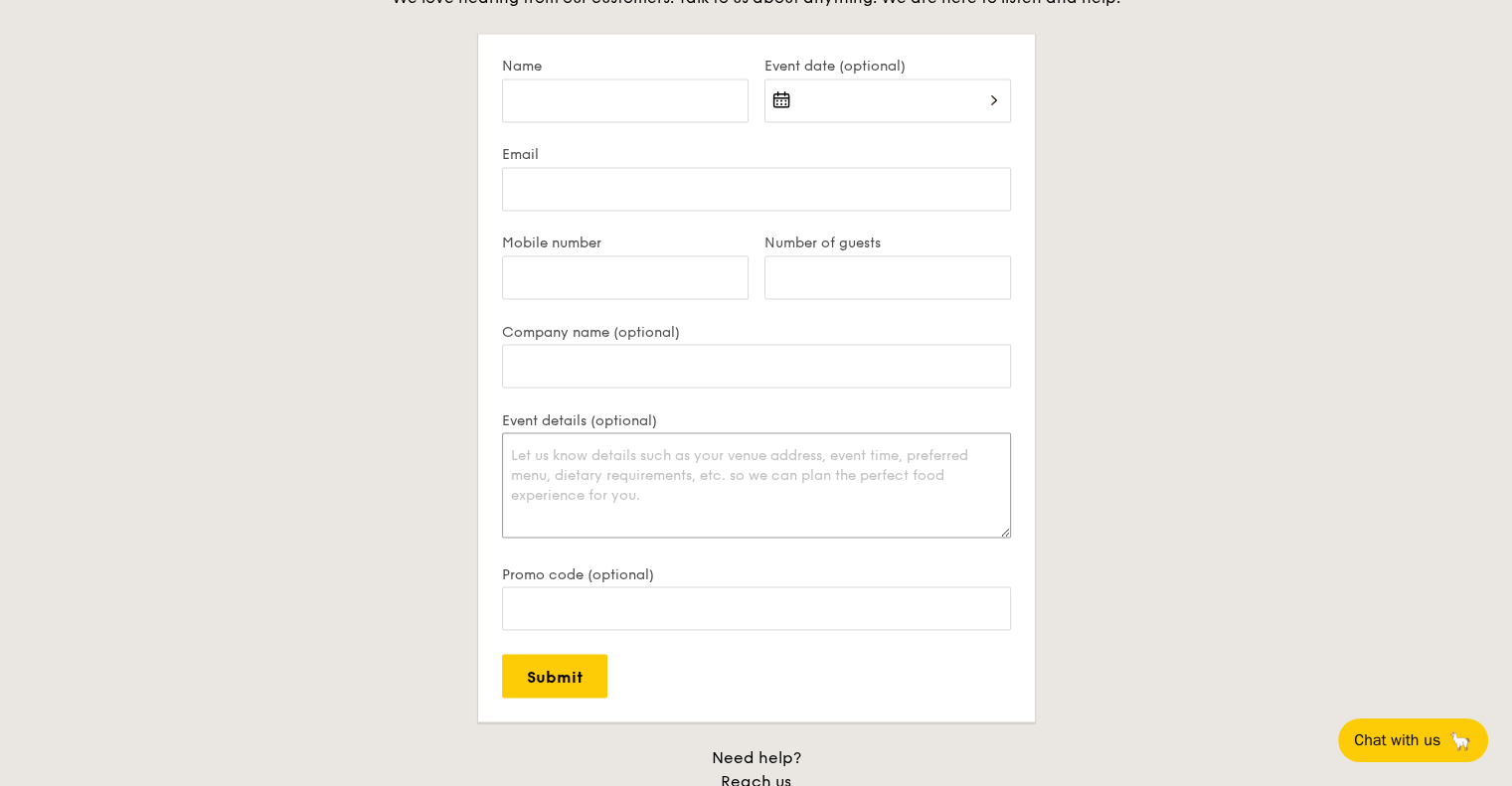 click on "Event details (optional)" at bounding box center (756, 485) 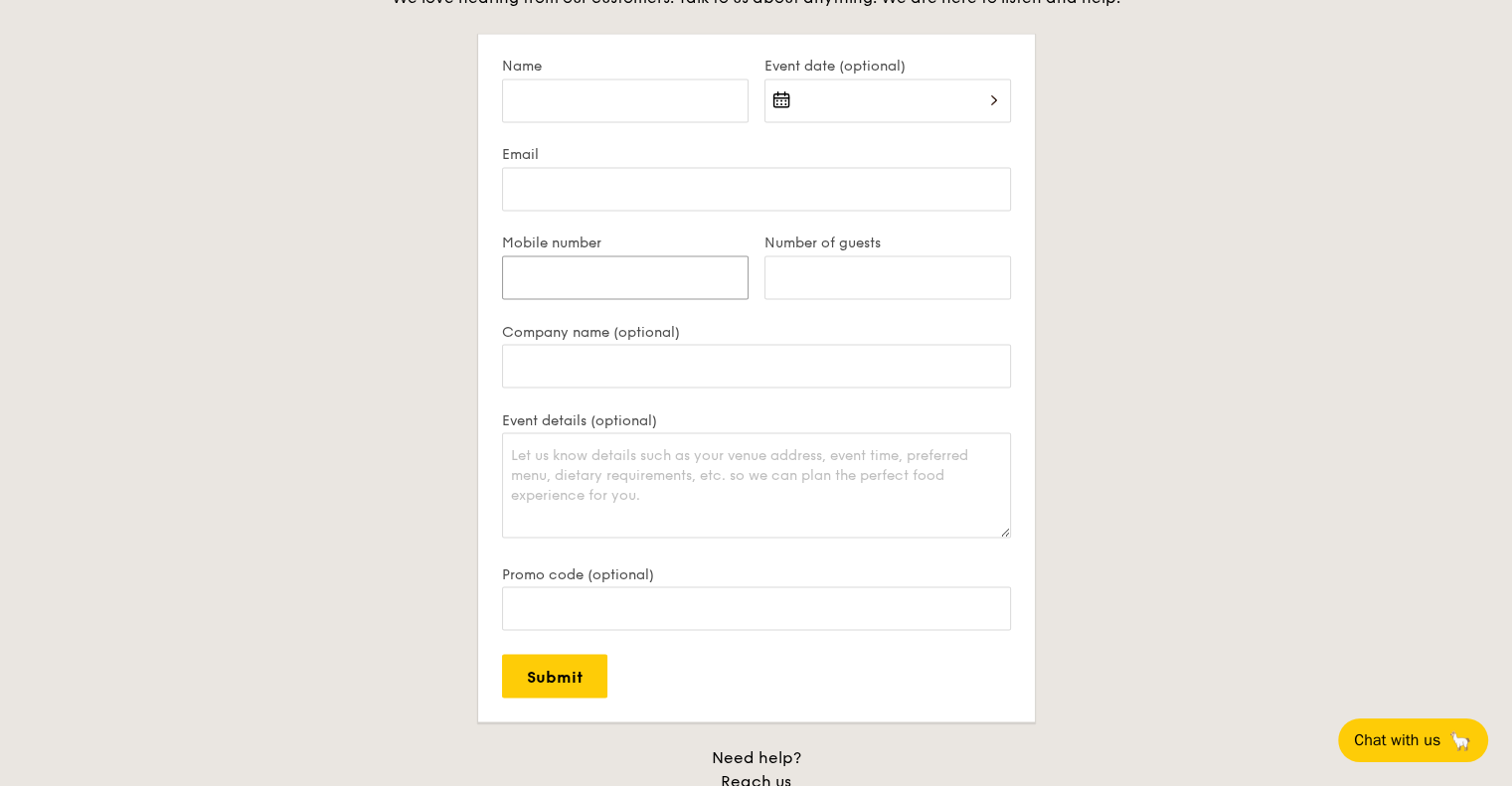 click on "Mobile number" at bounding box center [625, 277] 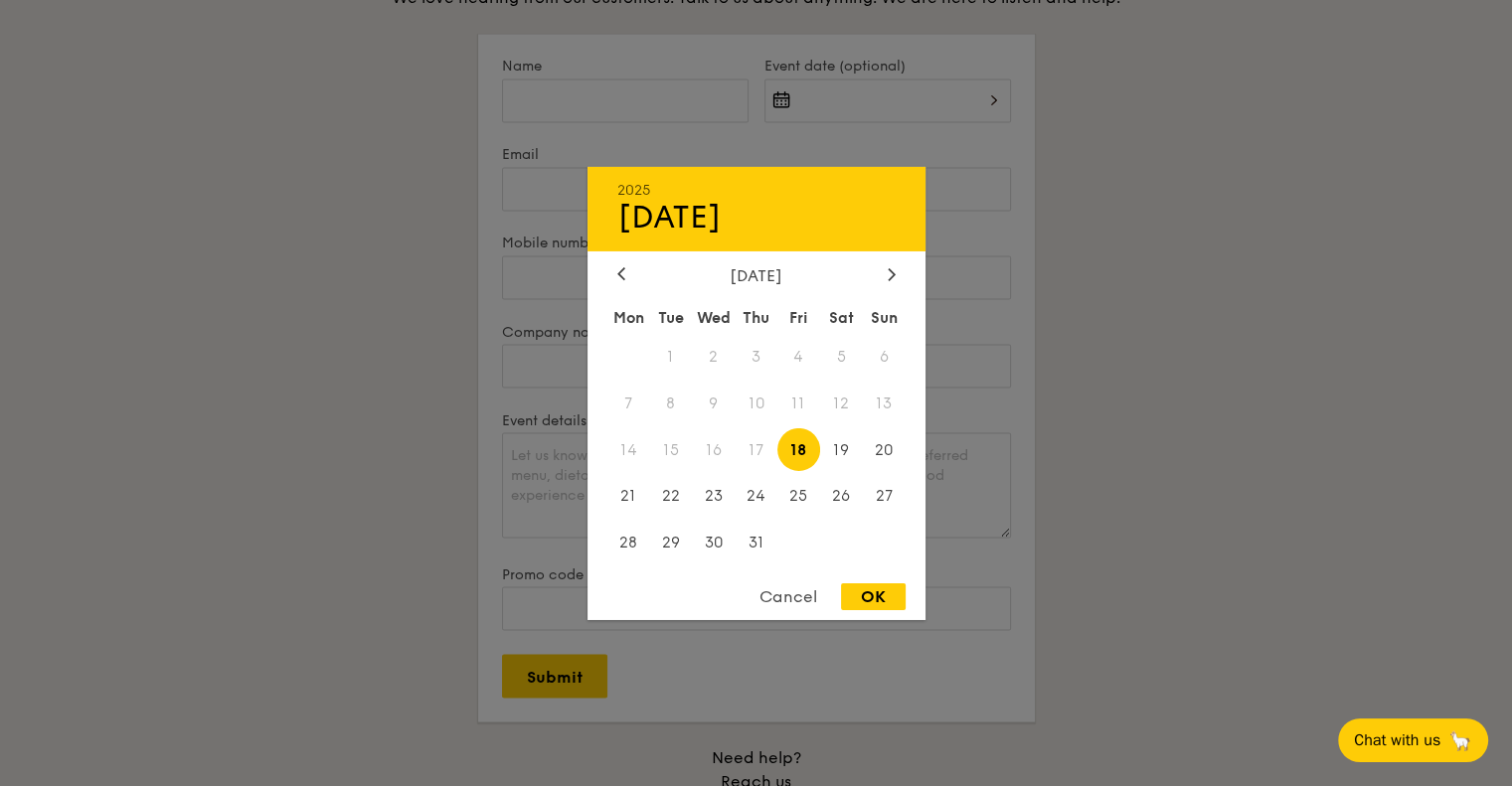 click on "2025   Jul 18       July 2025     Mon Tue Wed Thu Fri Sat Sun   1 2 3 4 5 6 7 8 9 10 11 12 13 14 15 16 17 18 19 20 21 22 23 24 25 26 27 28 29 30 31     Cancel   OK" at bounding box center (888, 112) 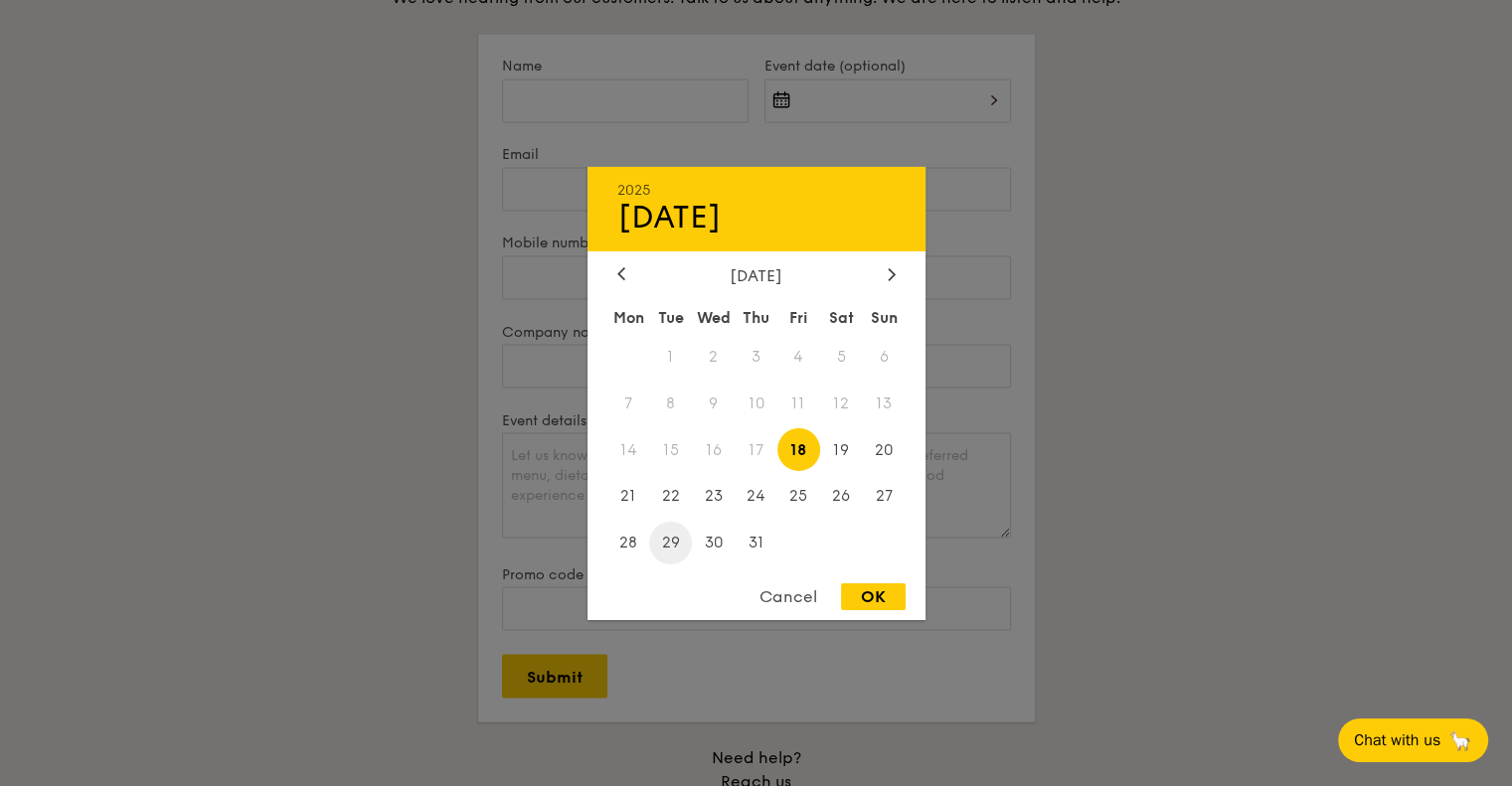 click on "29" at bounding box center [670, 543] 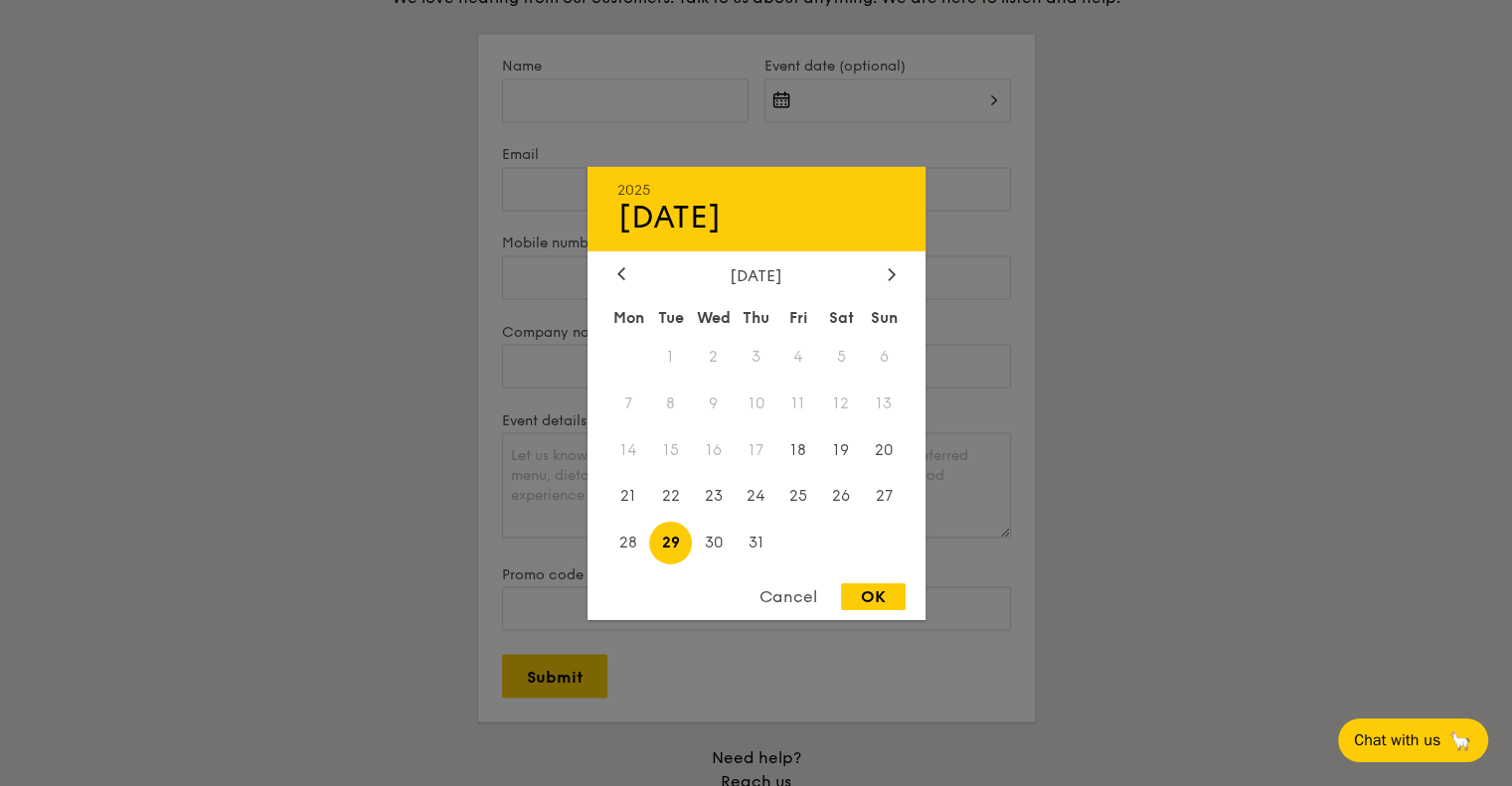 click at bounding box center (756, 393) 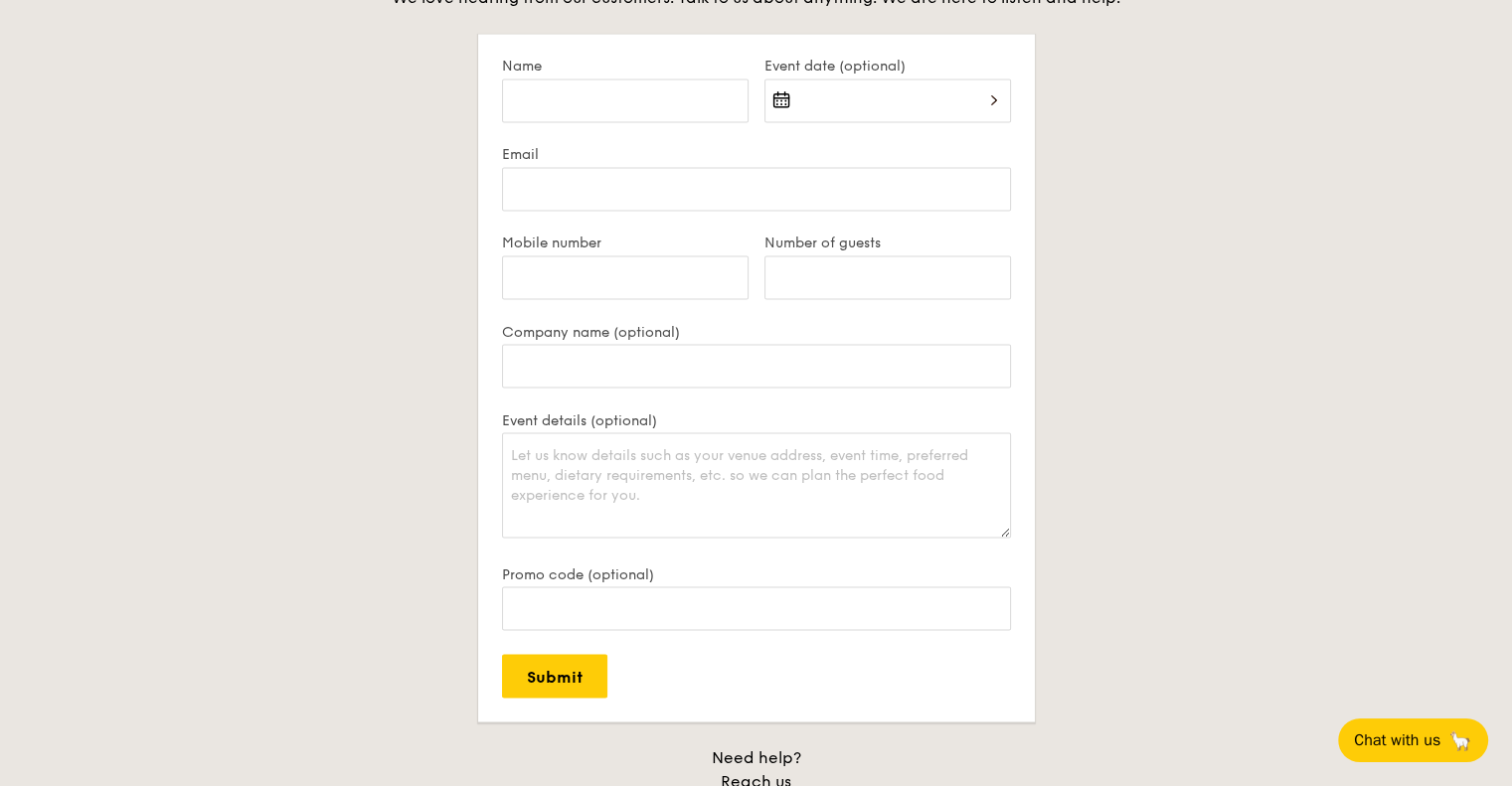 click at bounding box center (888, 112) 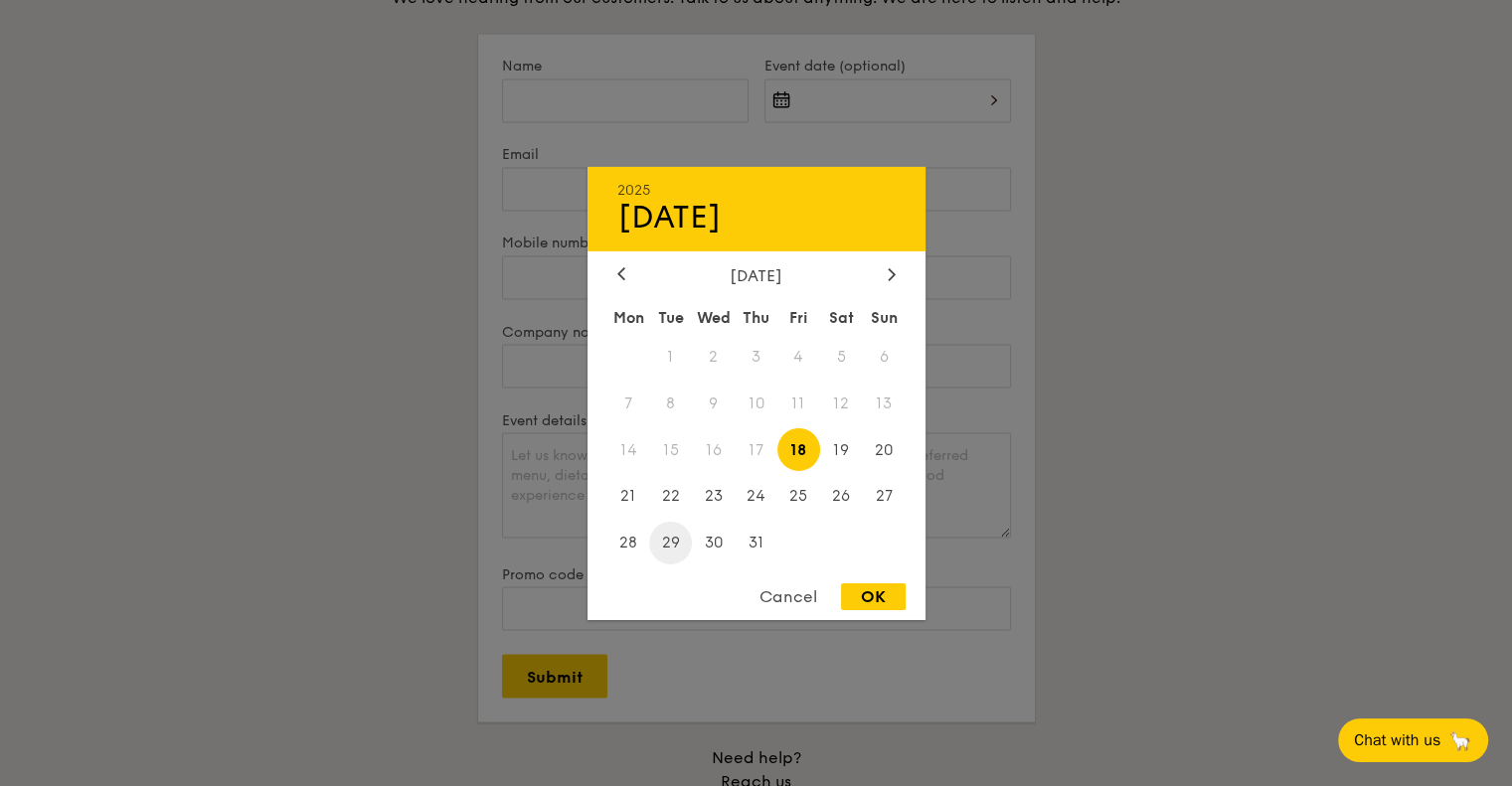 click on "29" at bounding box center (670, 543) 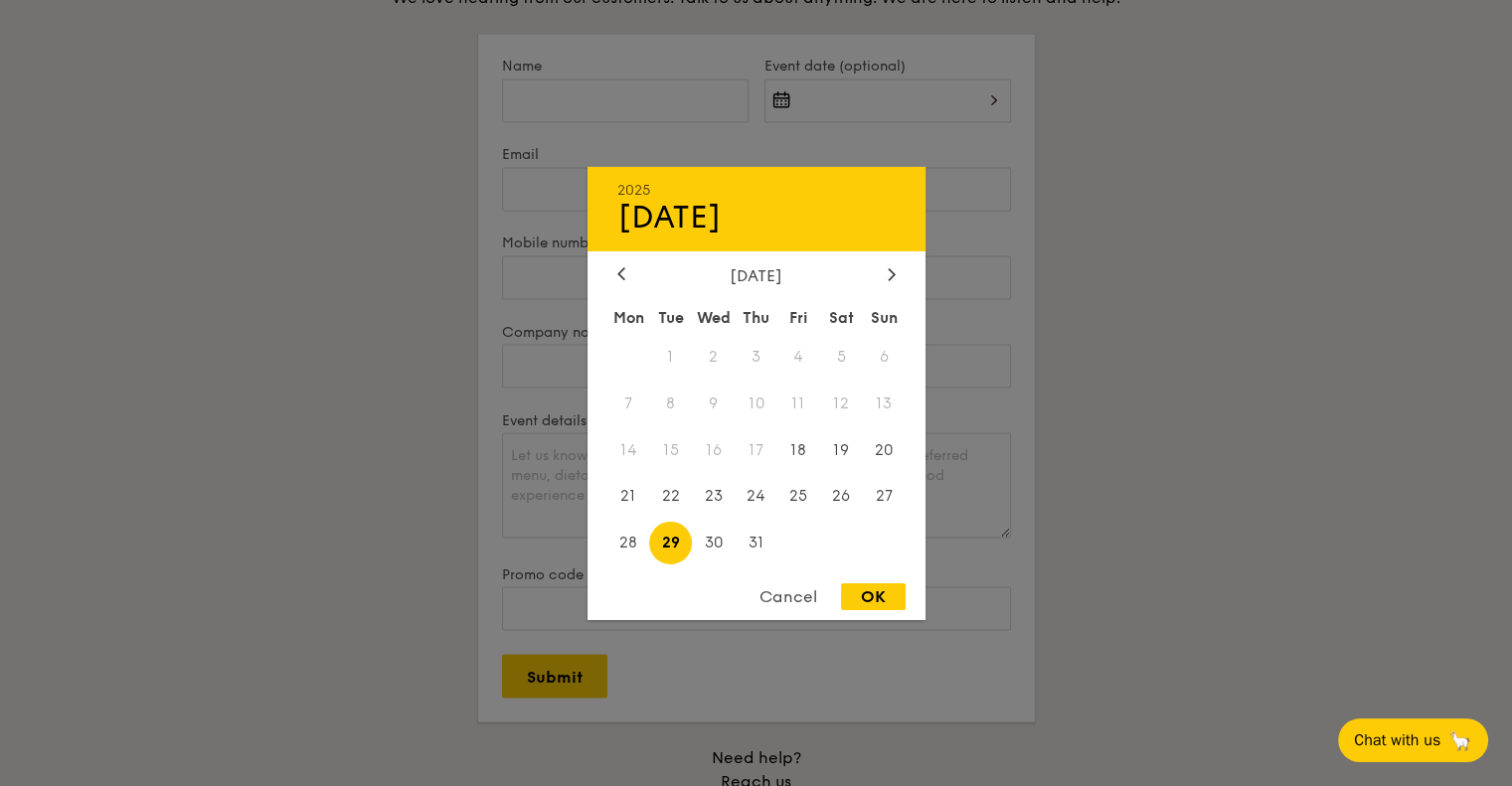 click on "OK" at bounding box center (873, 596) 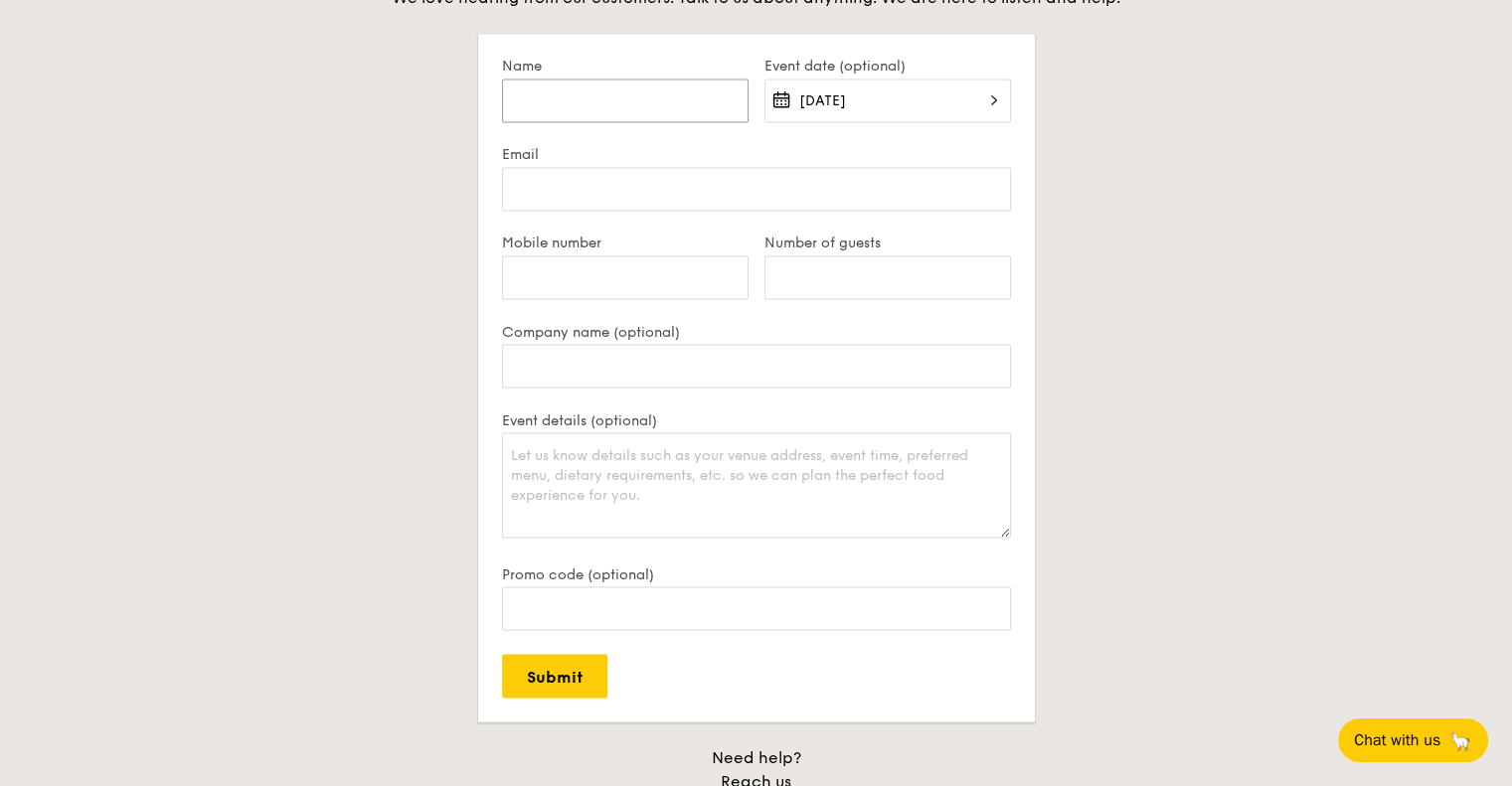 click on "Name" at bounding box center (625, 100) 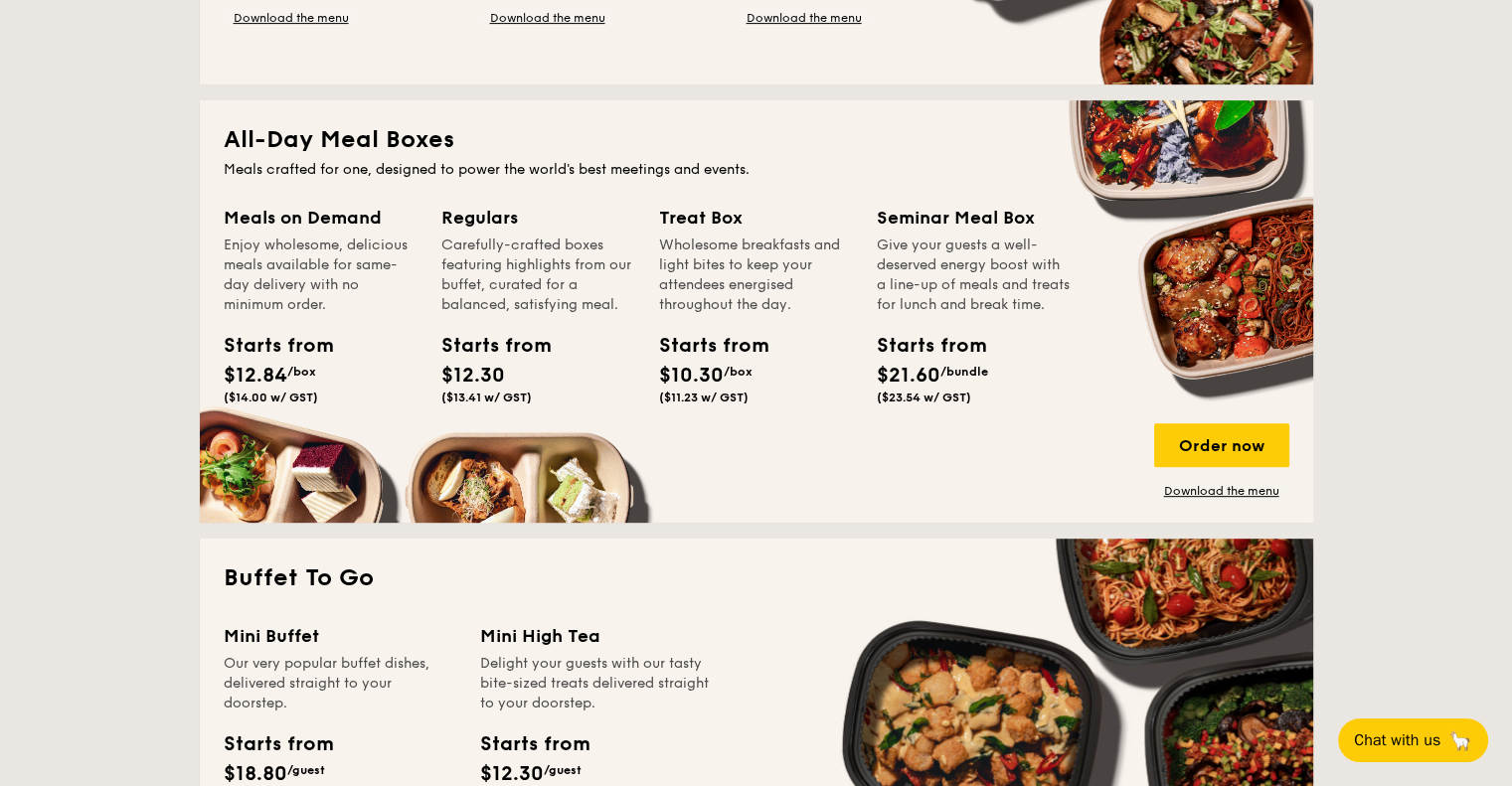scroll, scrollTop: 1093, scrollLeft: 0, axis: vertical 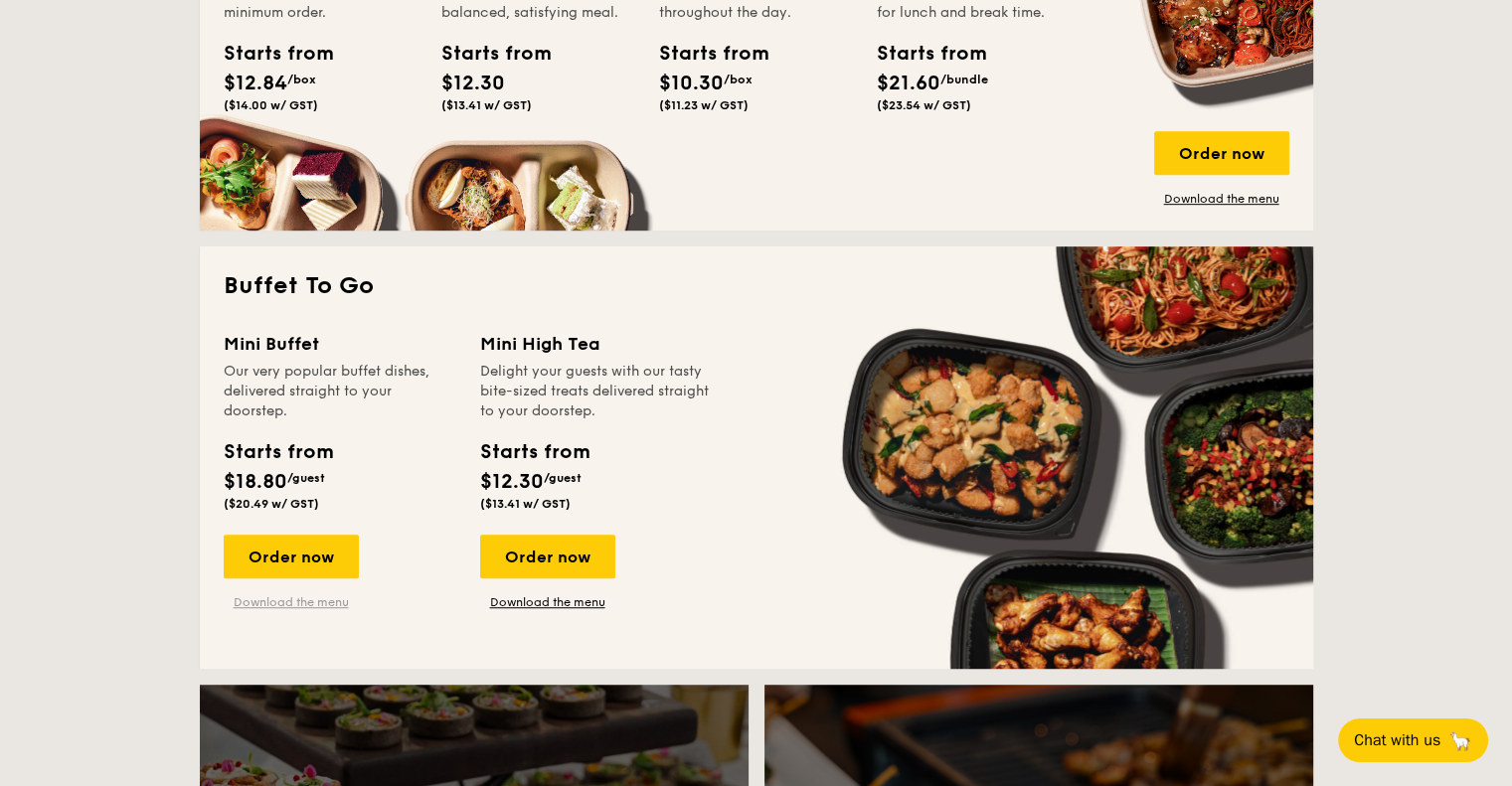 click on "Download the menu" at bounding box center [291, 602] 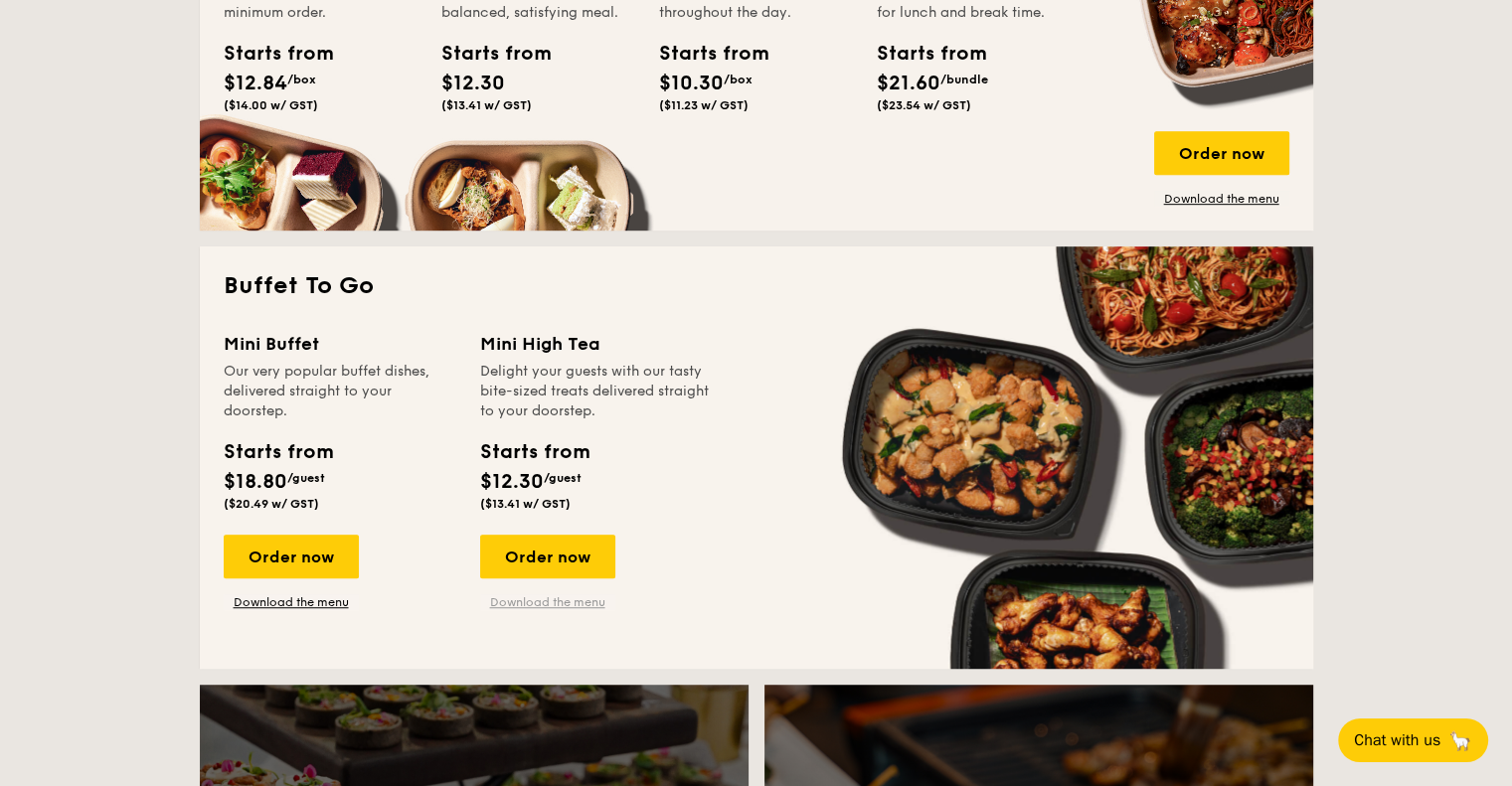 click on "Download the menu" at bounding box center (548, 602) 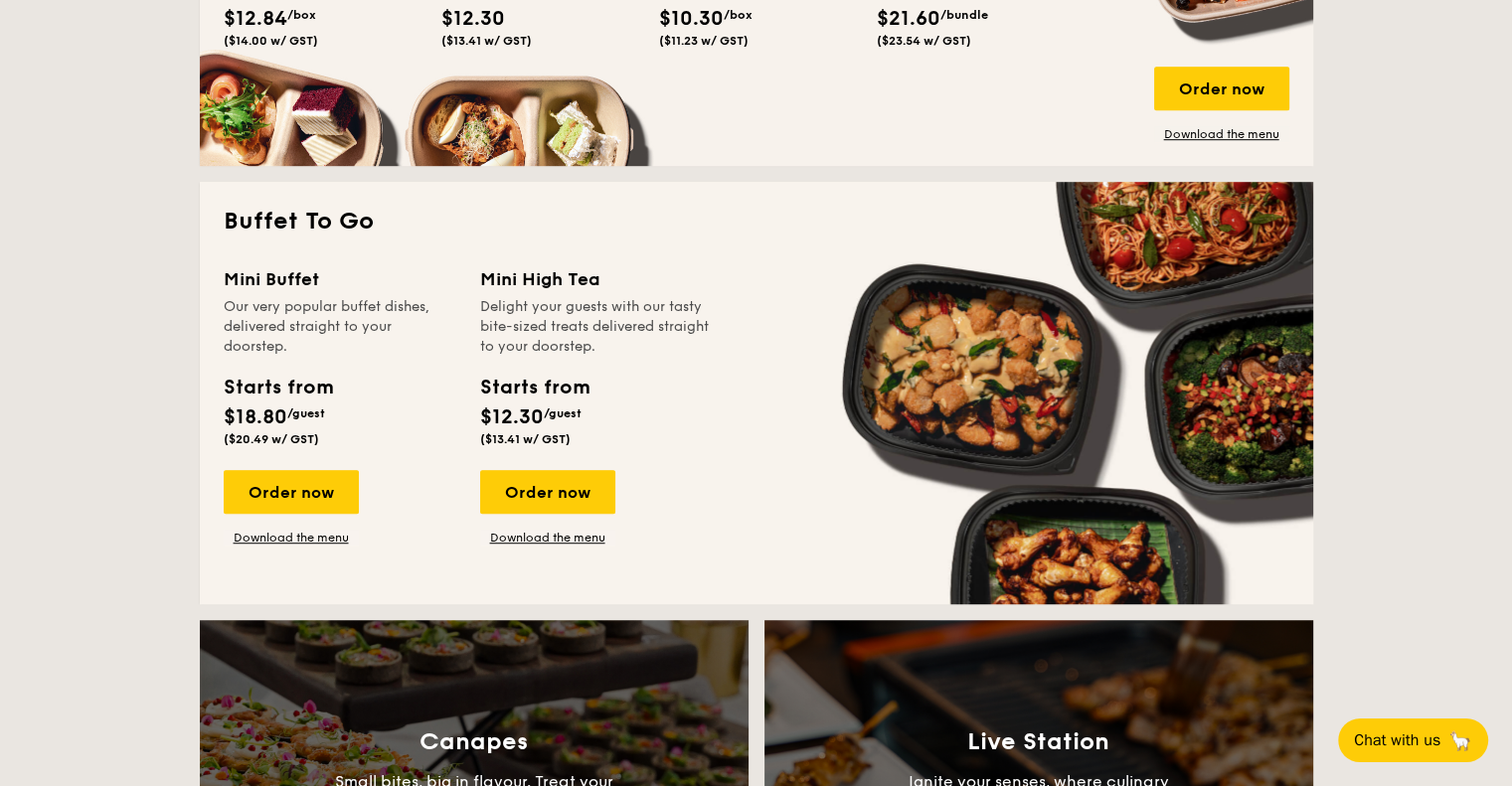 scroll, scrollTop: 1192, scrollLeft: 0, axis: vertical 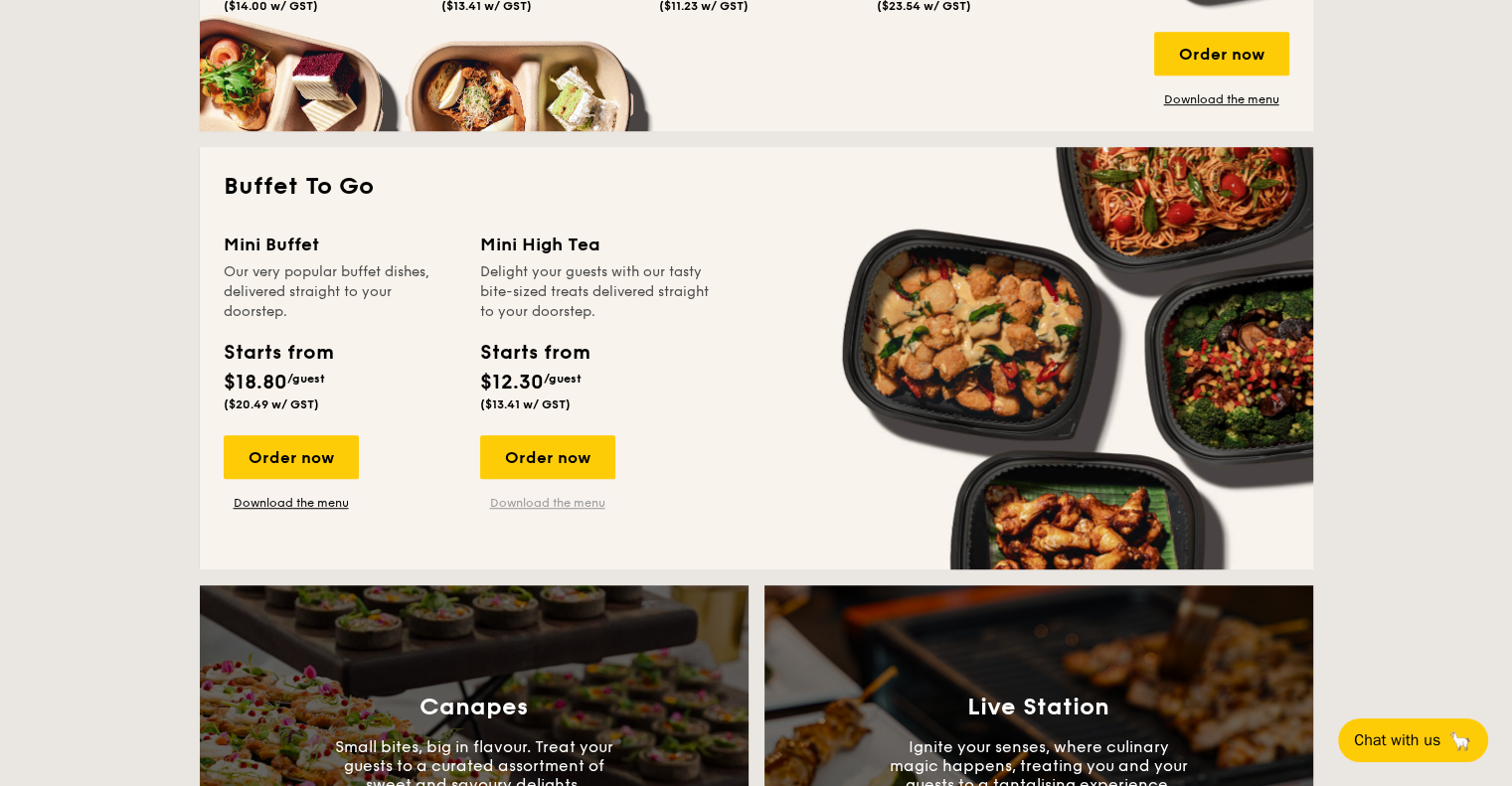 click on "Download the menu" at bounding box center [548, 503] 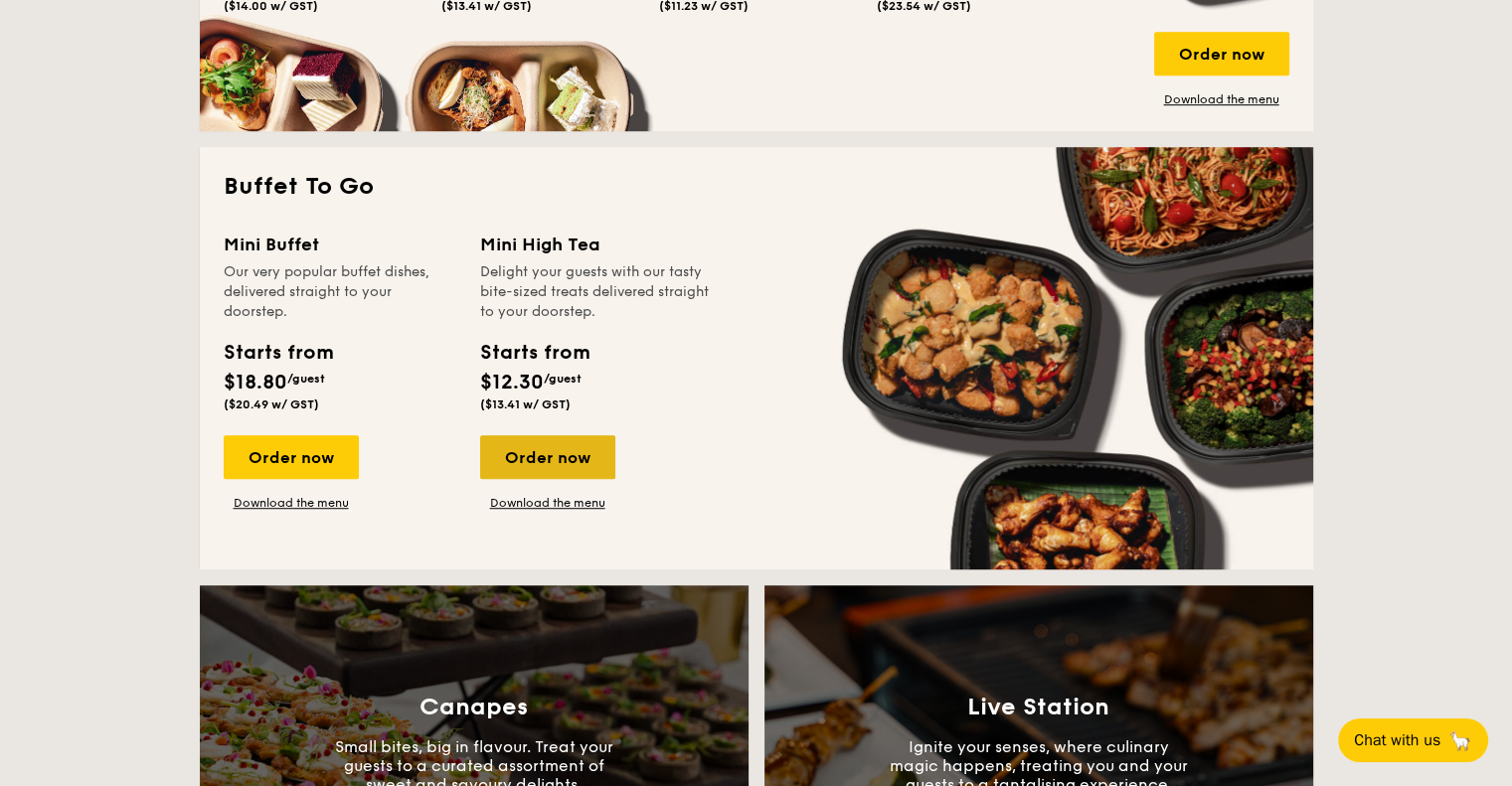 click on "Order now" at bounding box center (548, 457) 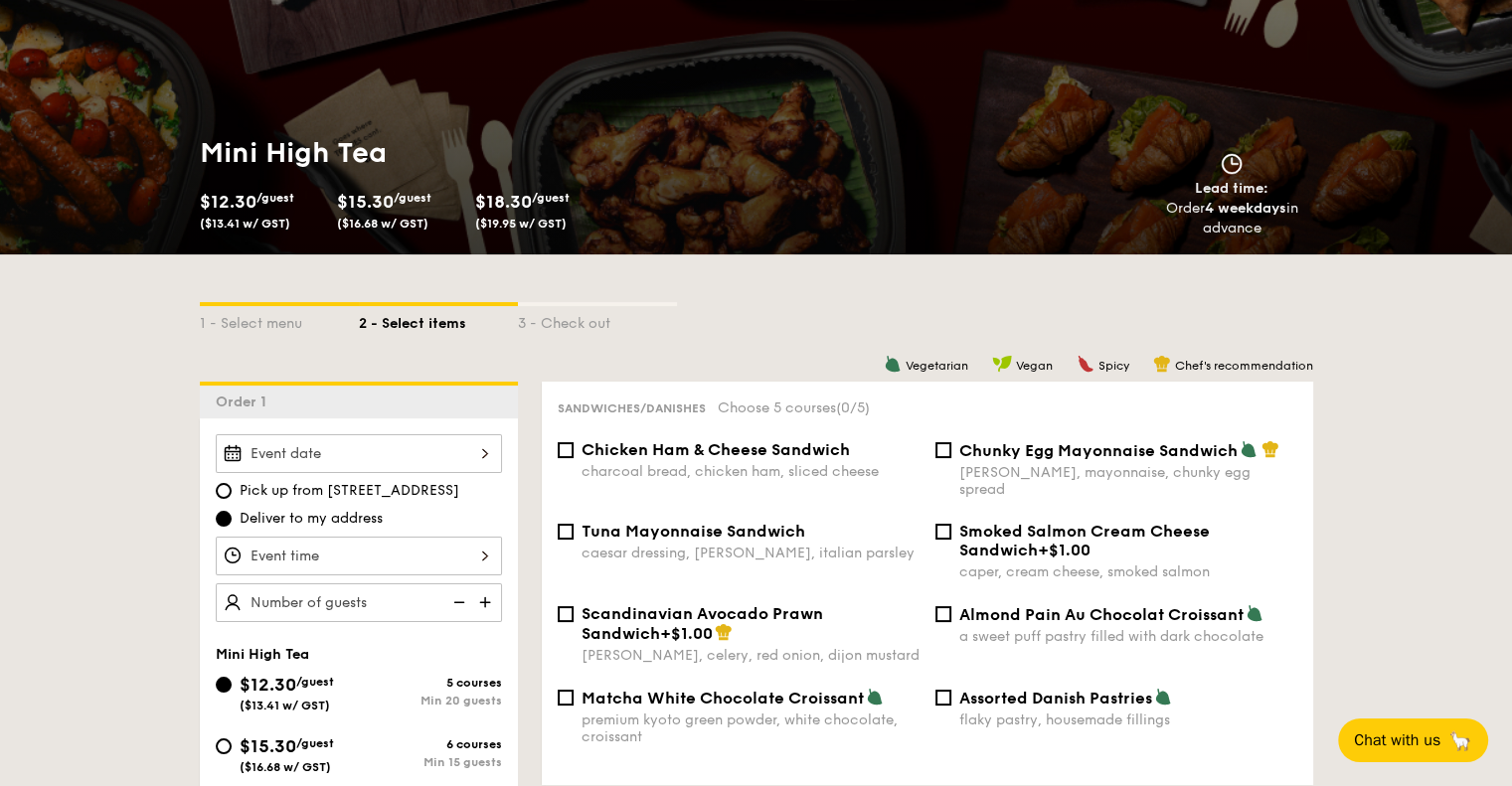 scroll, scrollTop: 175, scrollLeft: 0, axis: vertical 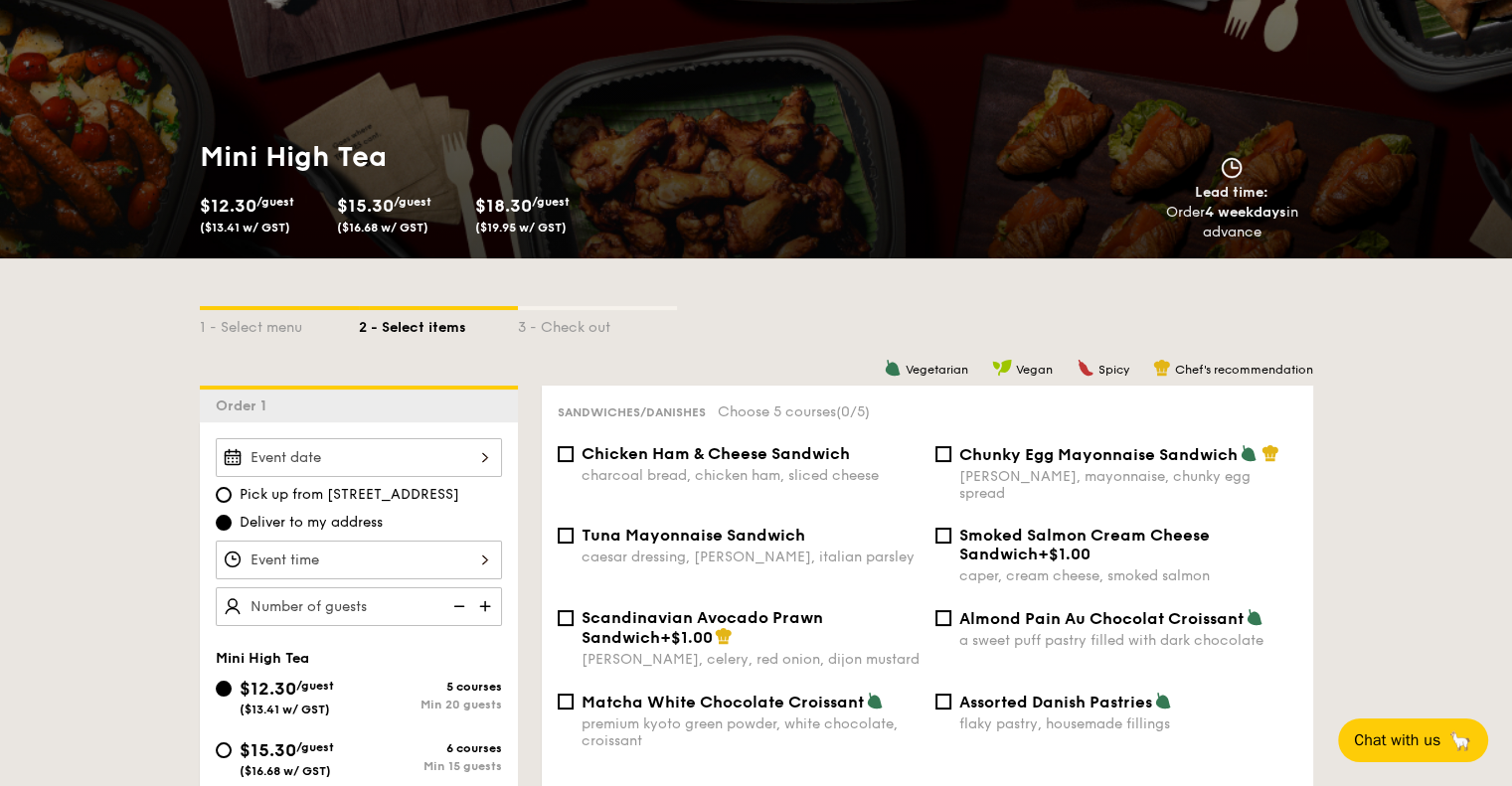 click at bounding box center (359, 457) 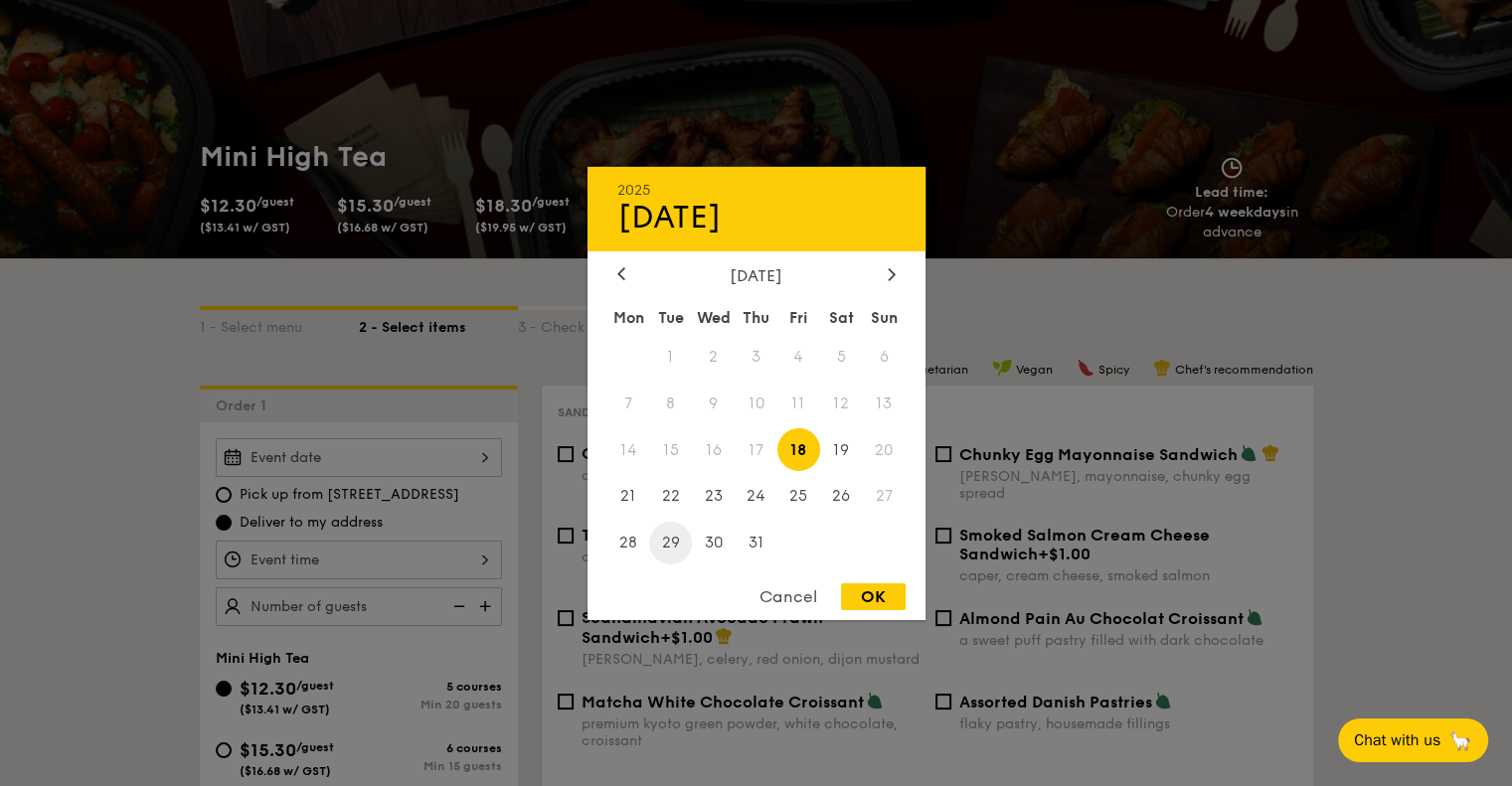 click on "29" at bounding box center (670, 543) 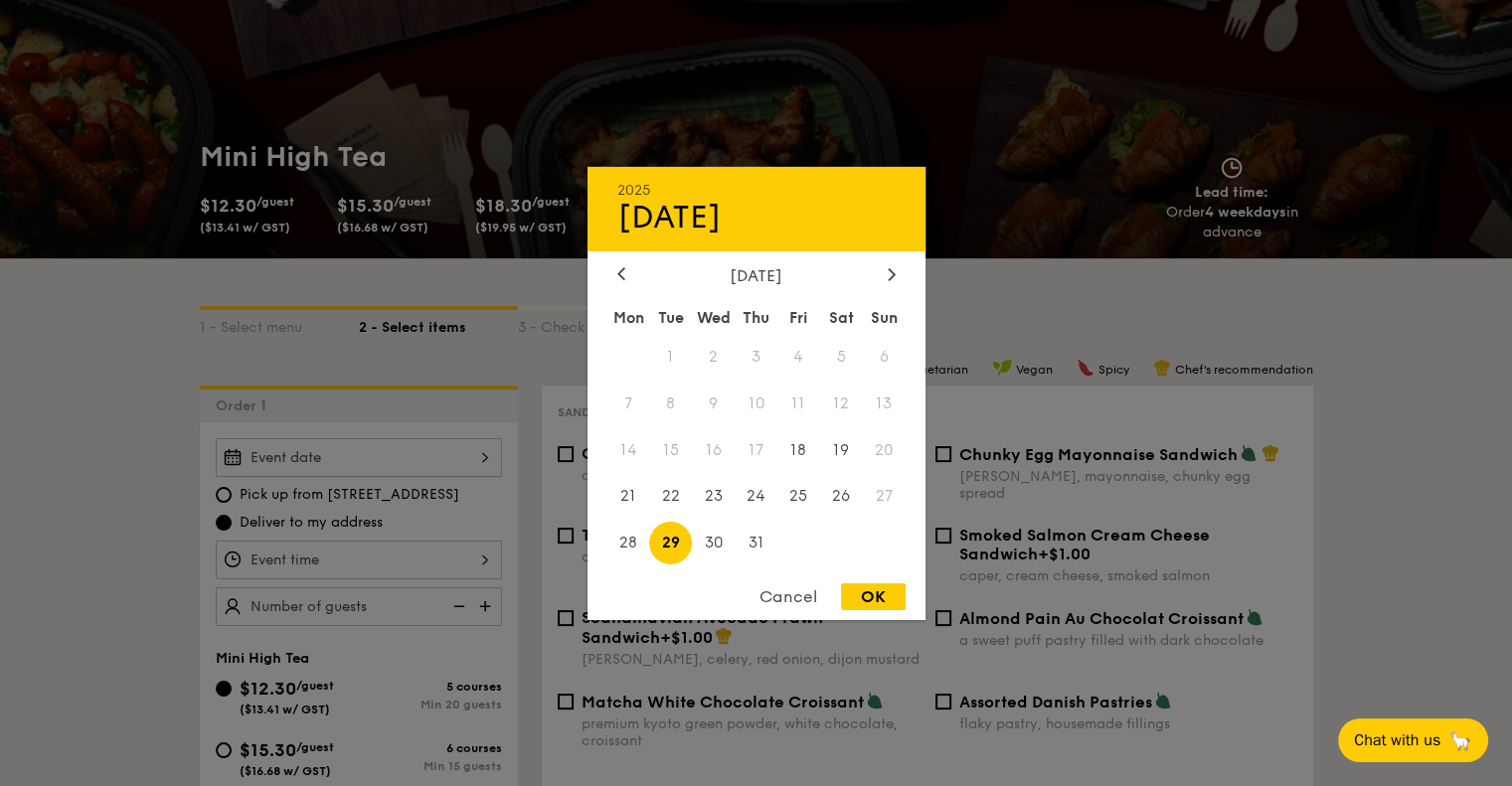 click at bounding box center (756, 393) 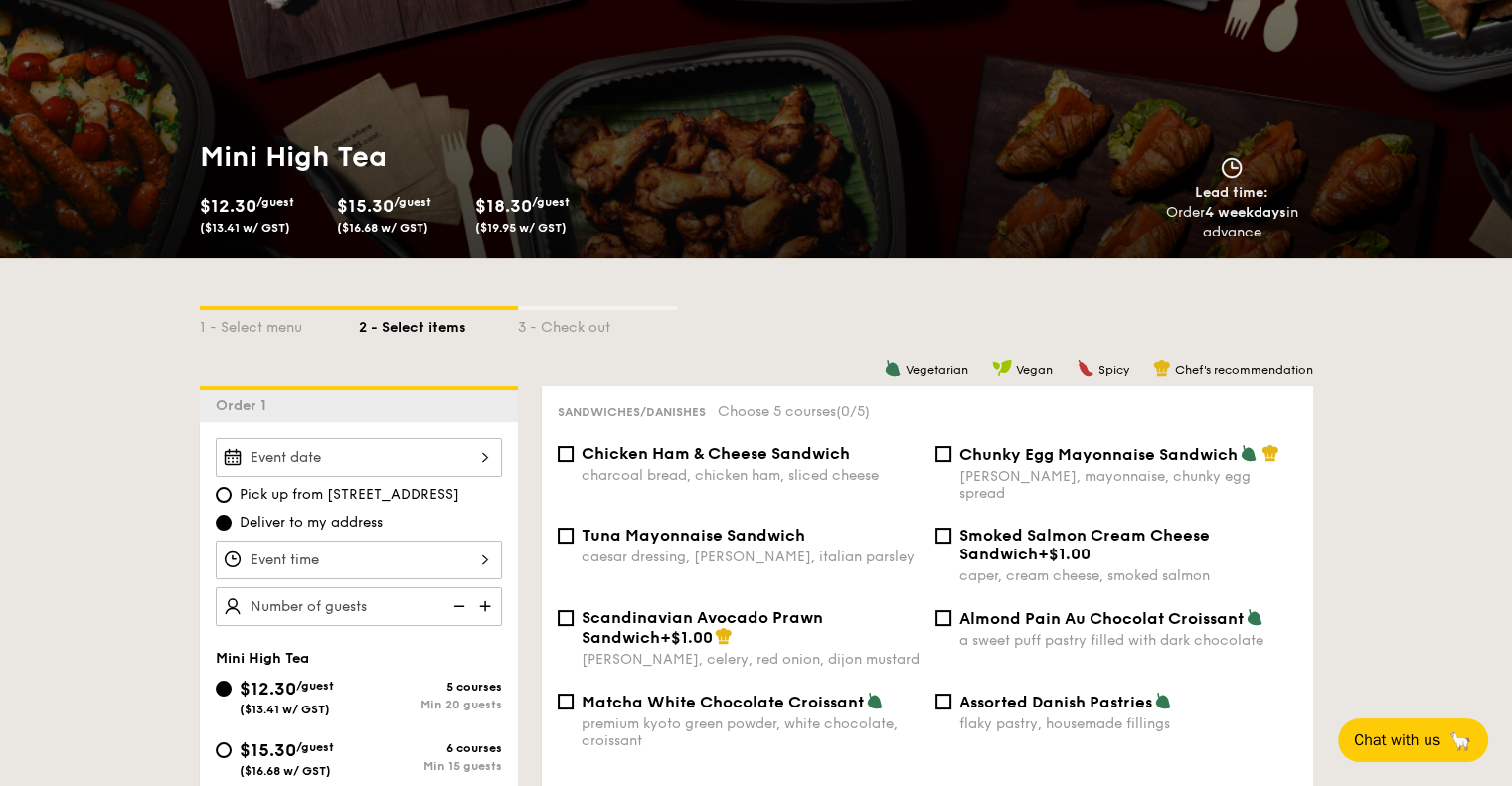 click on "Pick up from 5 Burn Road #05-01
Deliver to my address" at bounding box center [359, 532] 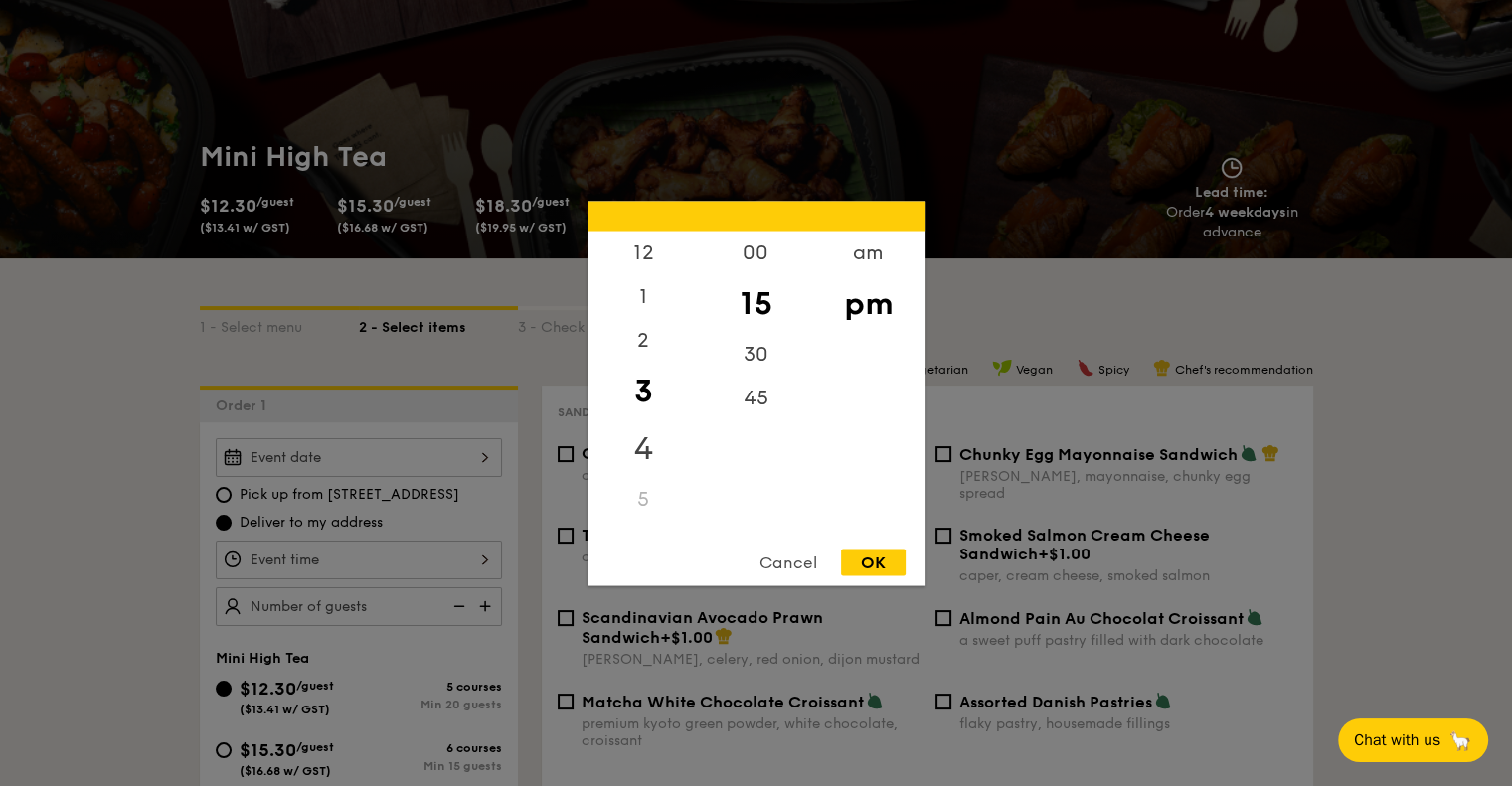 click on "4" at bounding box center (643, 448) 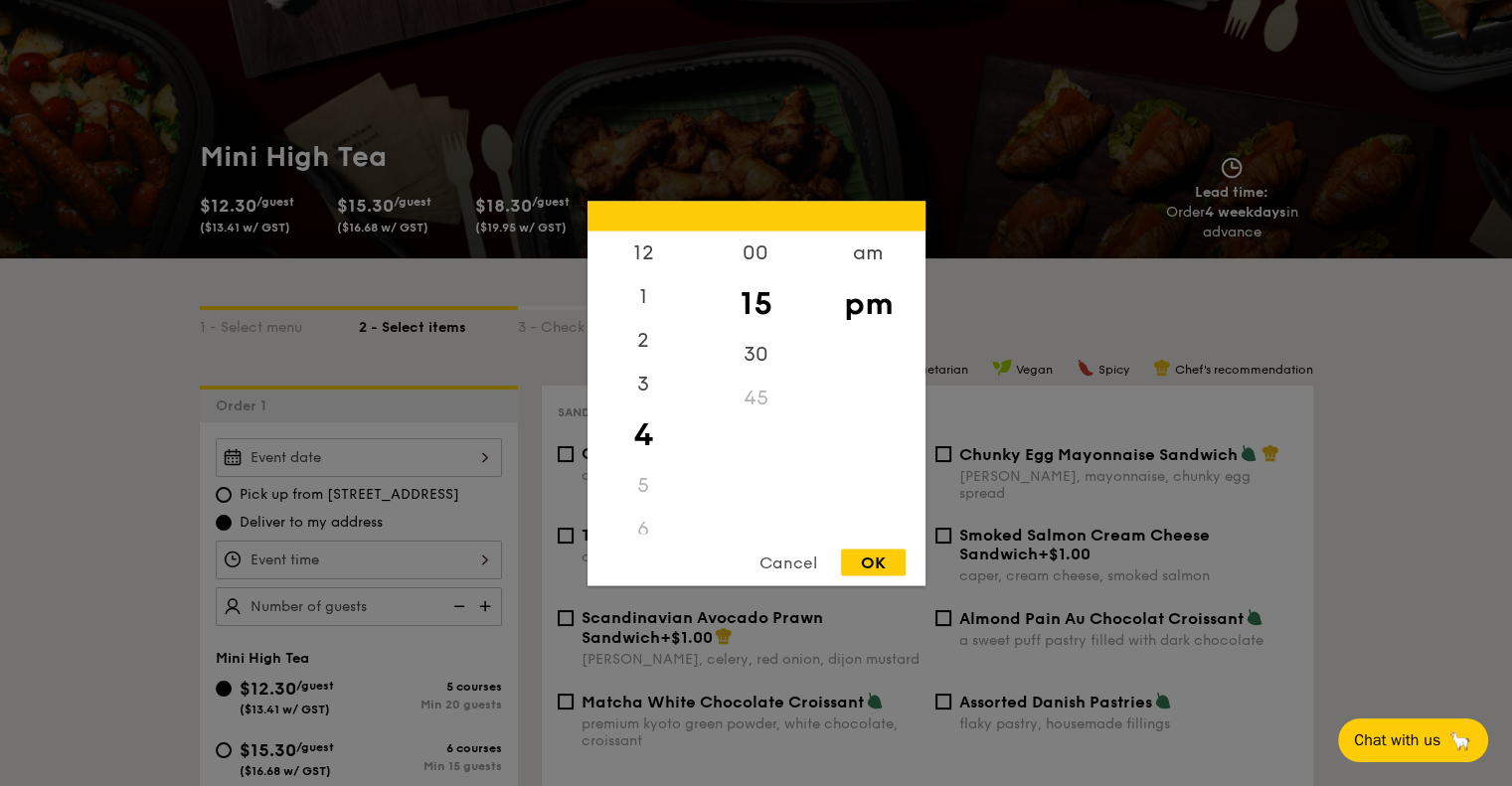 click on "45" at bounding box center [756, 397] 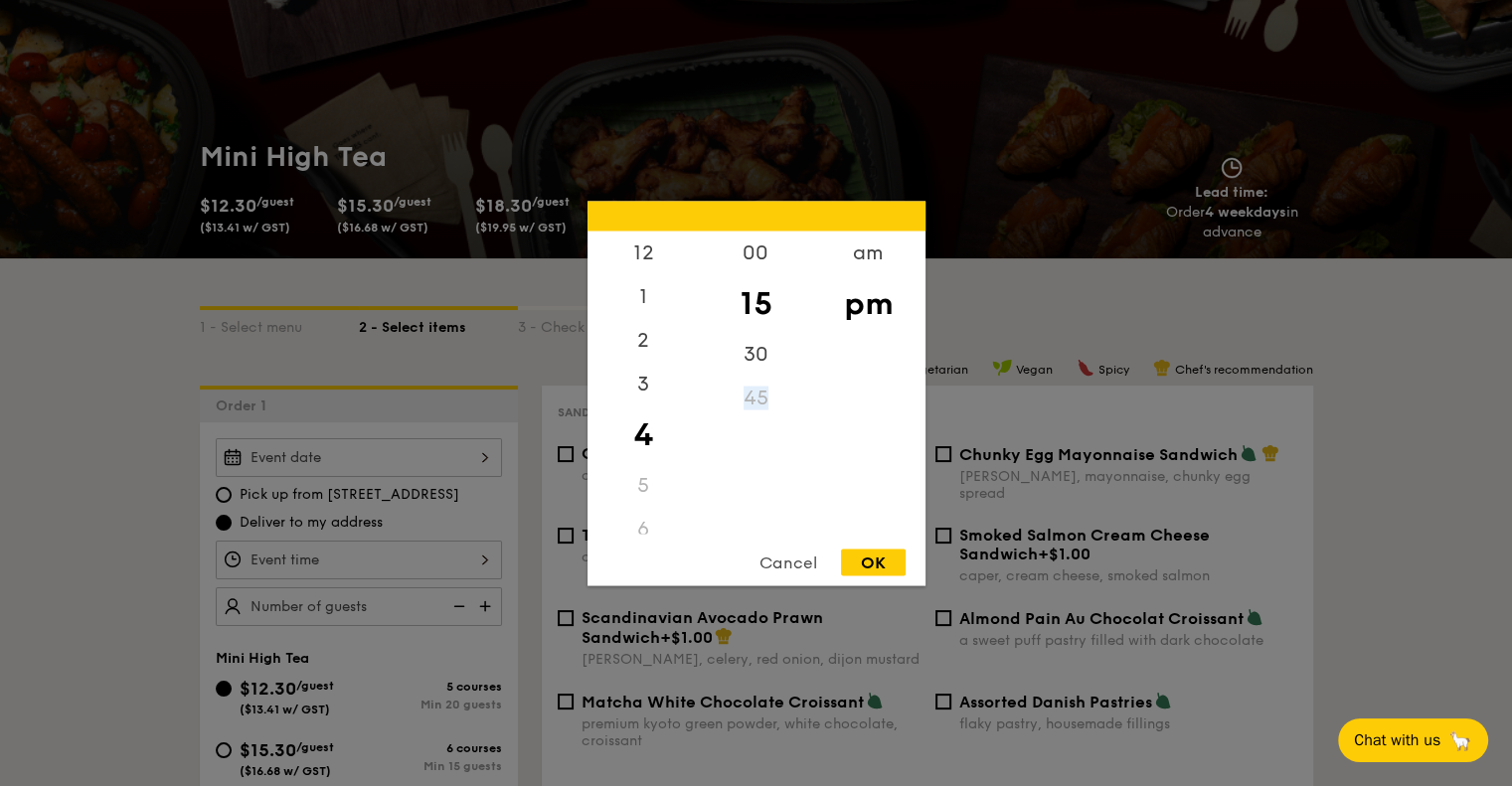 click on "45" at bounding box center [756, 397] 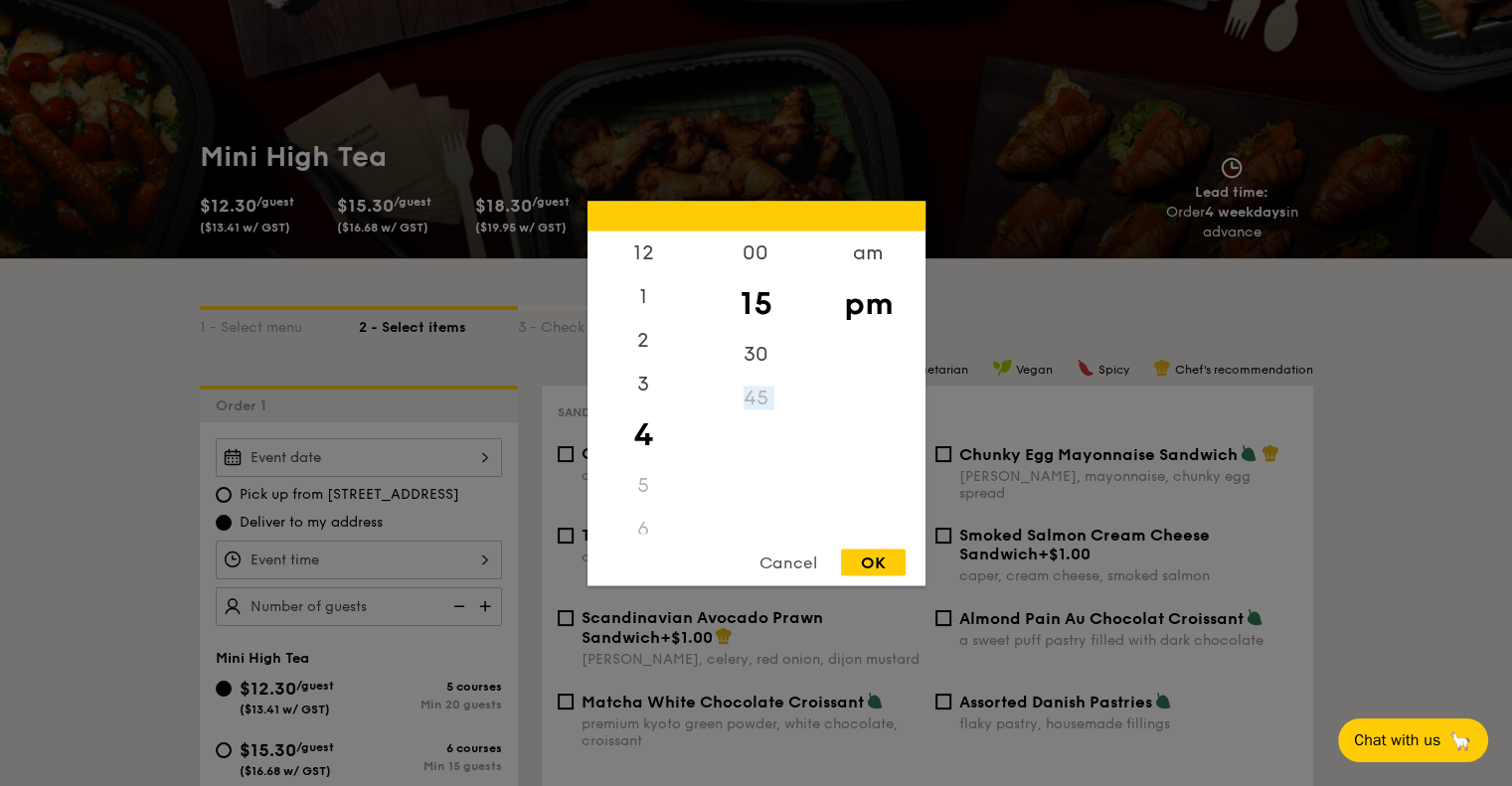 click on "45" at bounding box center (756, 397) 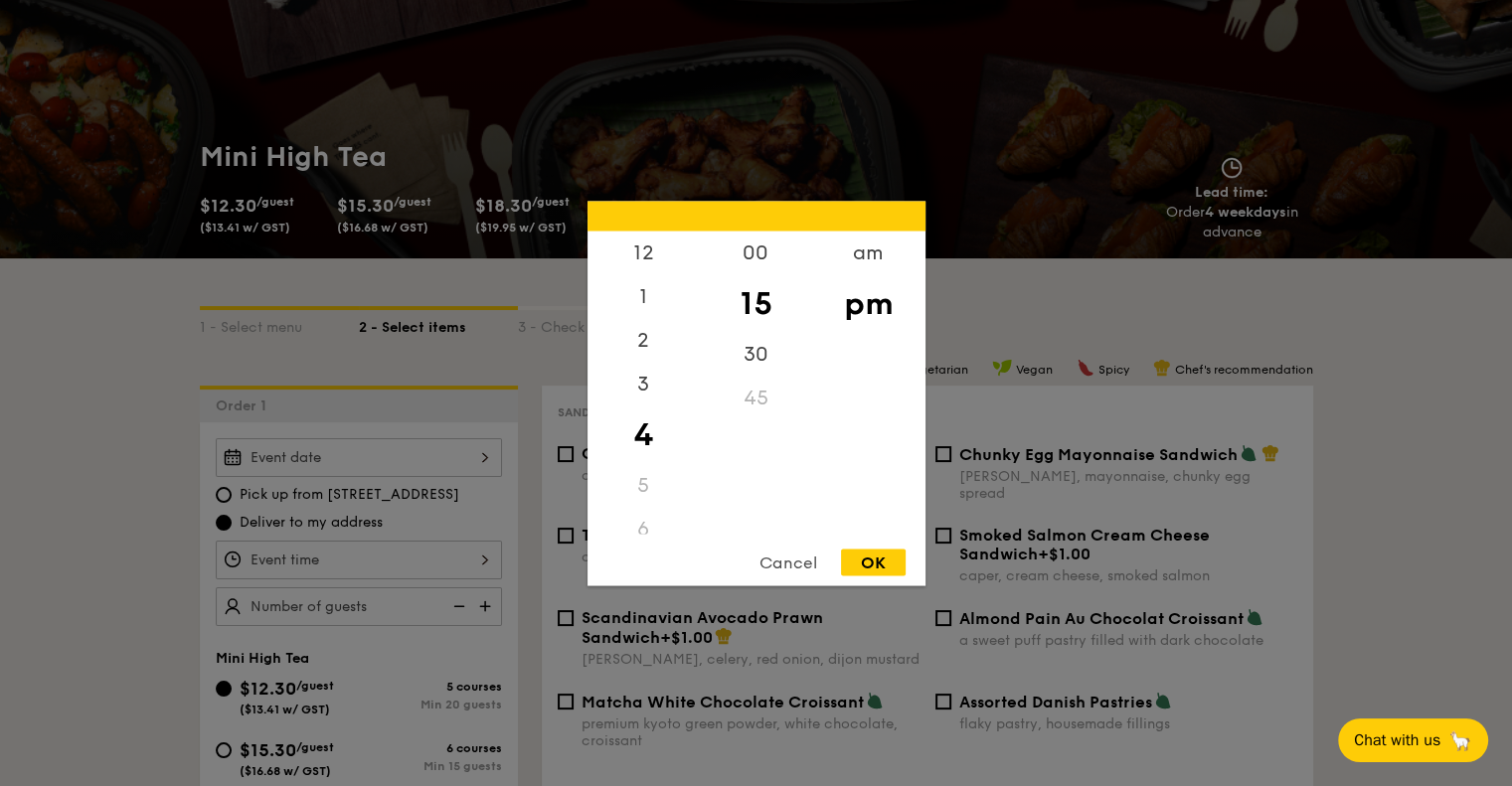 click on "pm" at bounding box center (868, 303) 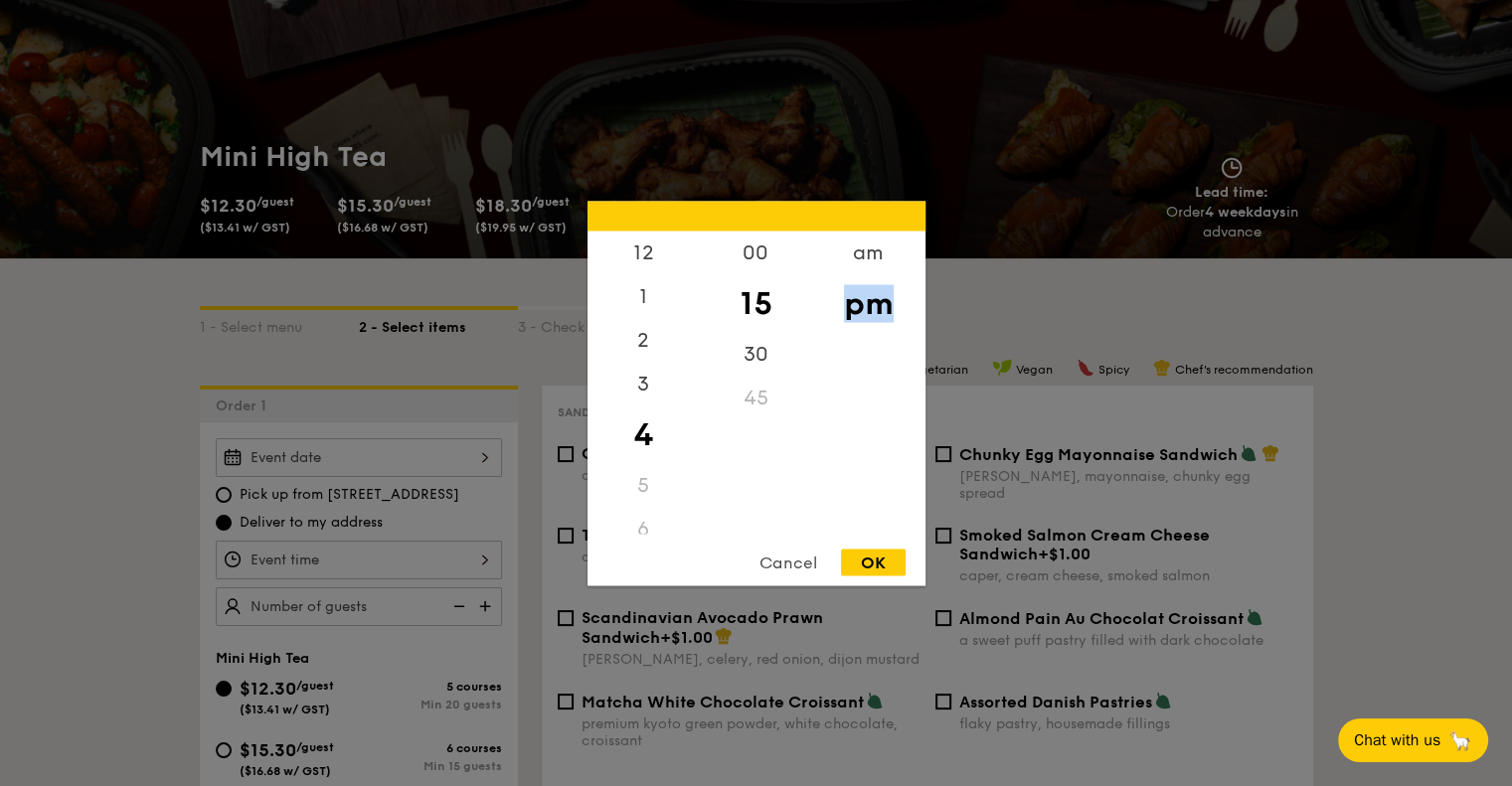 click on "pm" at bounding box center [868, 303] 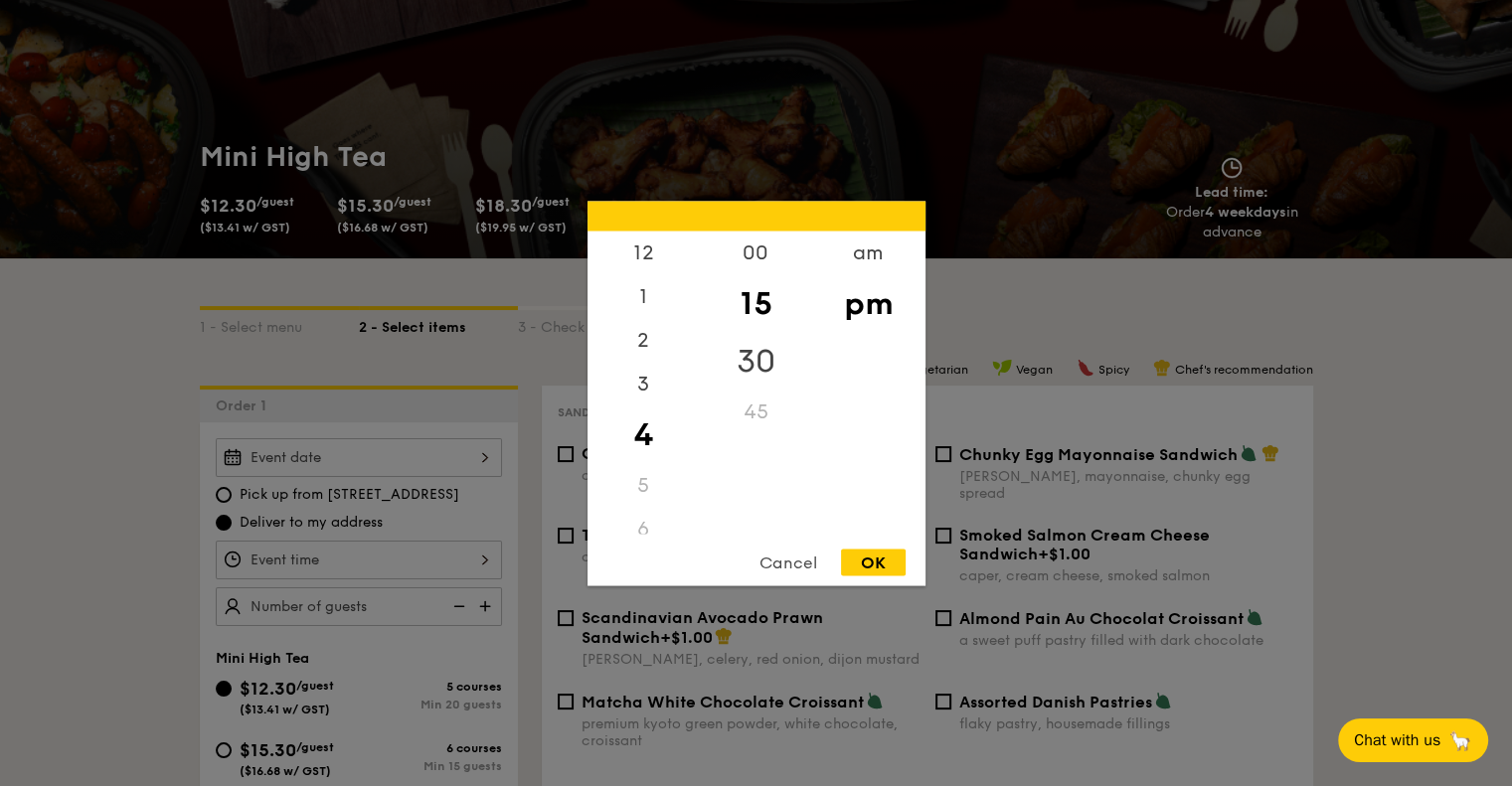 click on "30" at bounding box center [756, 361] 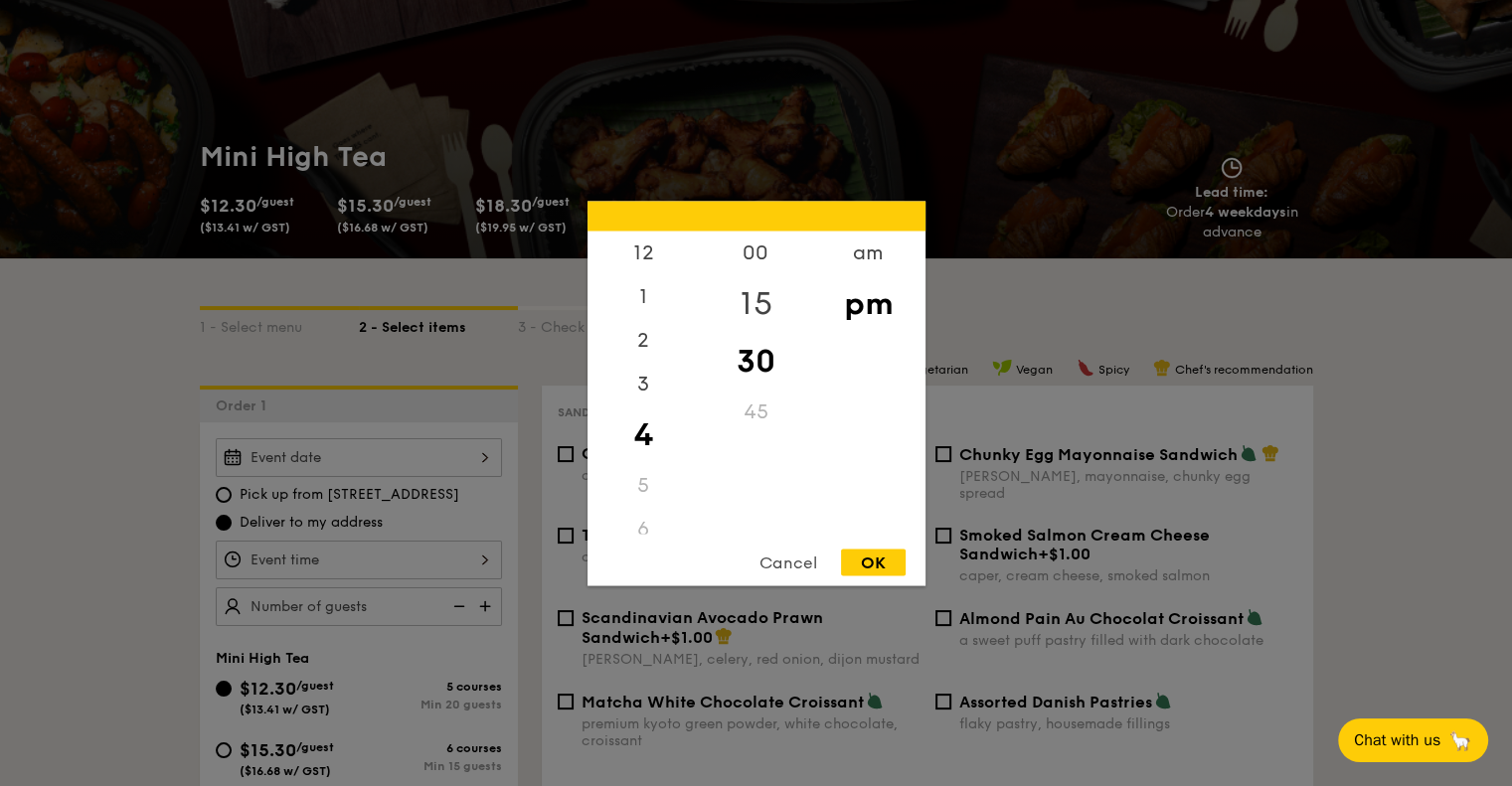 click on "15" at bounding box center [756, 303] 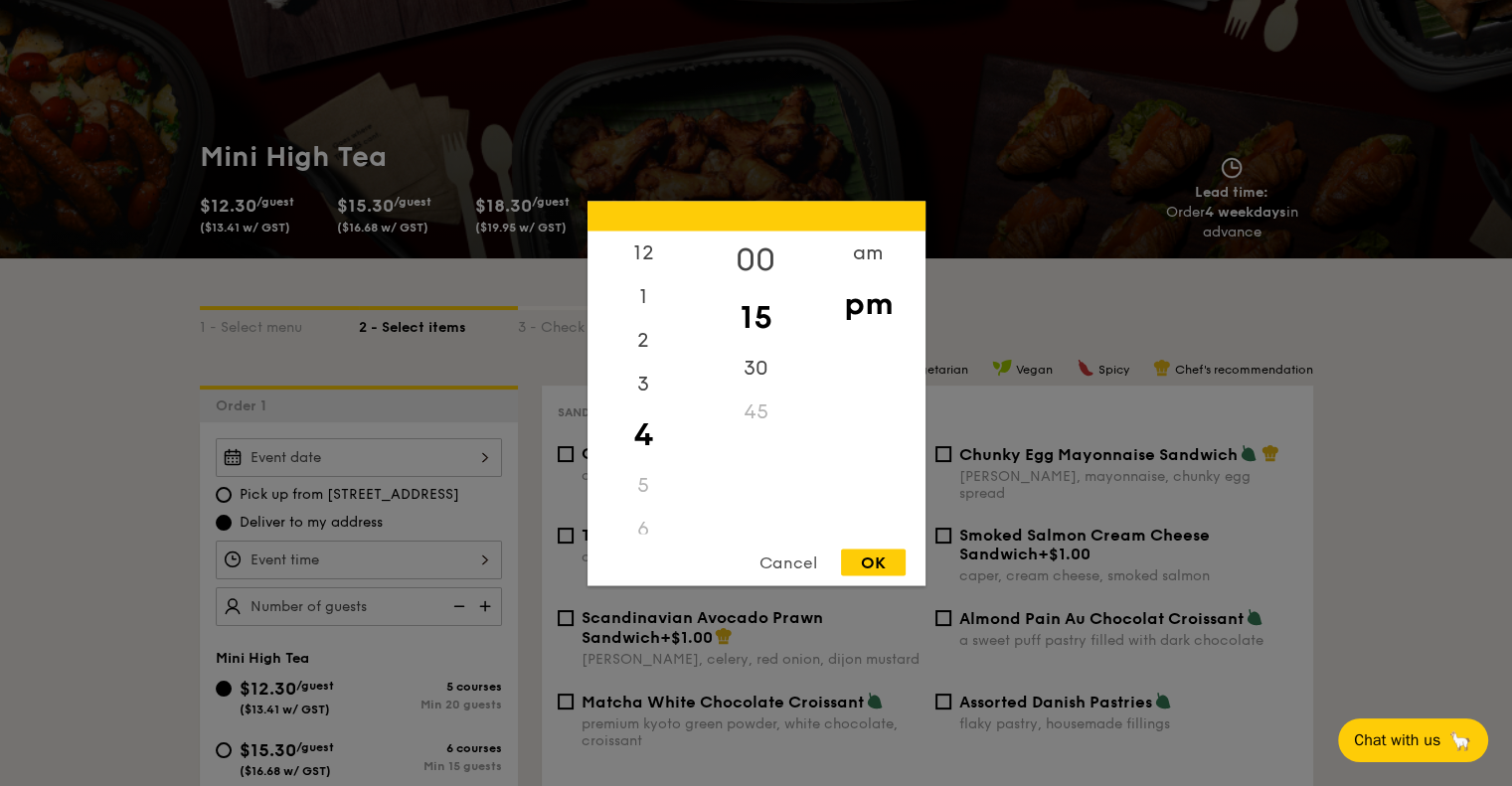 click on "00" at bounding box center (756, 259) 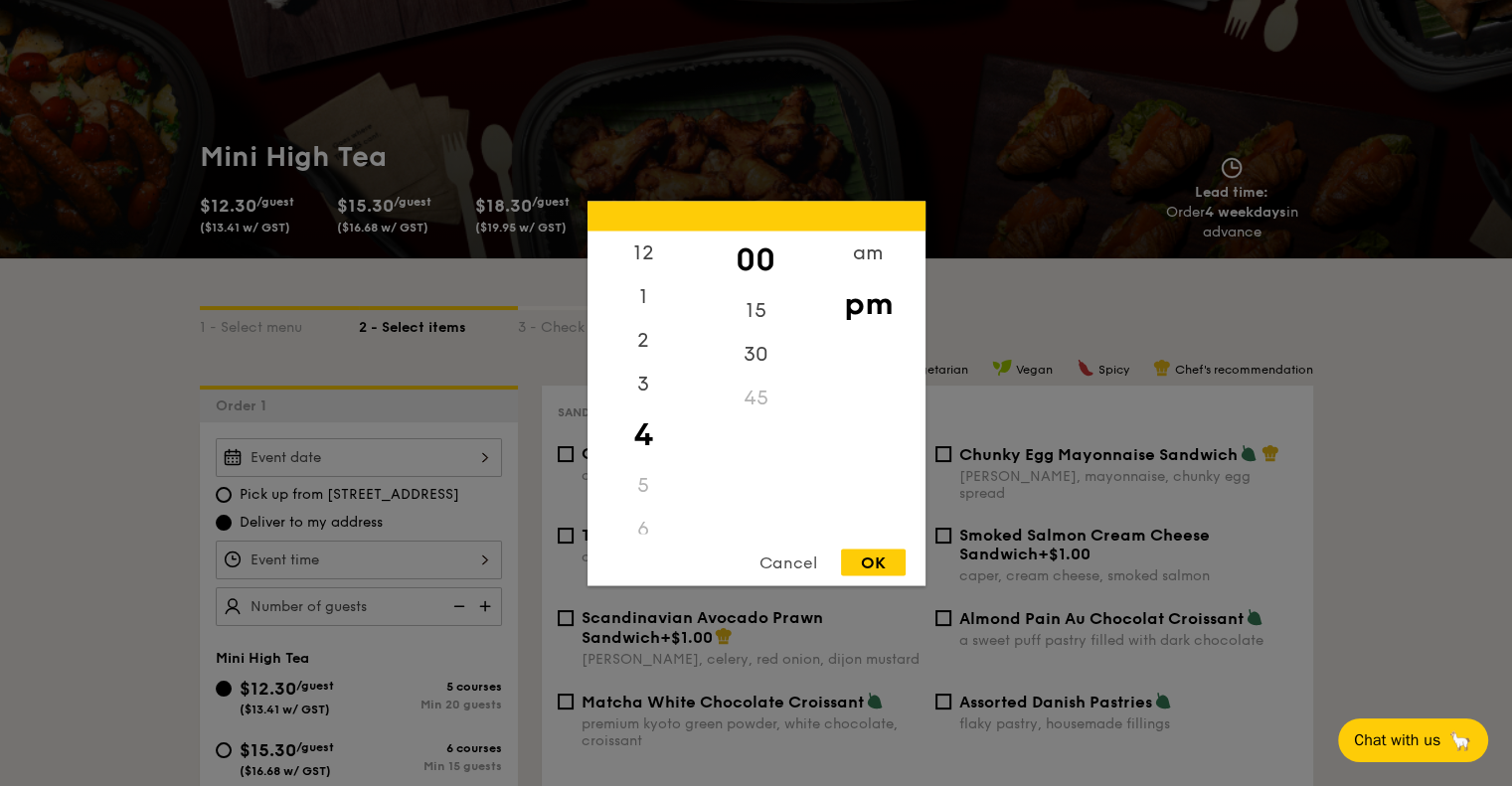 click on "OK" at bounding box center [873, 561] 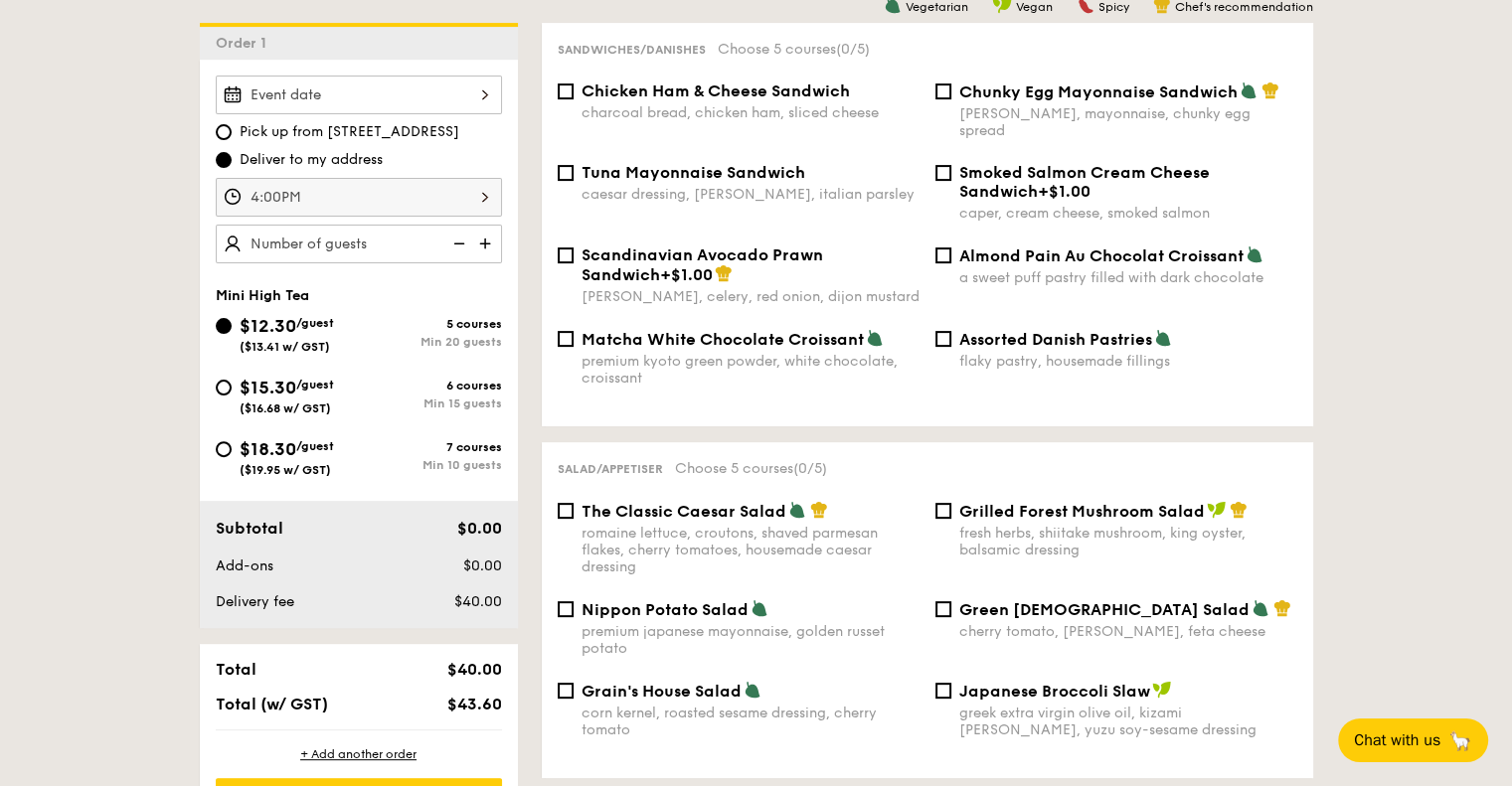scroll, scrollTop: 572, scrollLeft: 0, axis: vertical 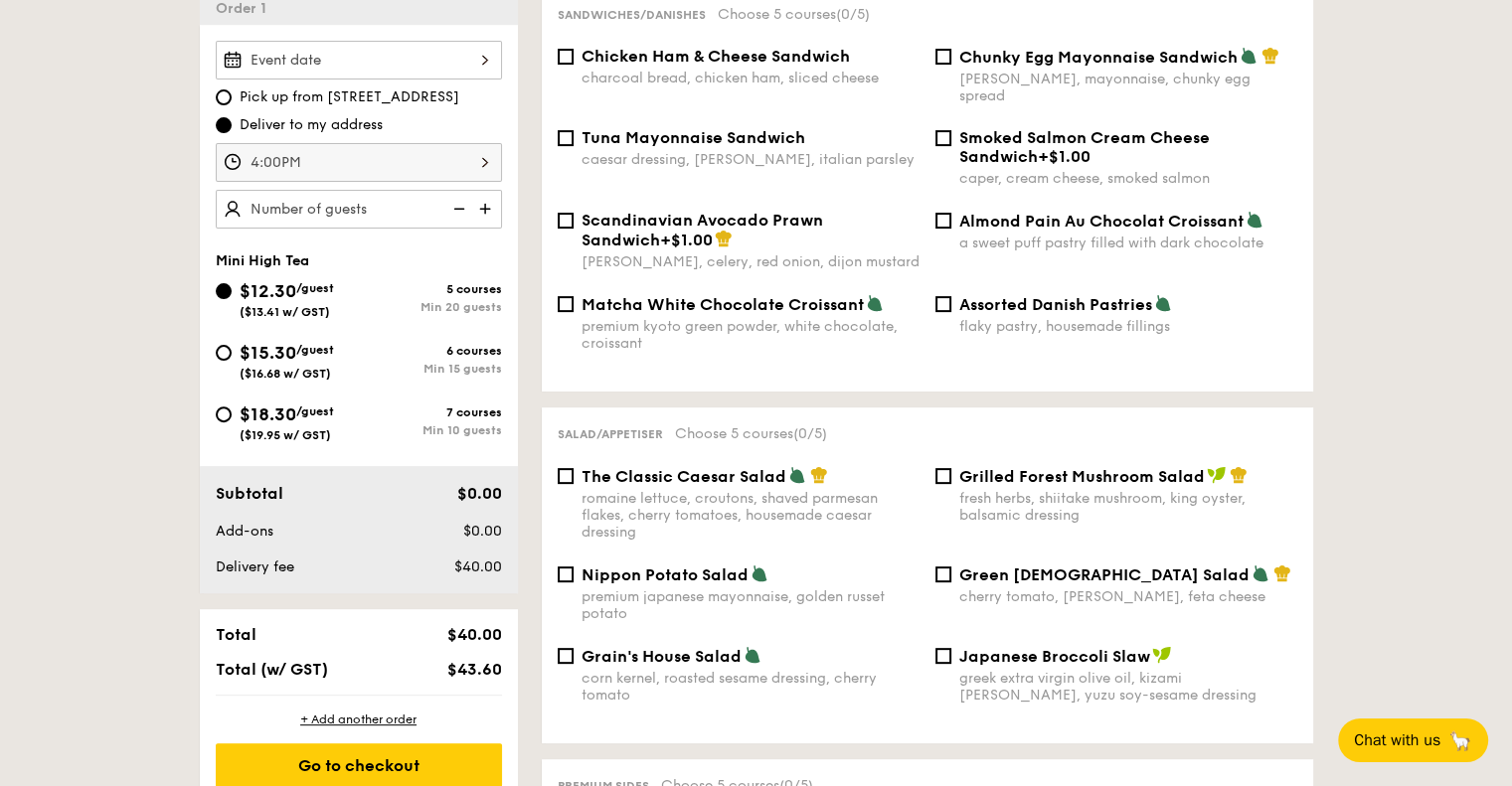 click at bounding box center [487, 209] 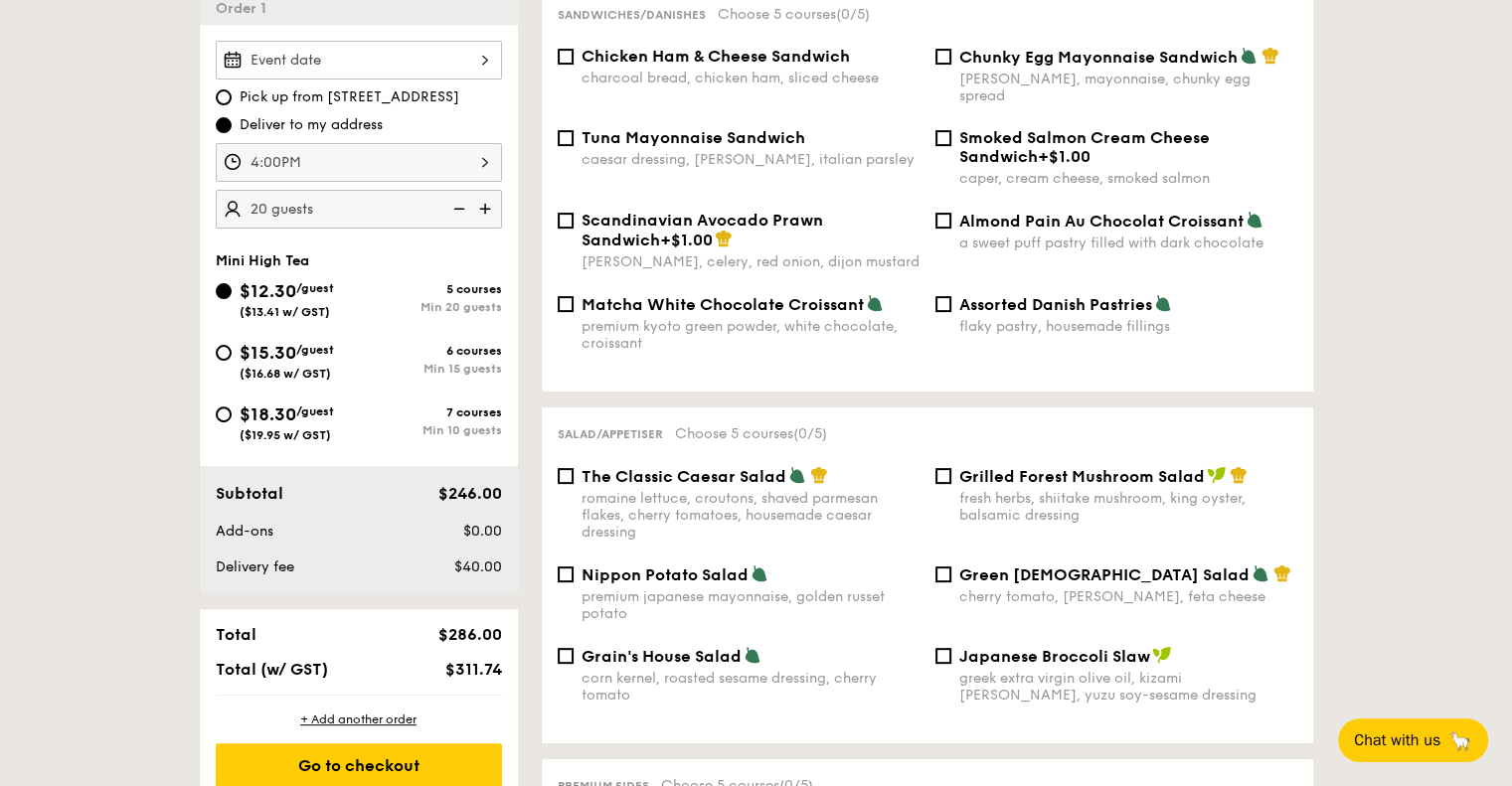 click at bounding box center [487, 209] 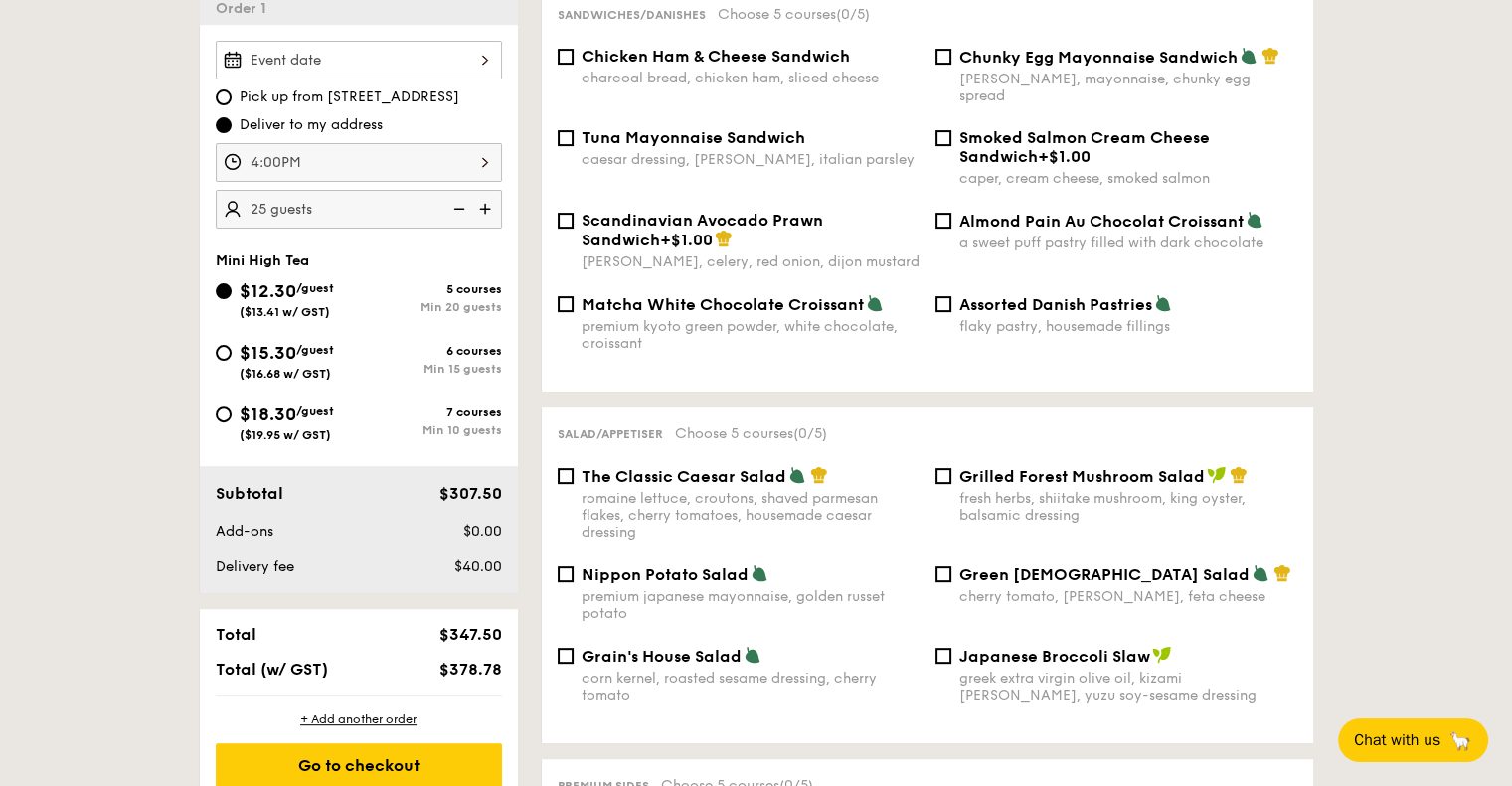 click at bounding box center [487, 209] 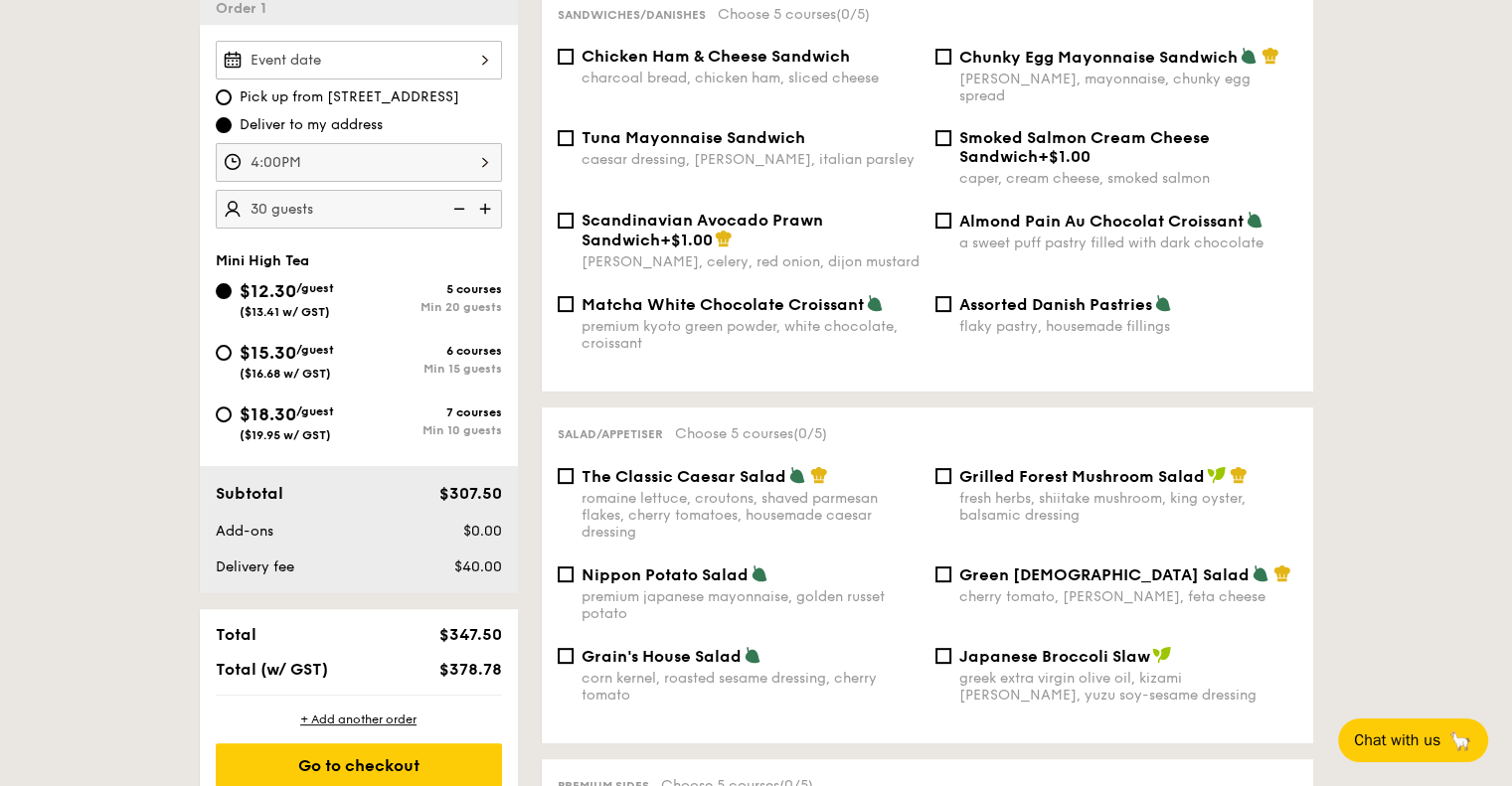 click at bounding box center [487, 209] 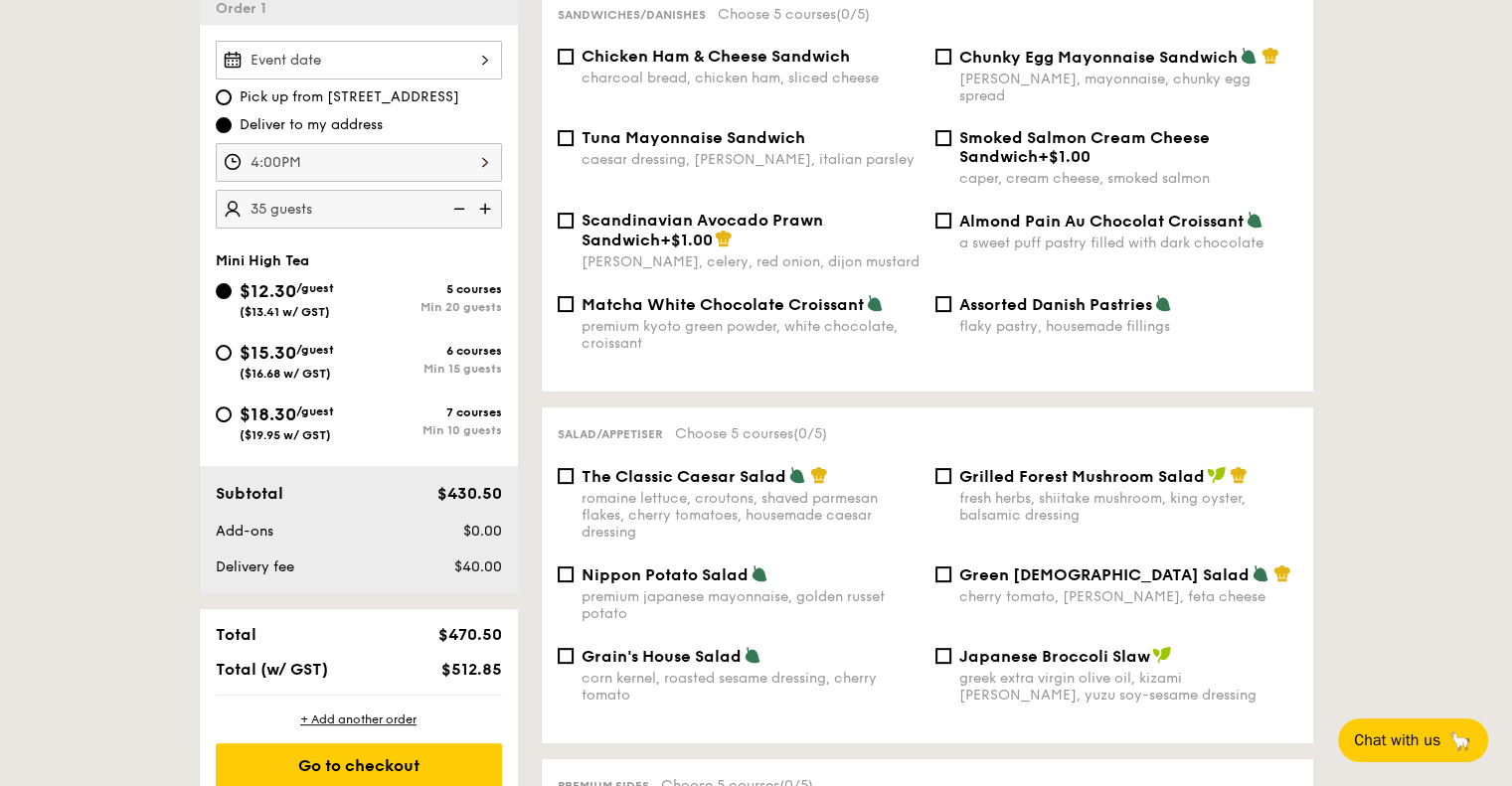 click at bounding box center (457, 209) 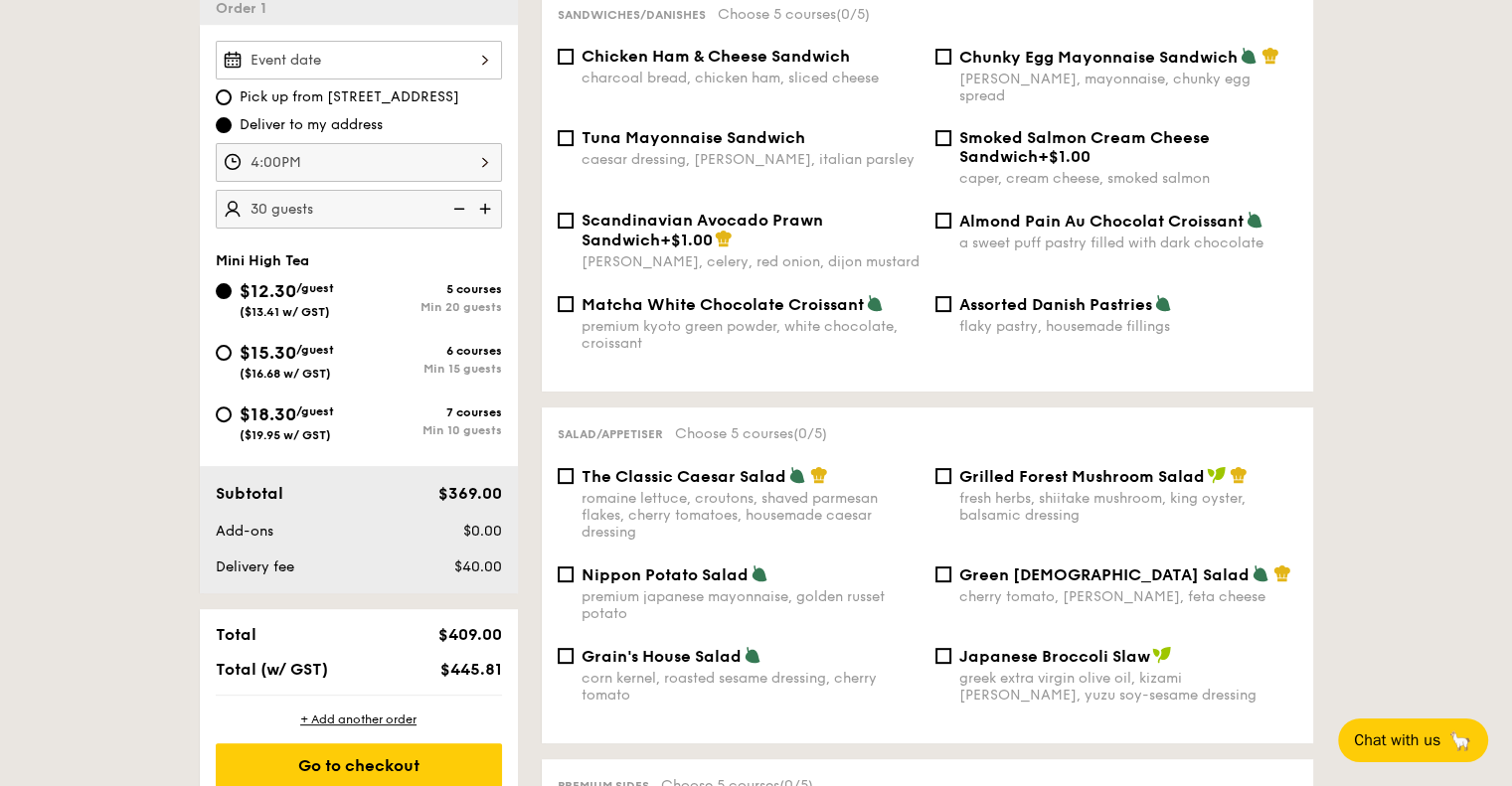 click at bounding box center (457, 209) 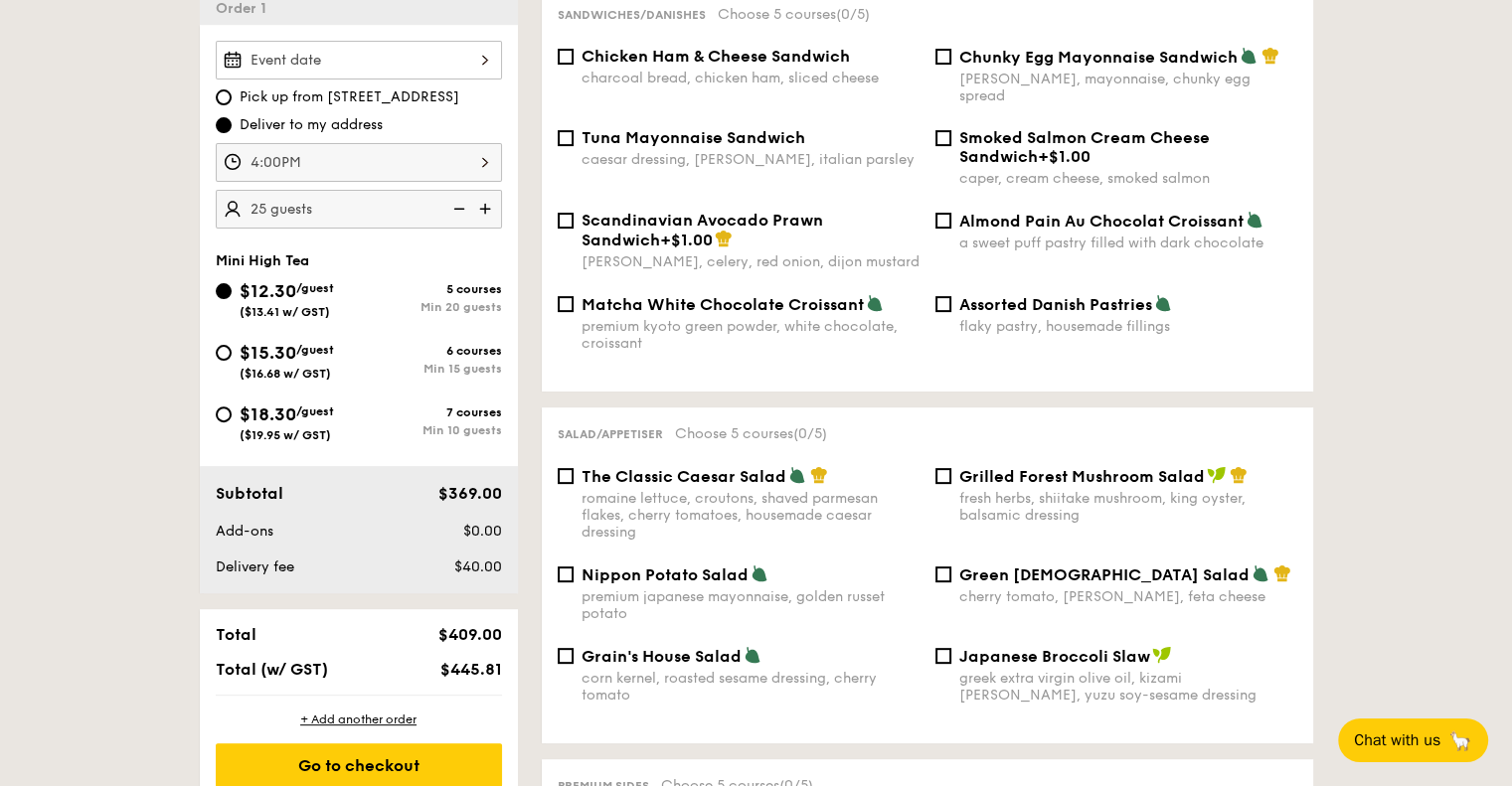click at bounding box center (457, 209) 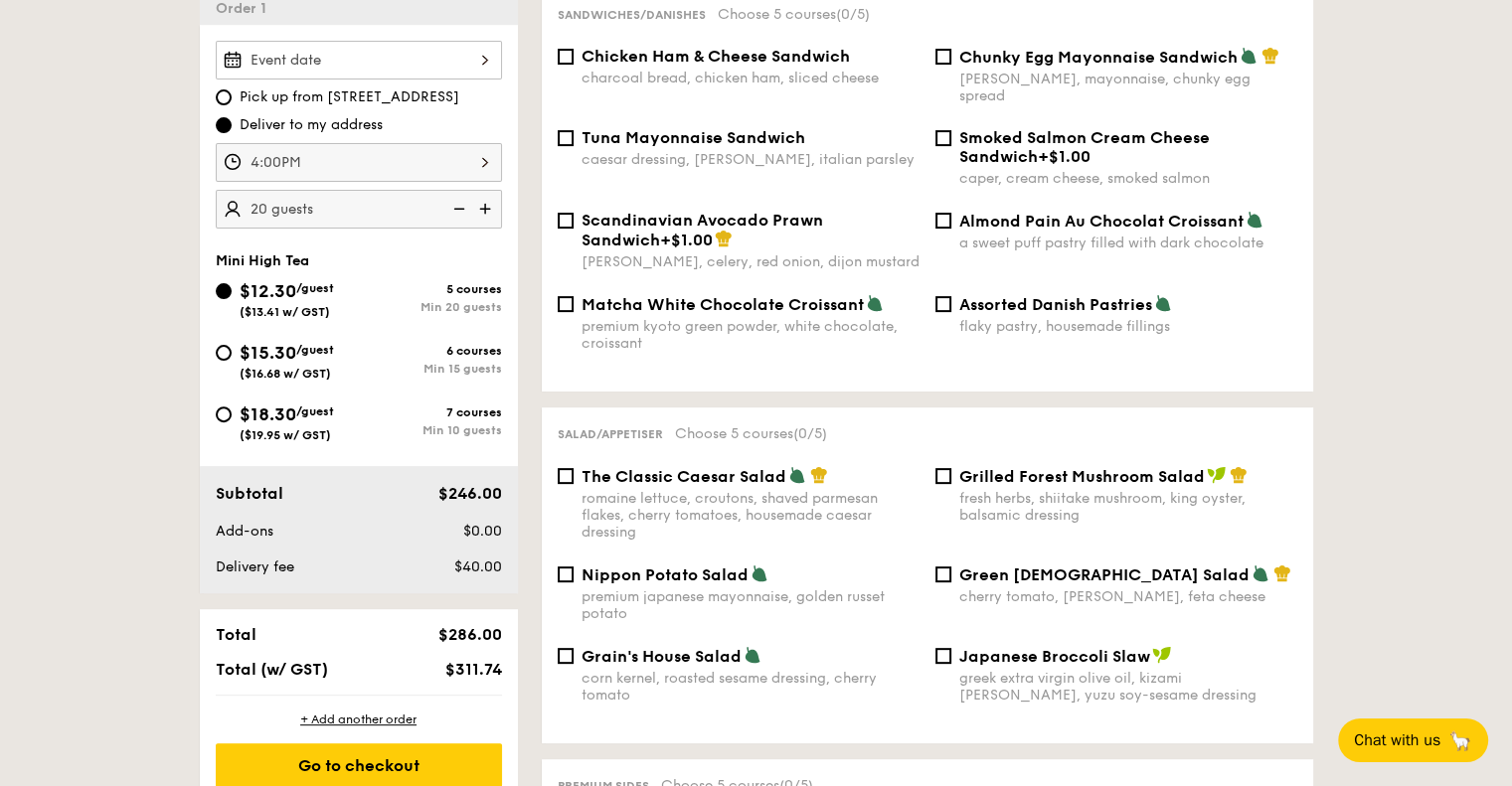 click at bounding box center [487, 209] 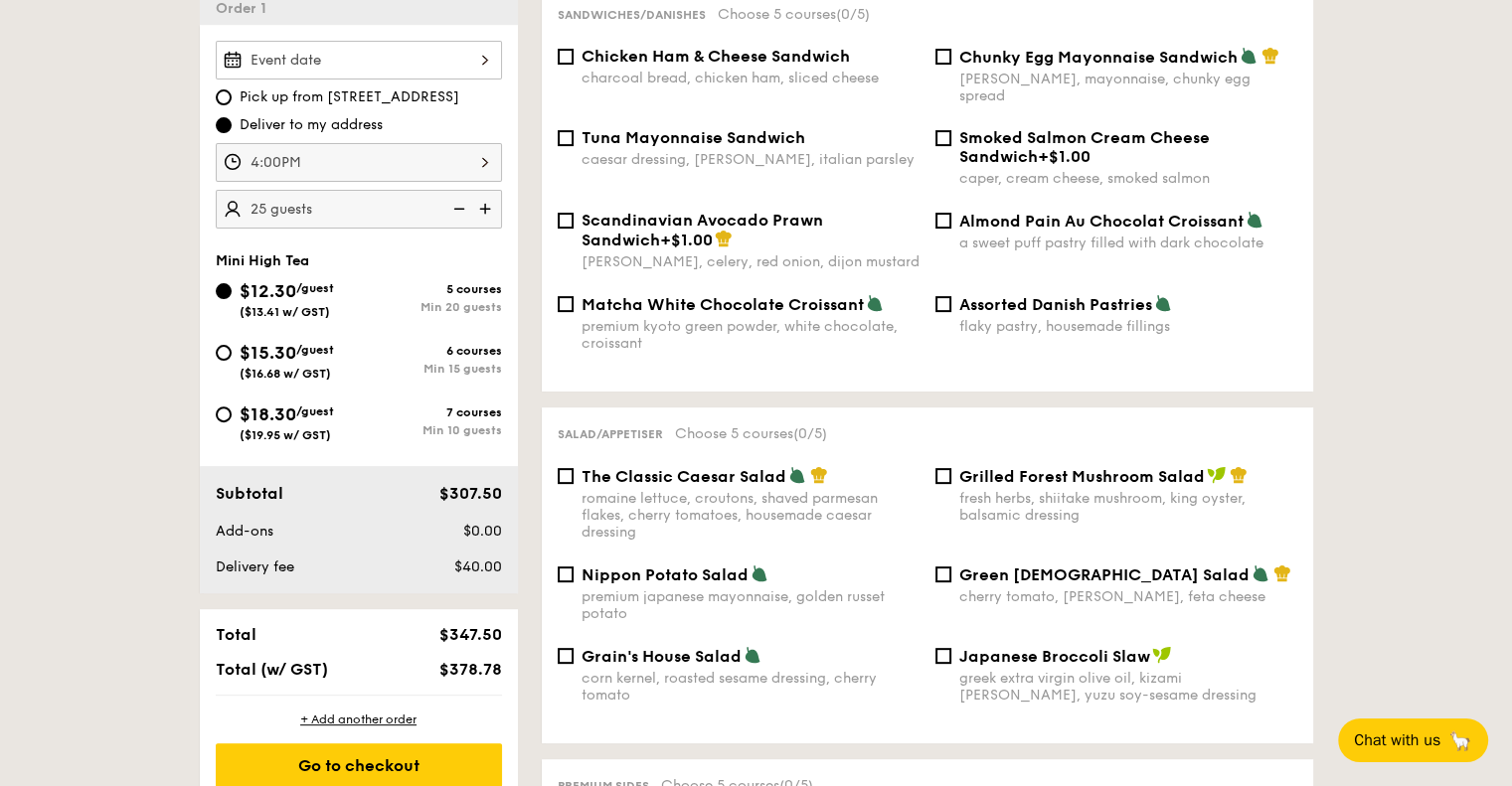 click at bounding box center (487, 209) 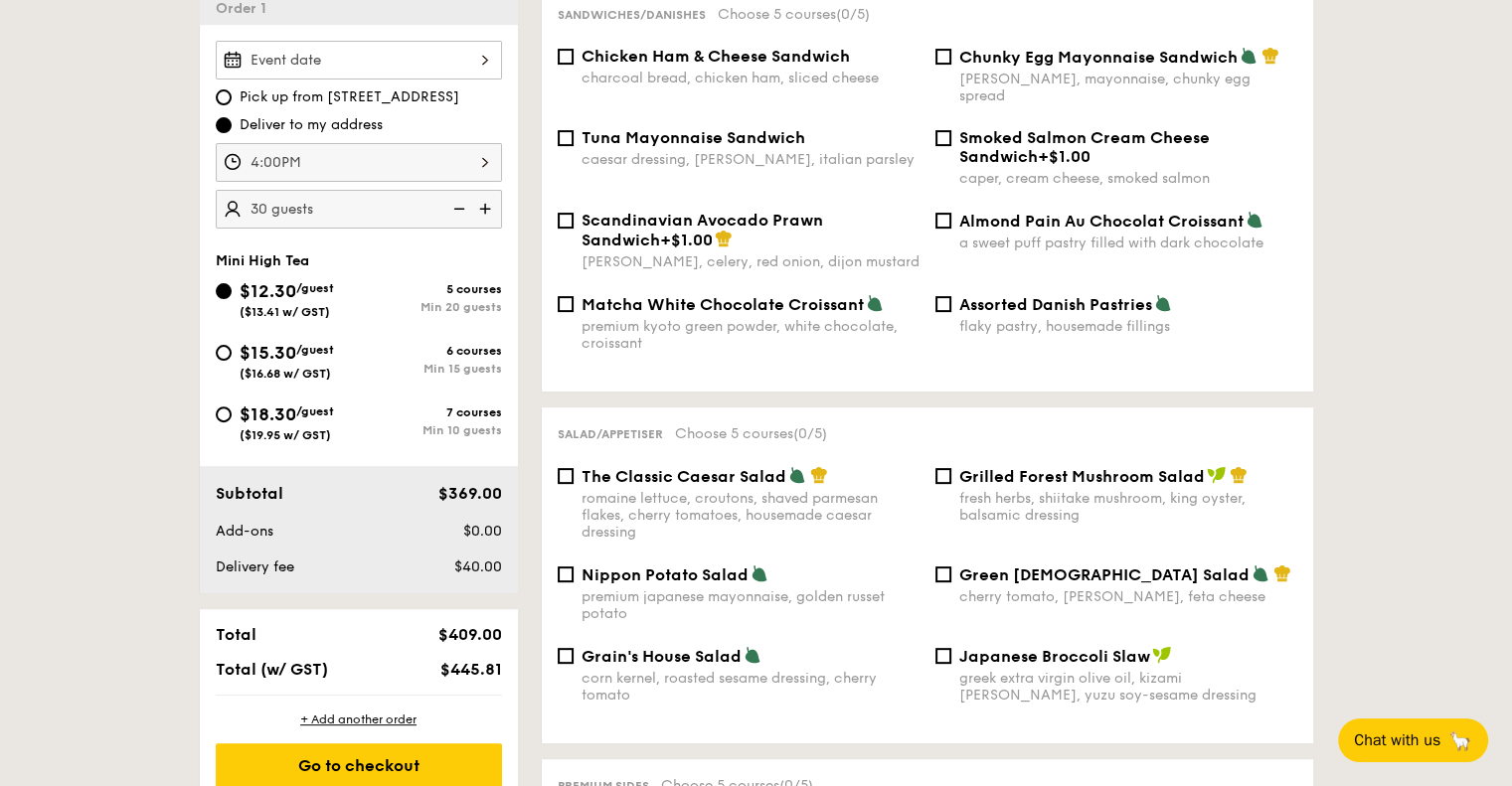 click at bounding box center (487, 209) 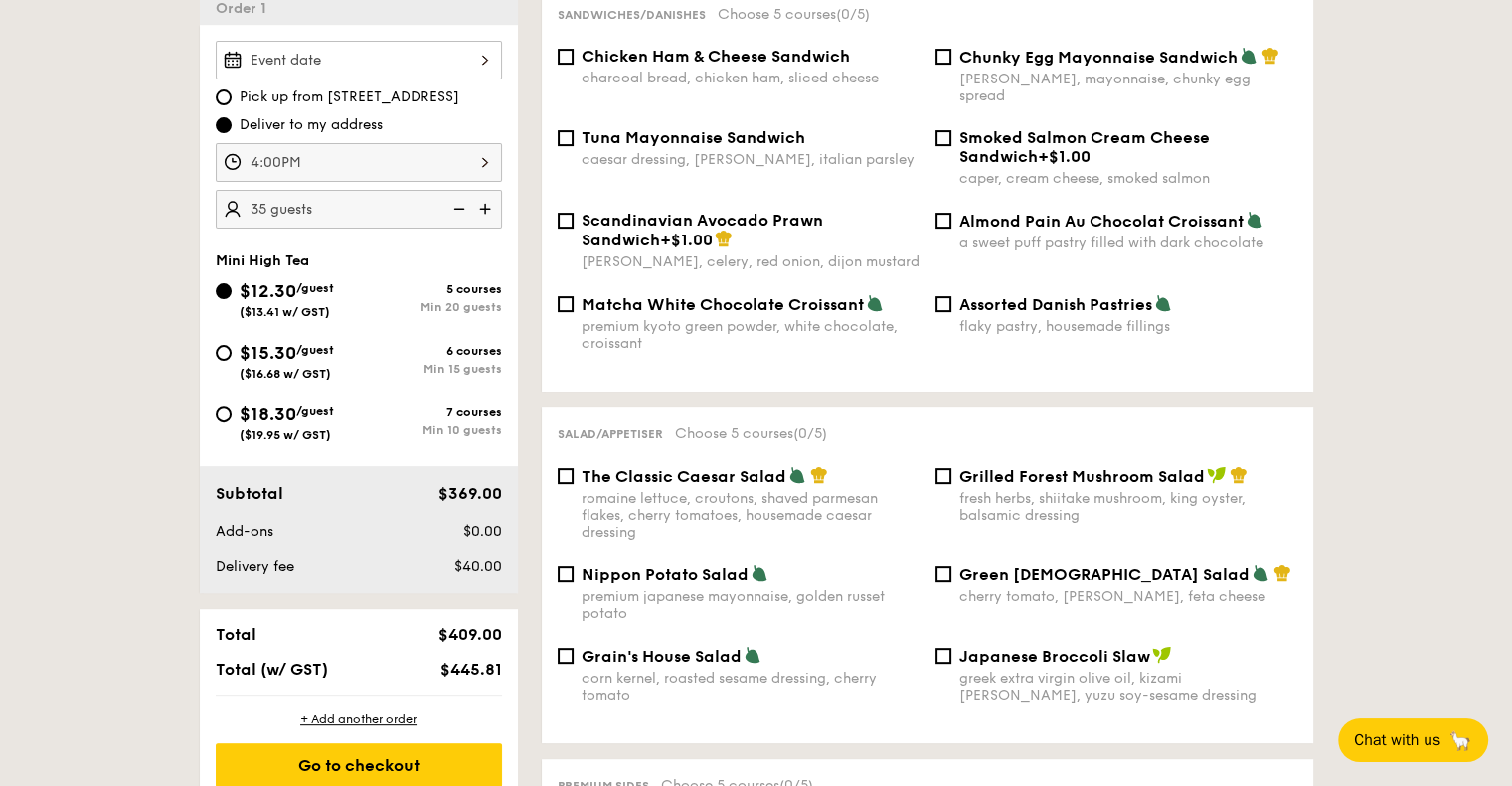 click at bounding box center (487, 209) 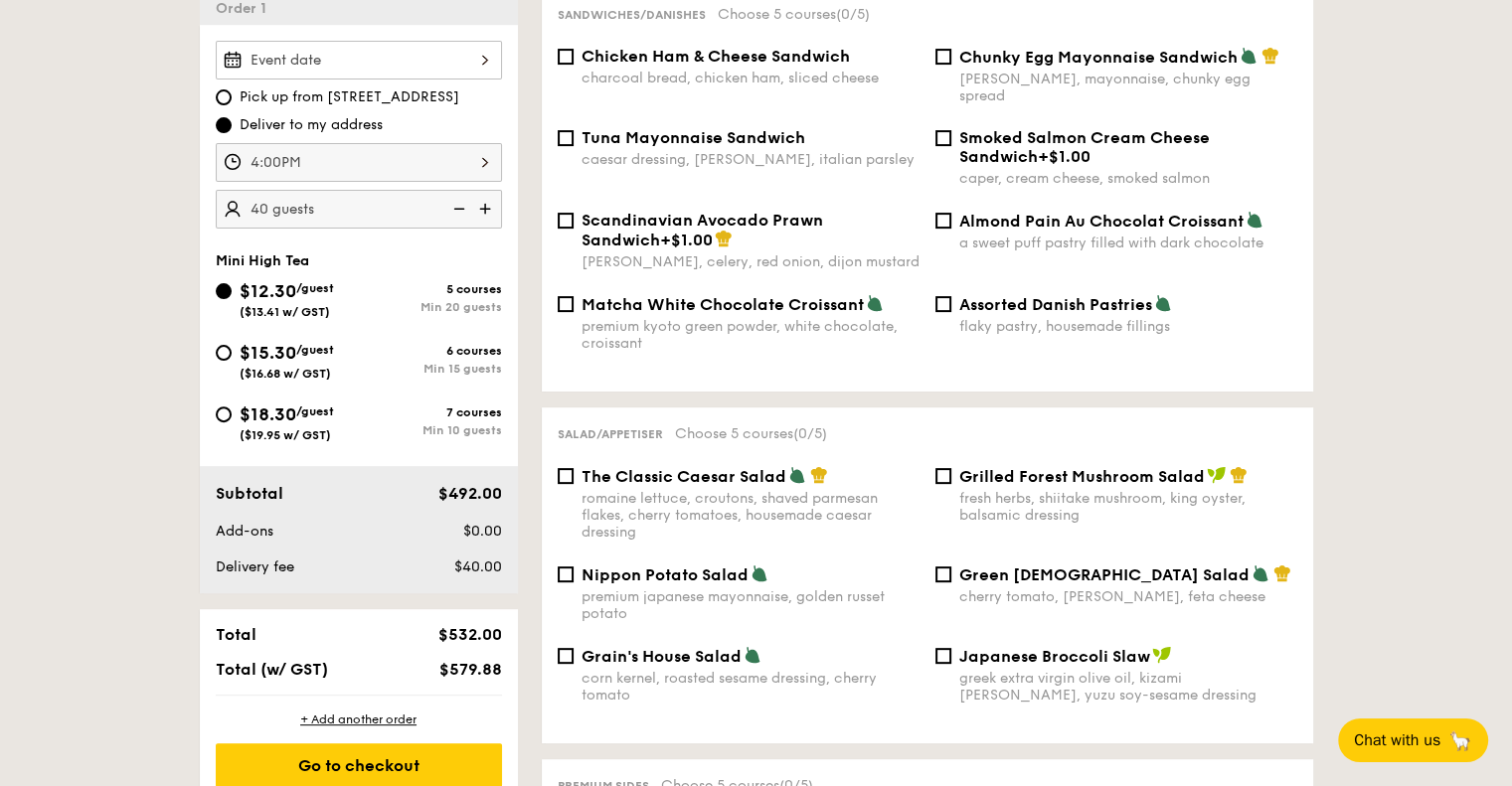 click at bounding box center [487, 209] 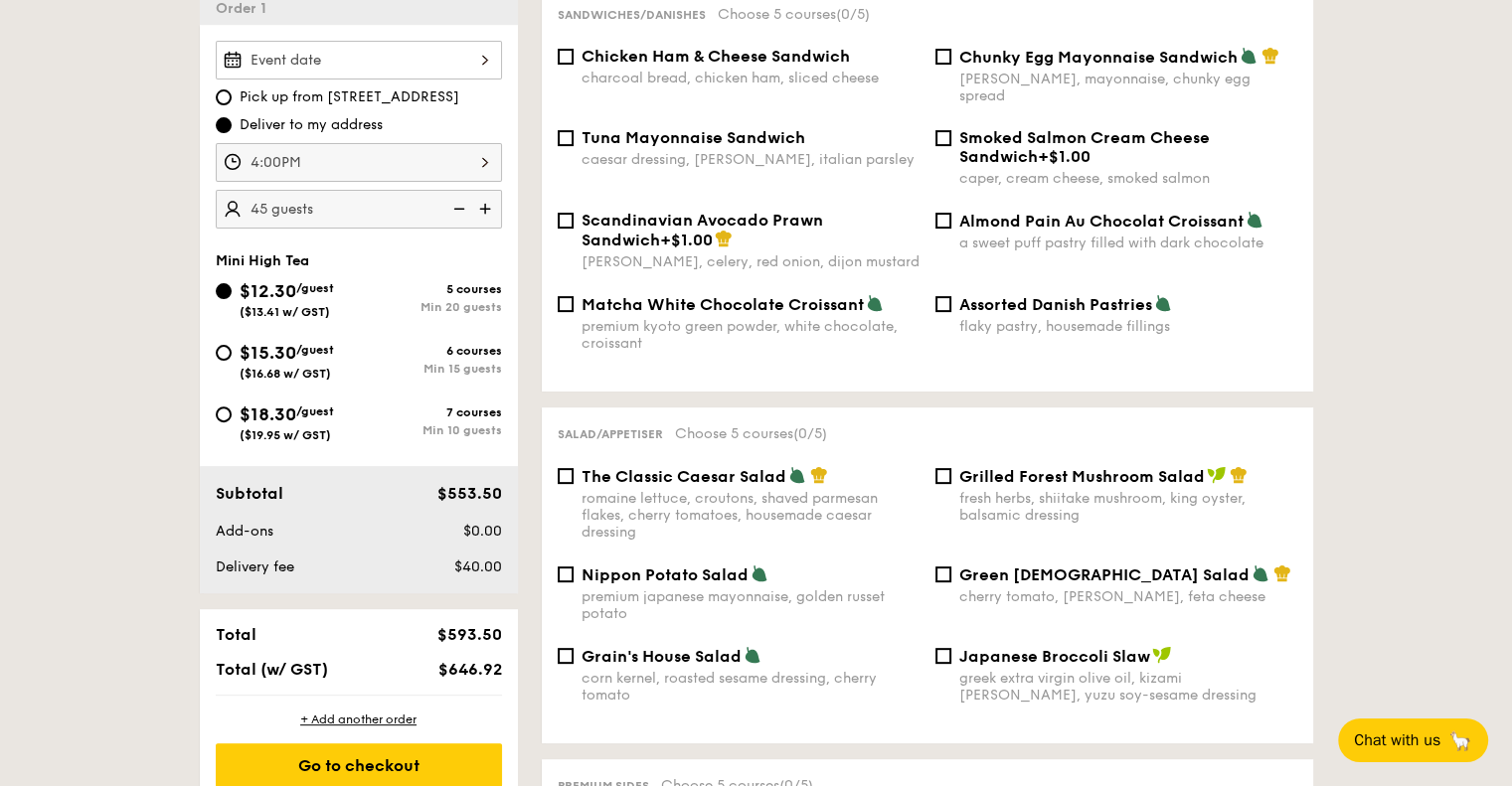 click at bounding box center (487, 209) 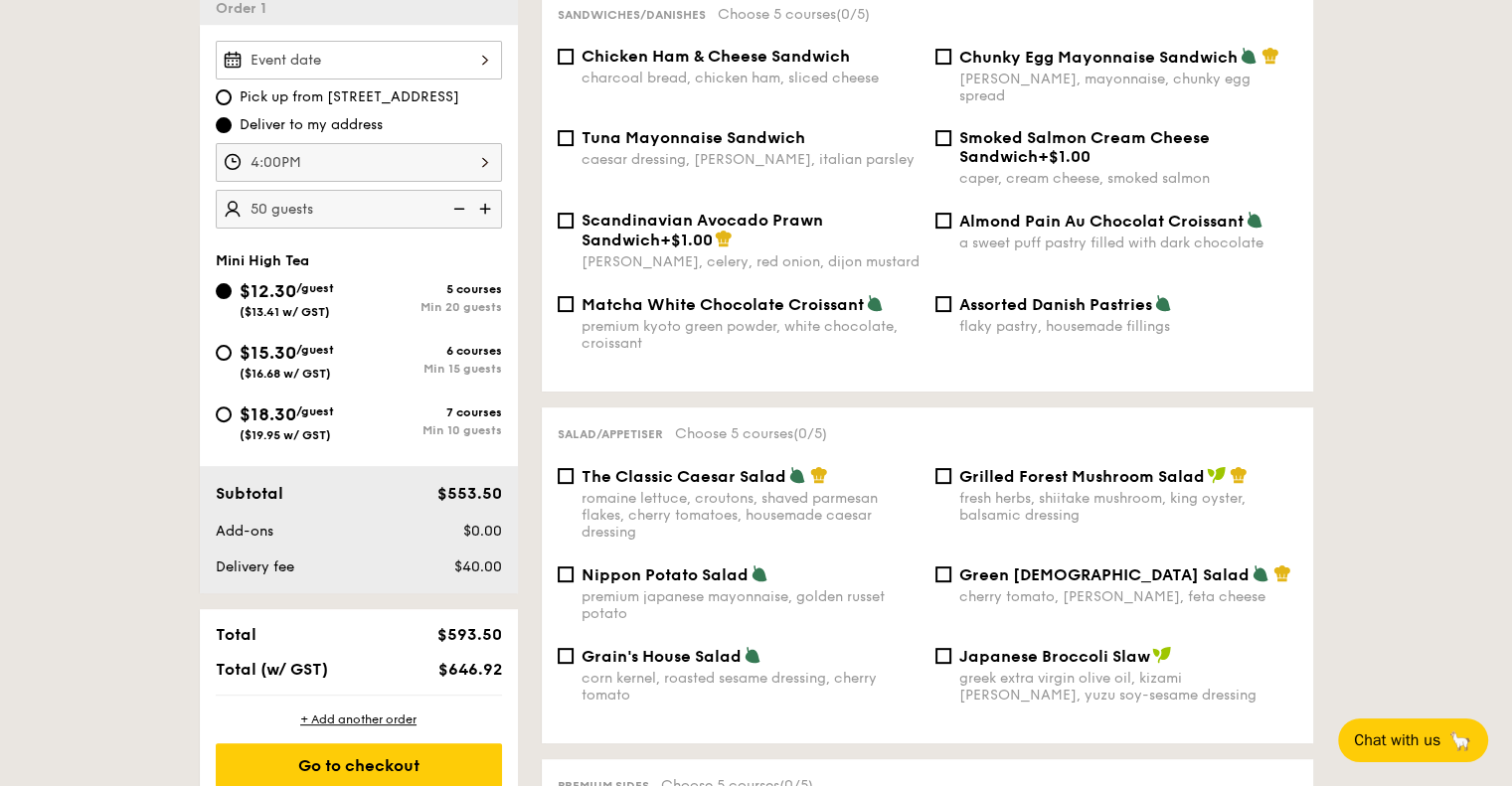 click at bounding box center [487, 209] 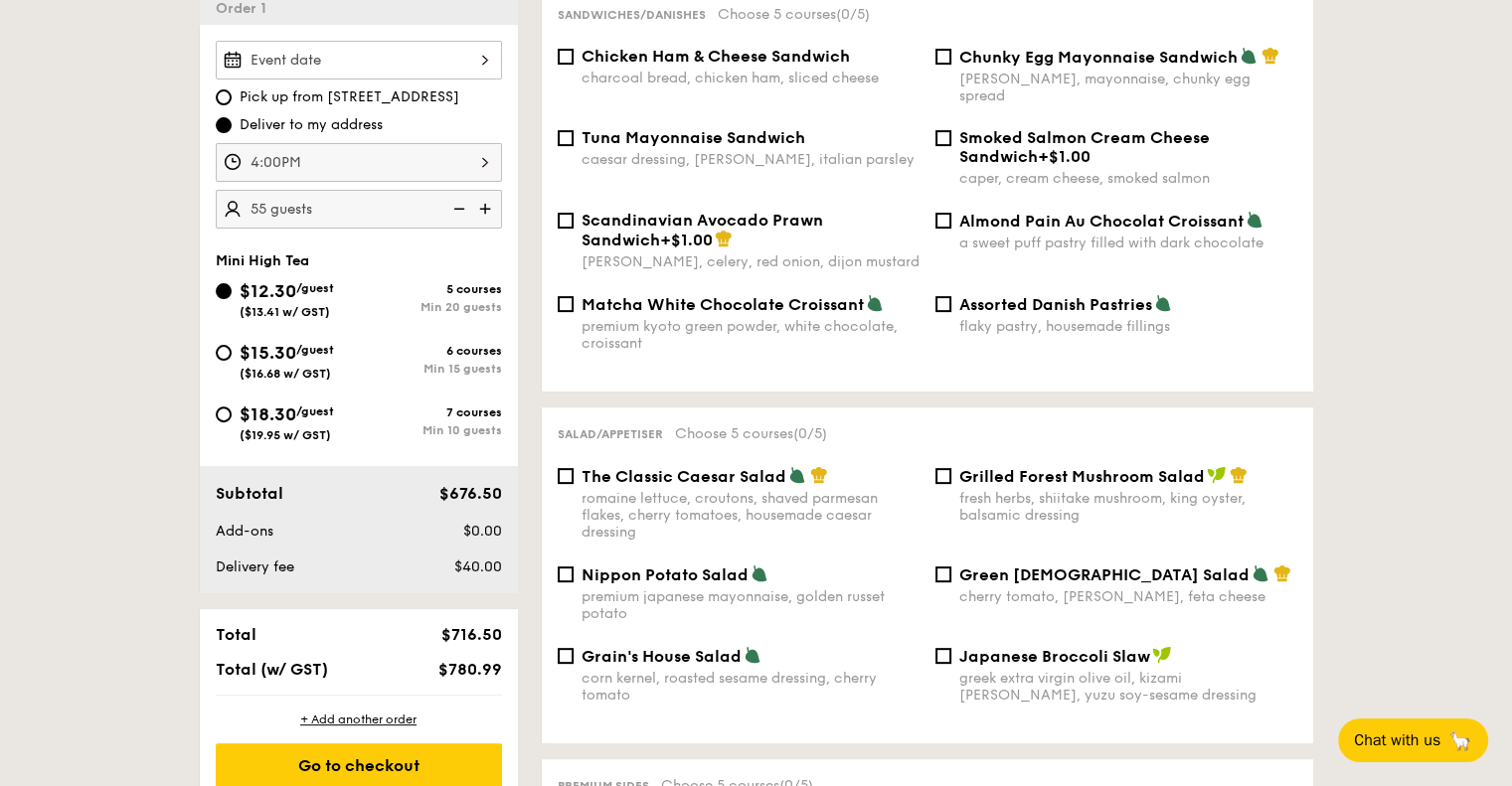 click at bounding box center [487, 209] 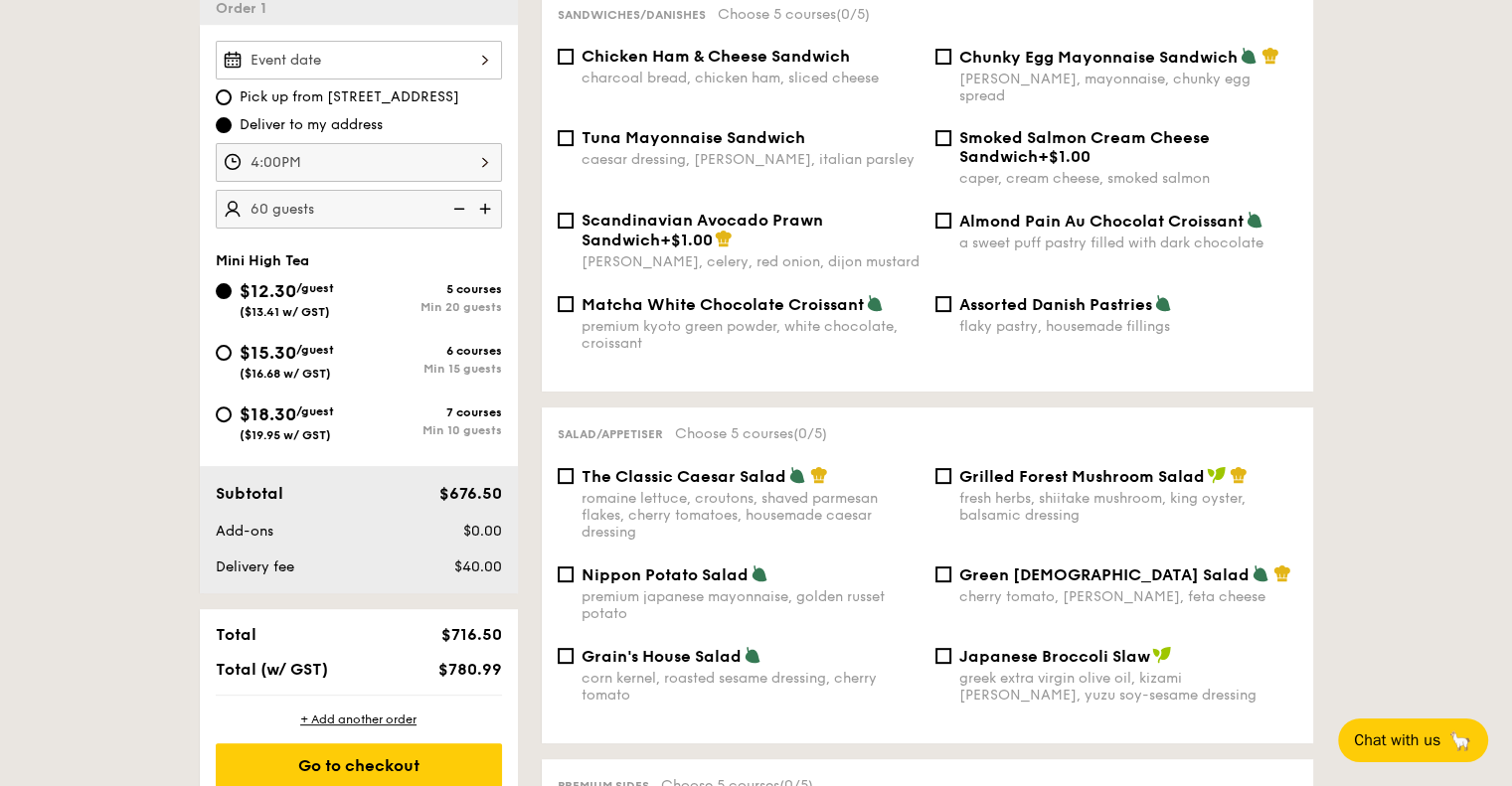 click at bounding box center (487, 209) 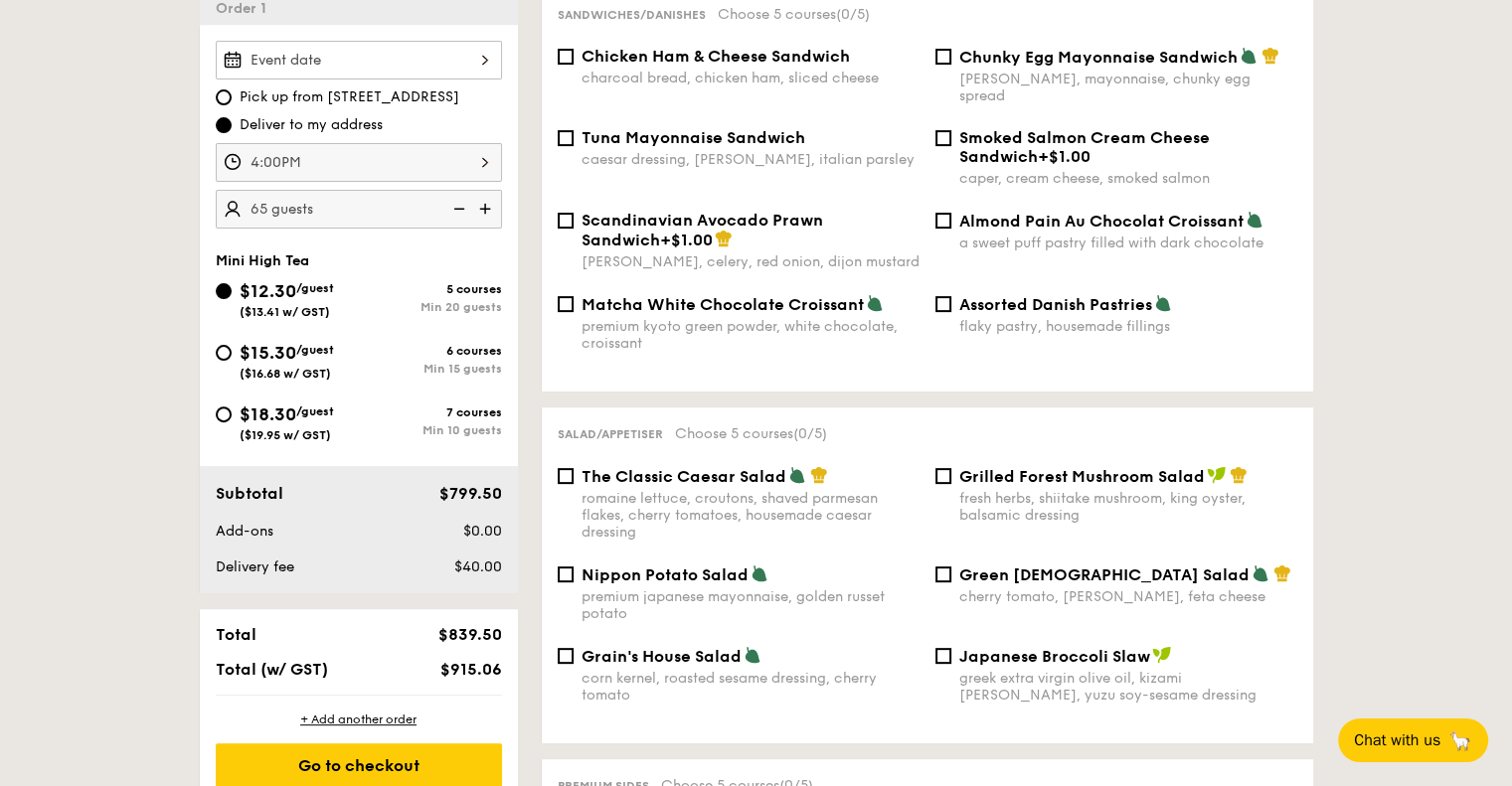 click at bounding box center (487, 209) 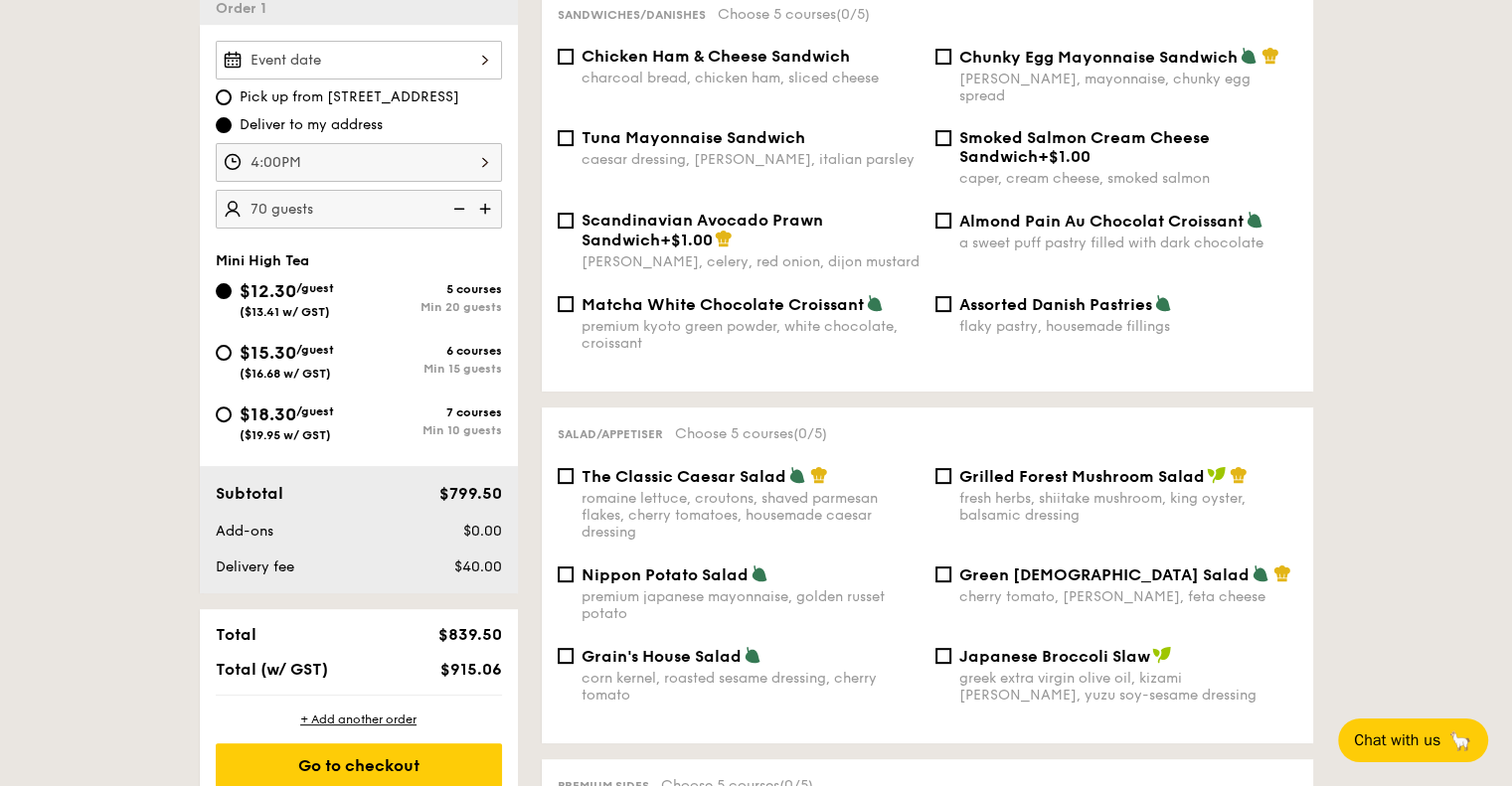 click at bounding box center [487, 209] 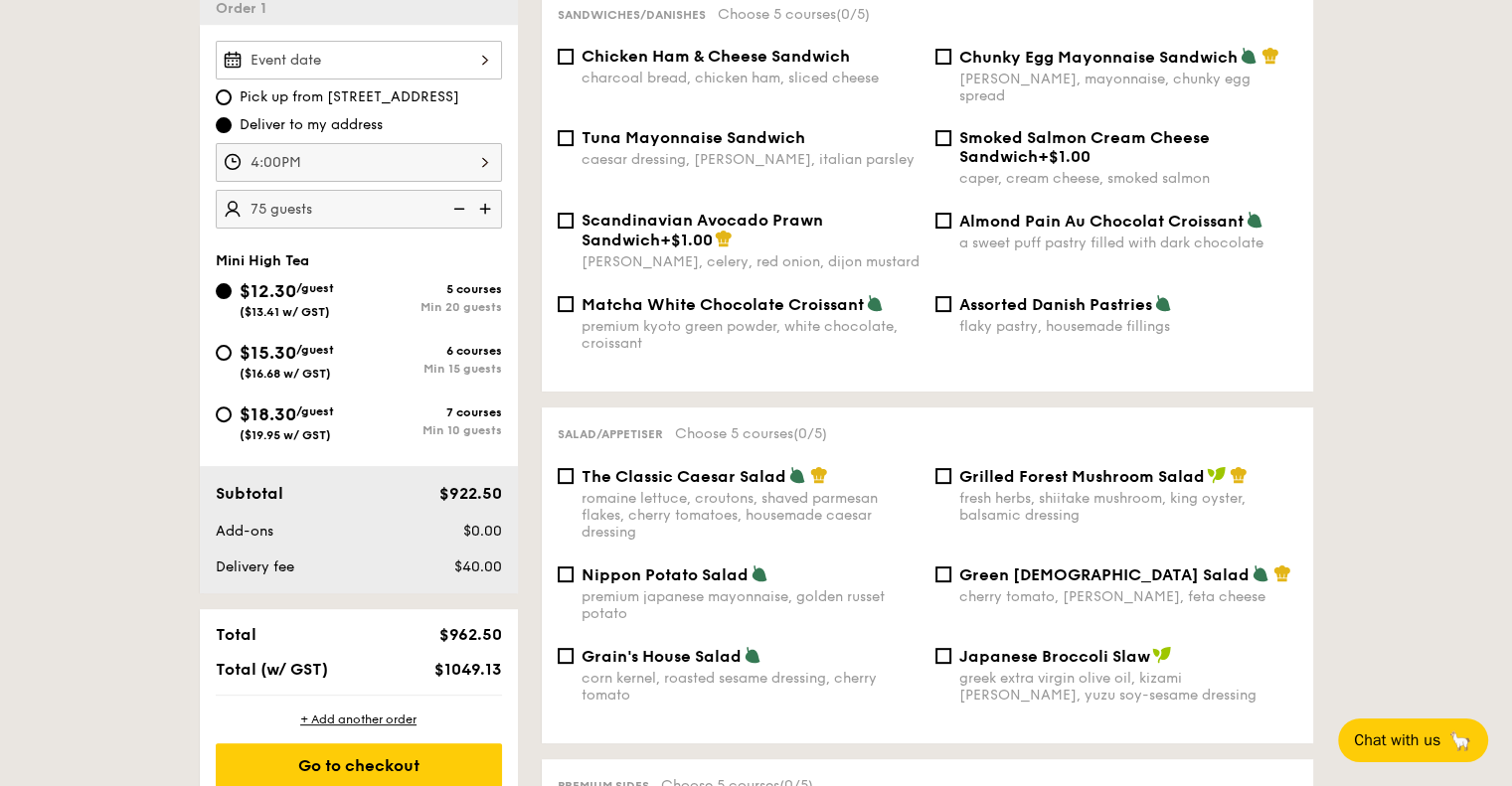 click at bounding box center [487, 209] 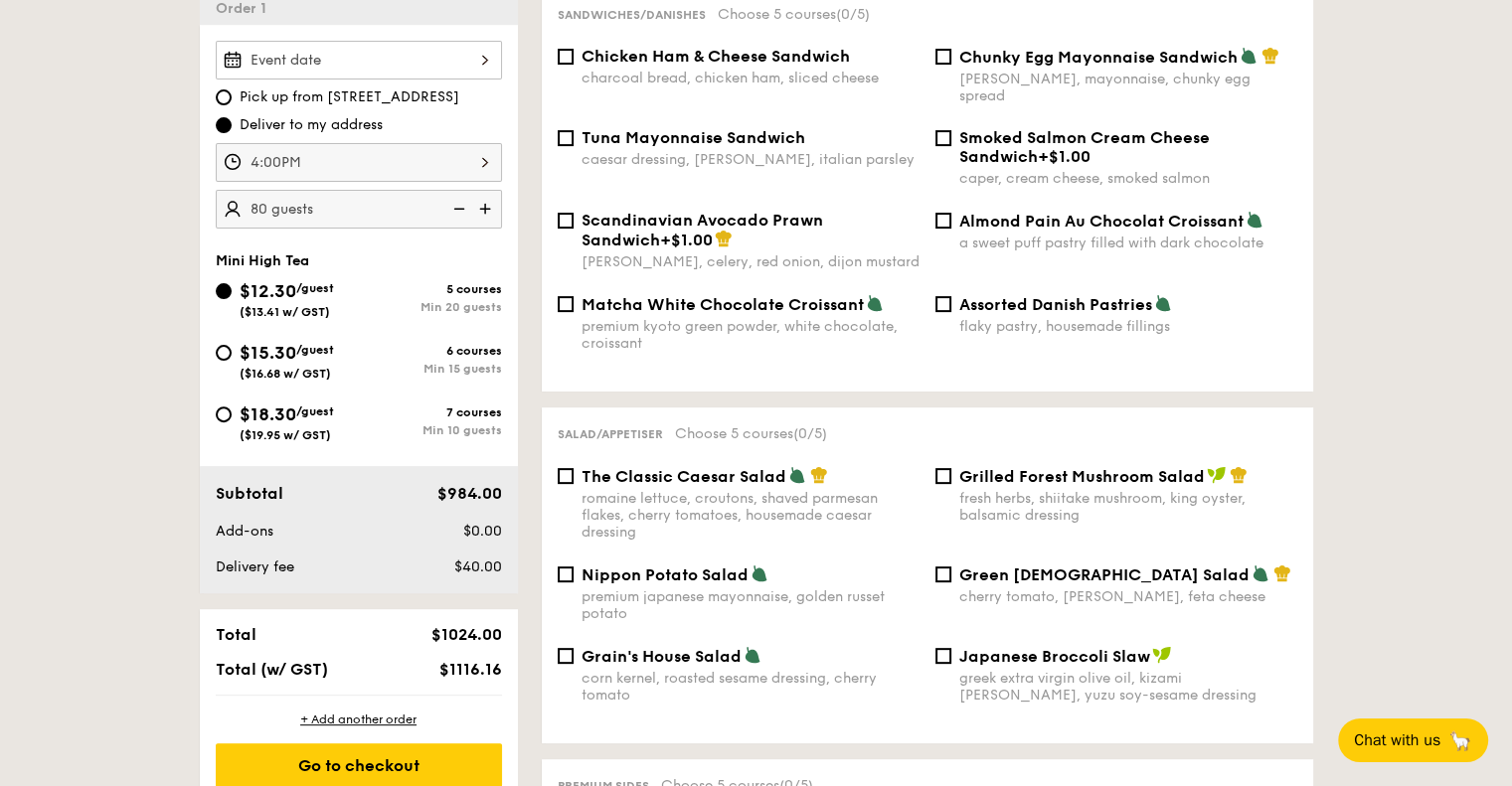 click at bounding box center (487, 209) 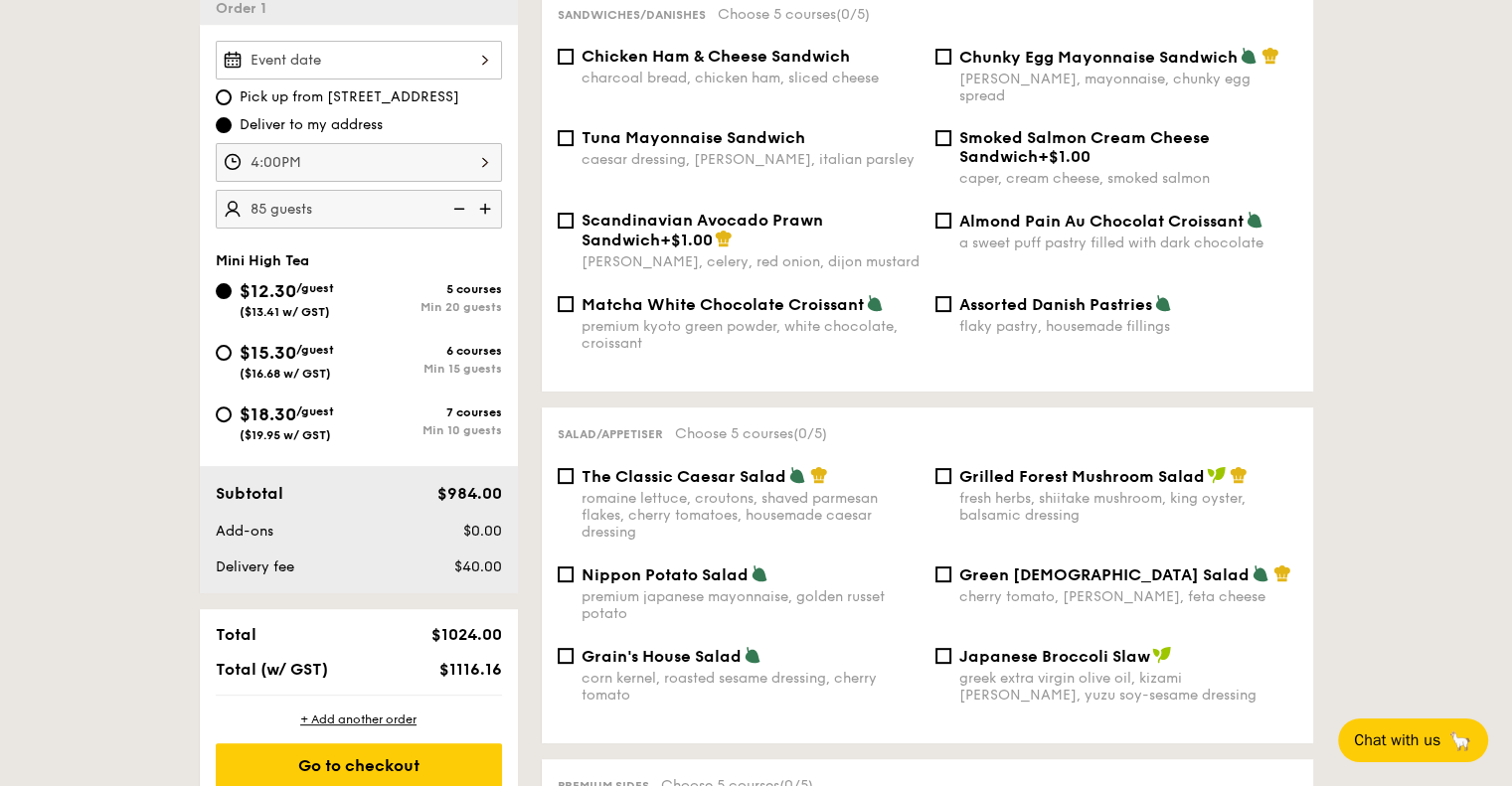 click at bounding box center (487, 209) 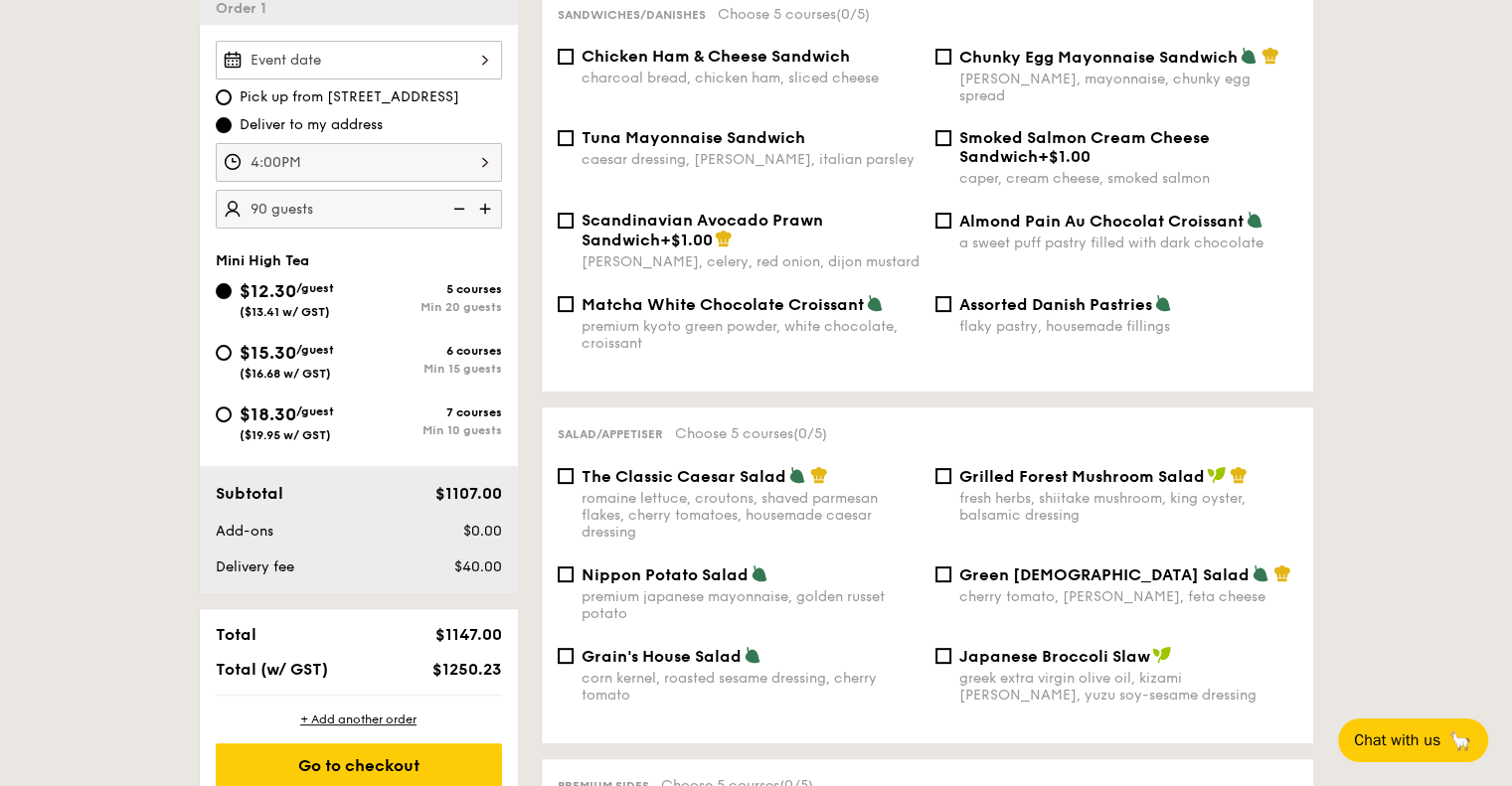 click at bounding box center (487, 209) 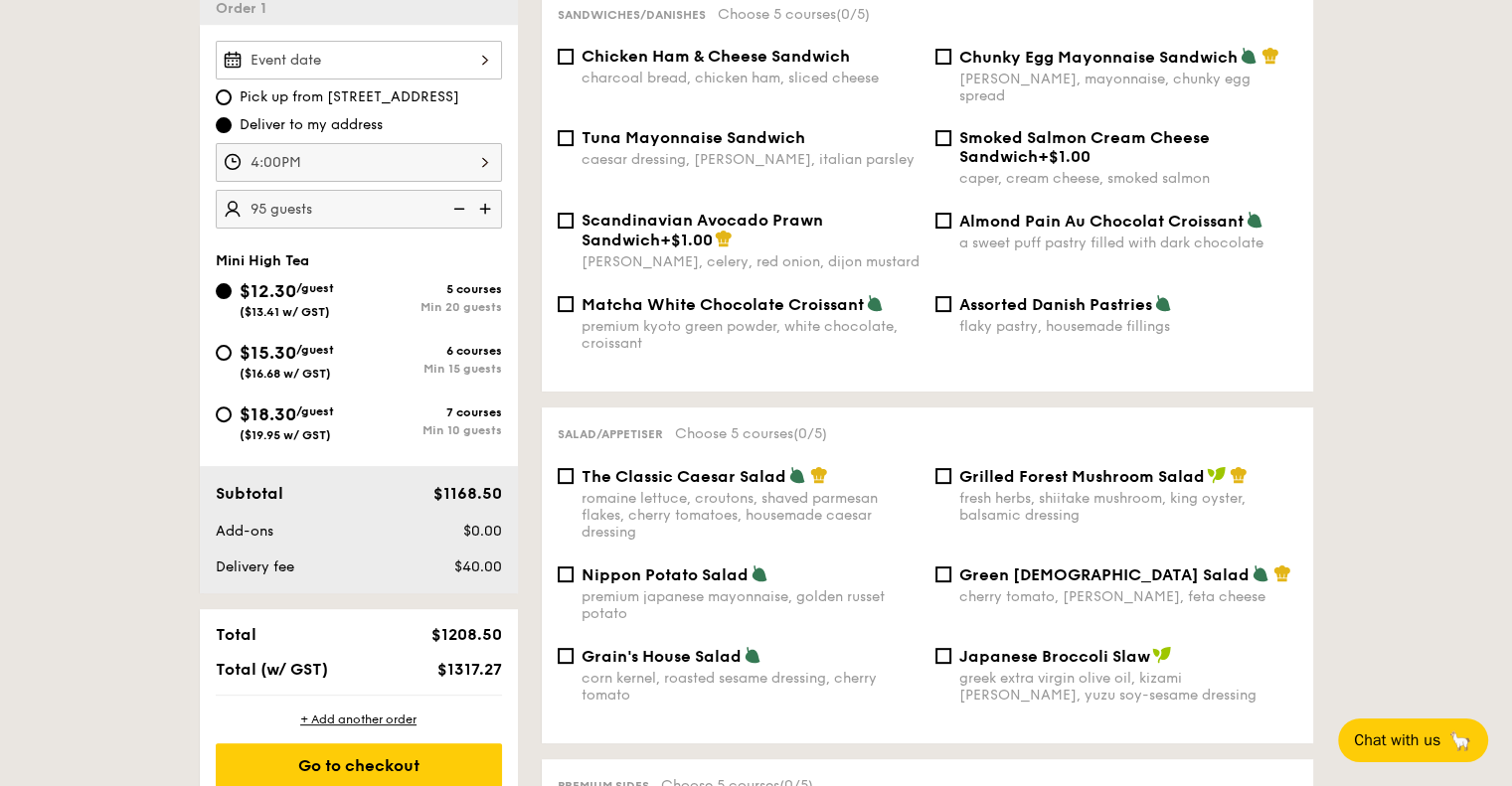 click at bounding box center [487, 209] 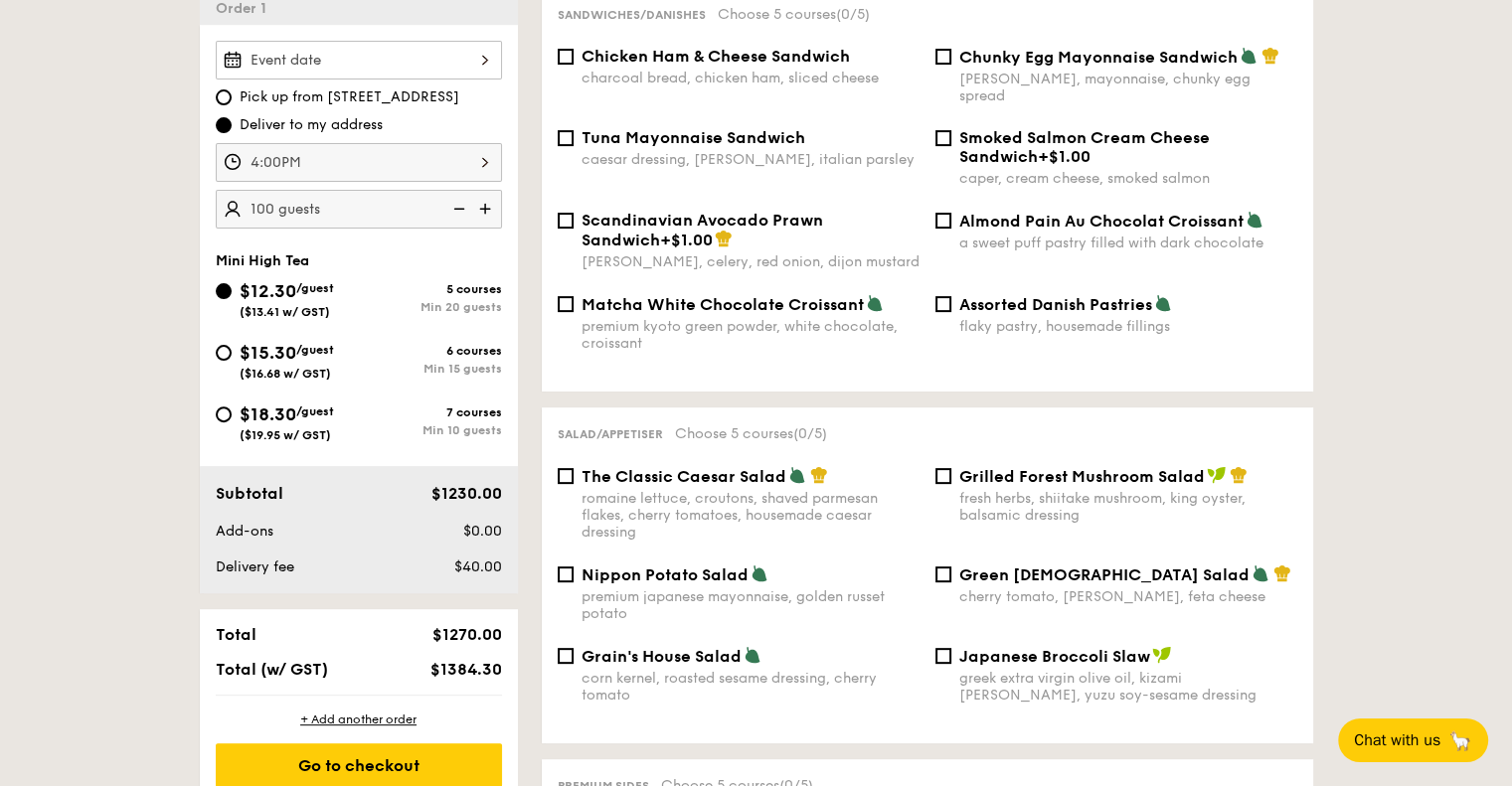 click at bounding box center (457, 209) 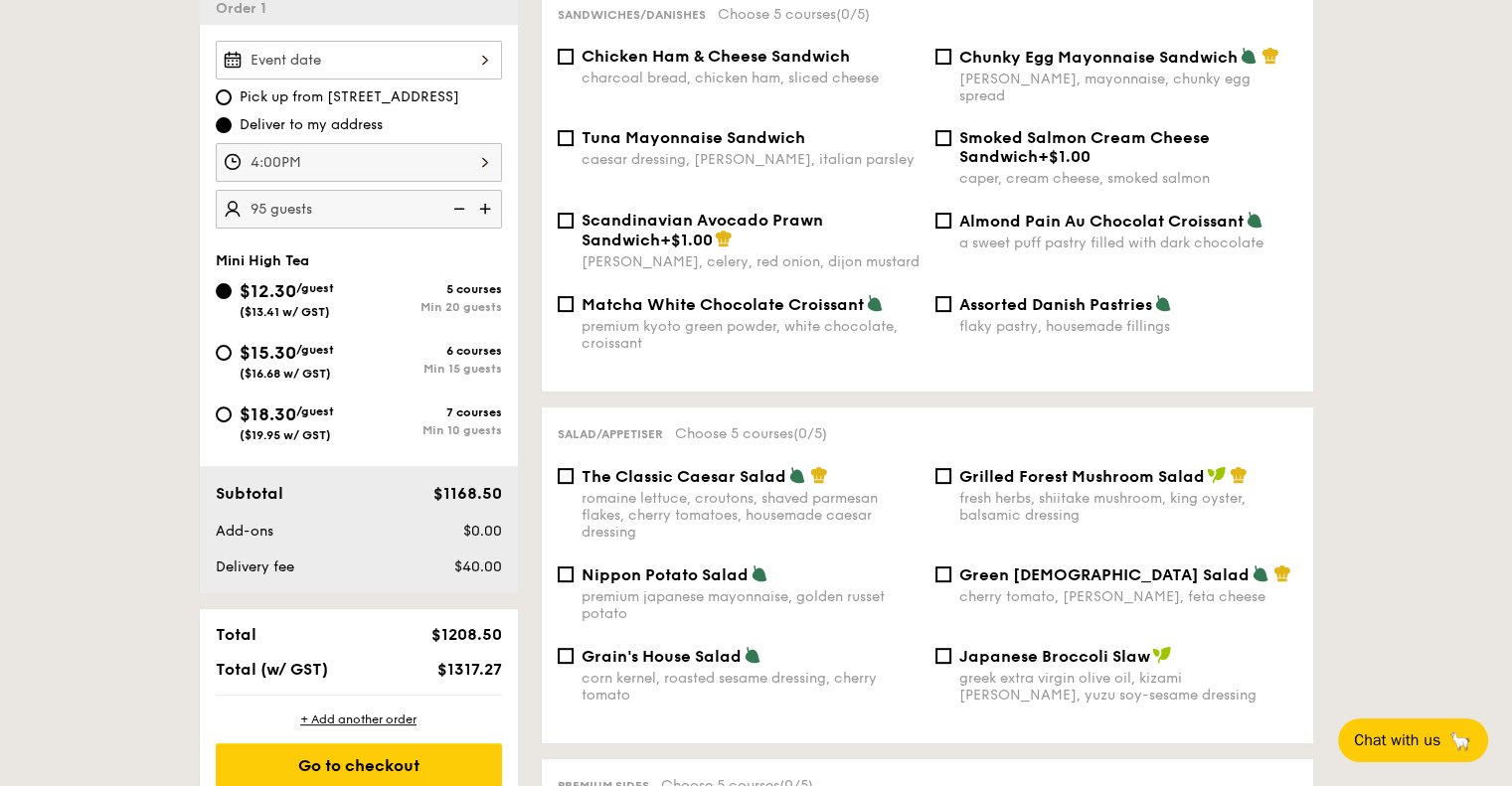 click at bounding box center [457, 209] 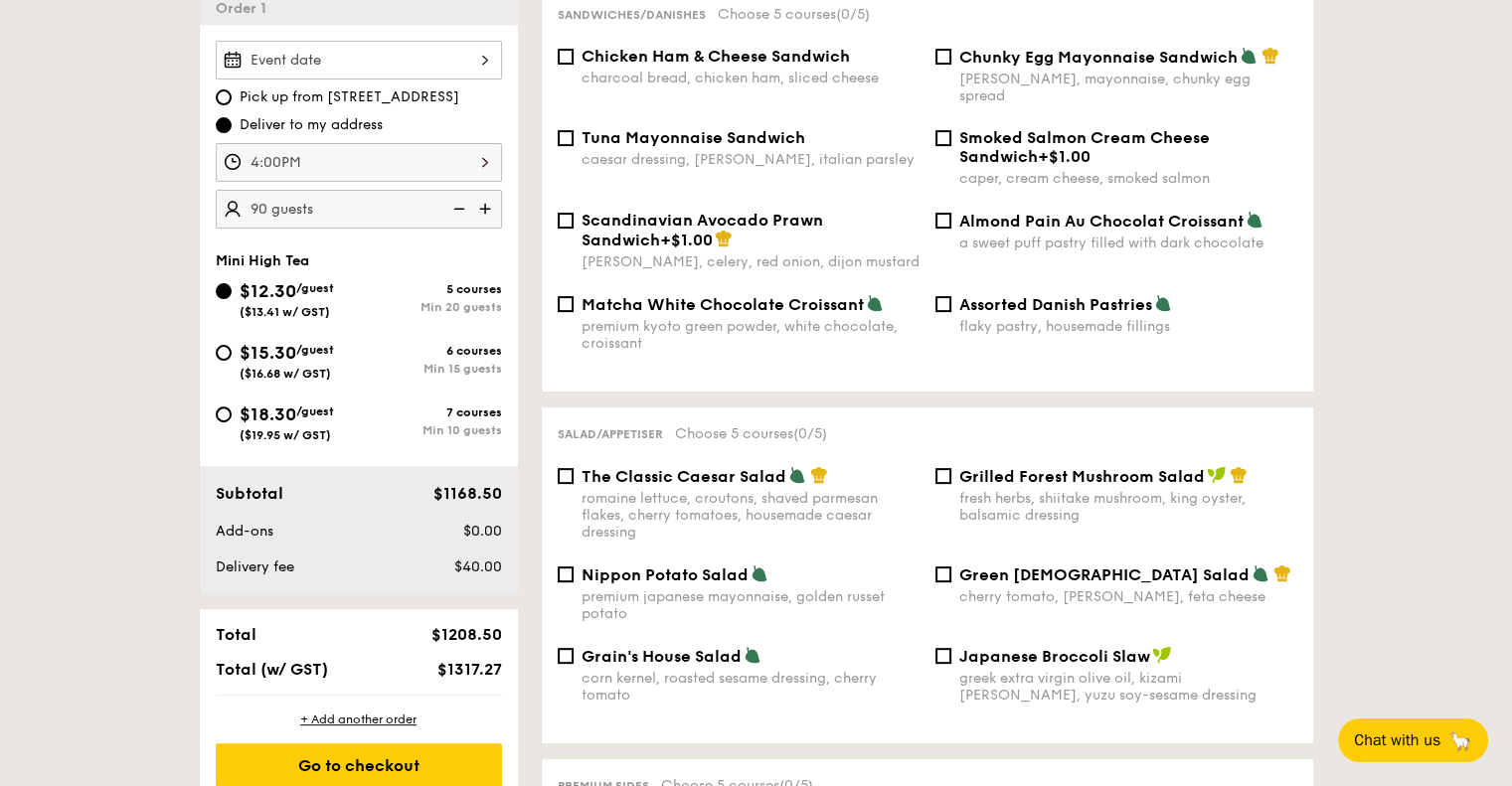 click at bounding box center (457, 209) 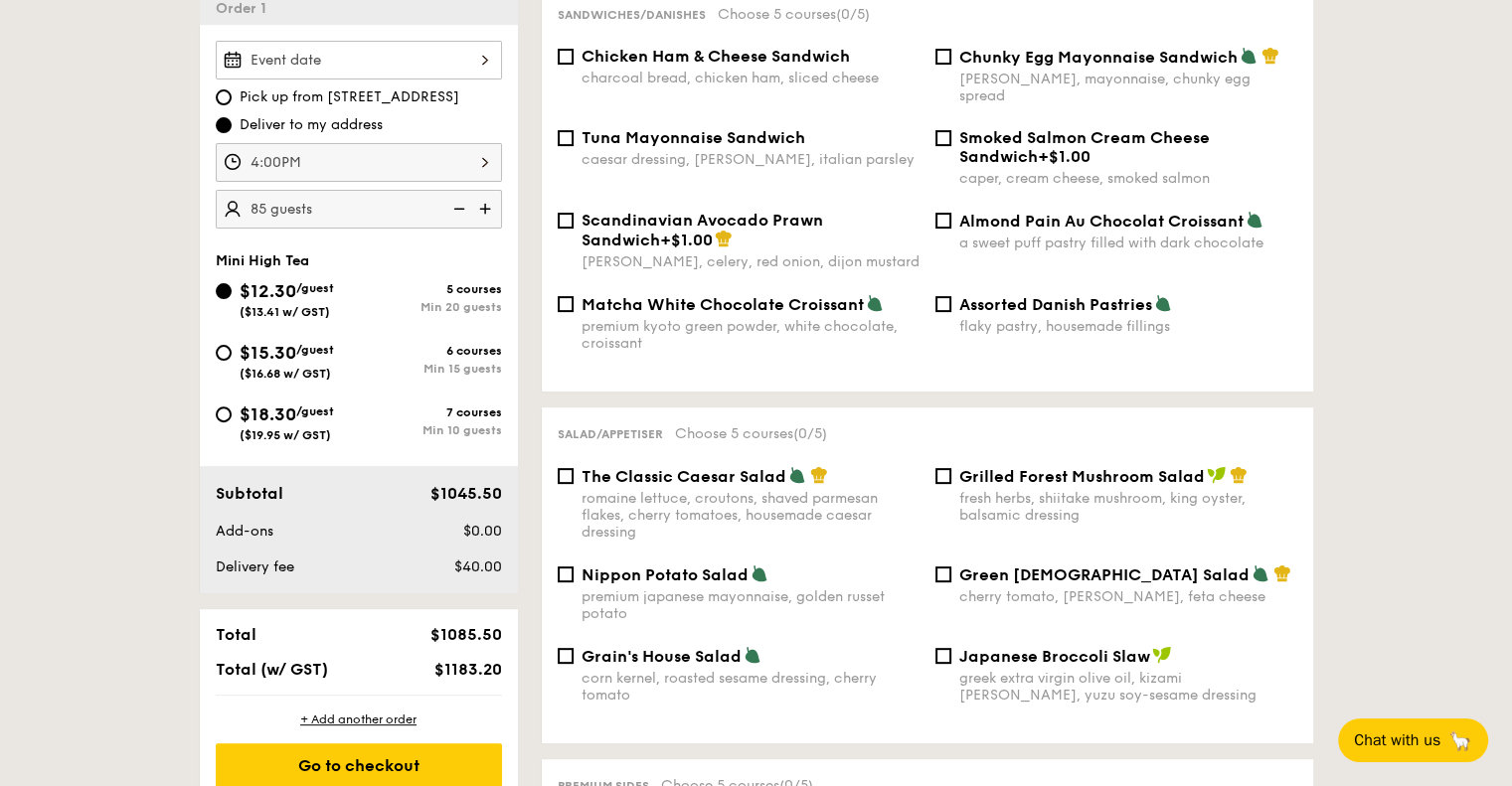 click at bounding box center [457, 209] 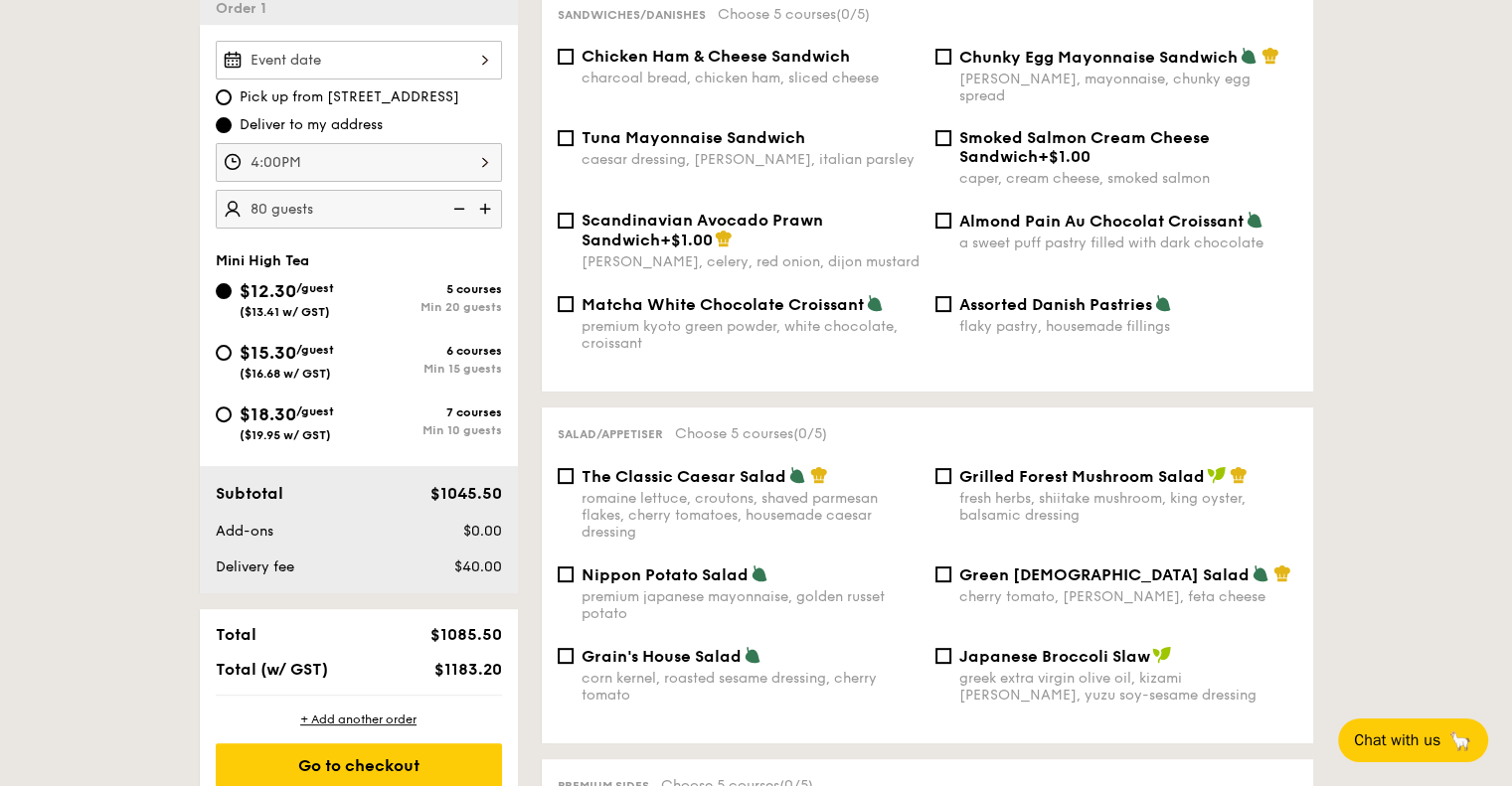 click at bounding box center (457, 209) 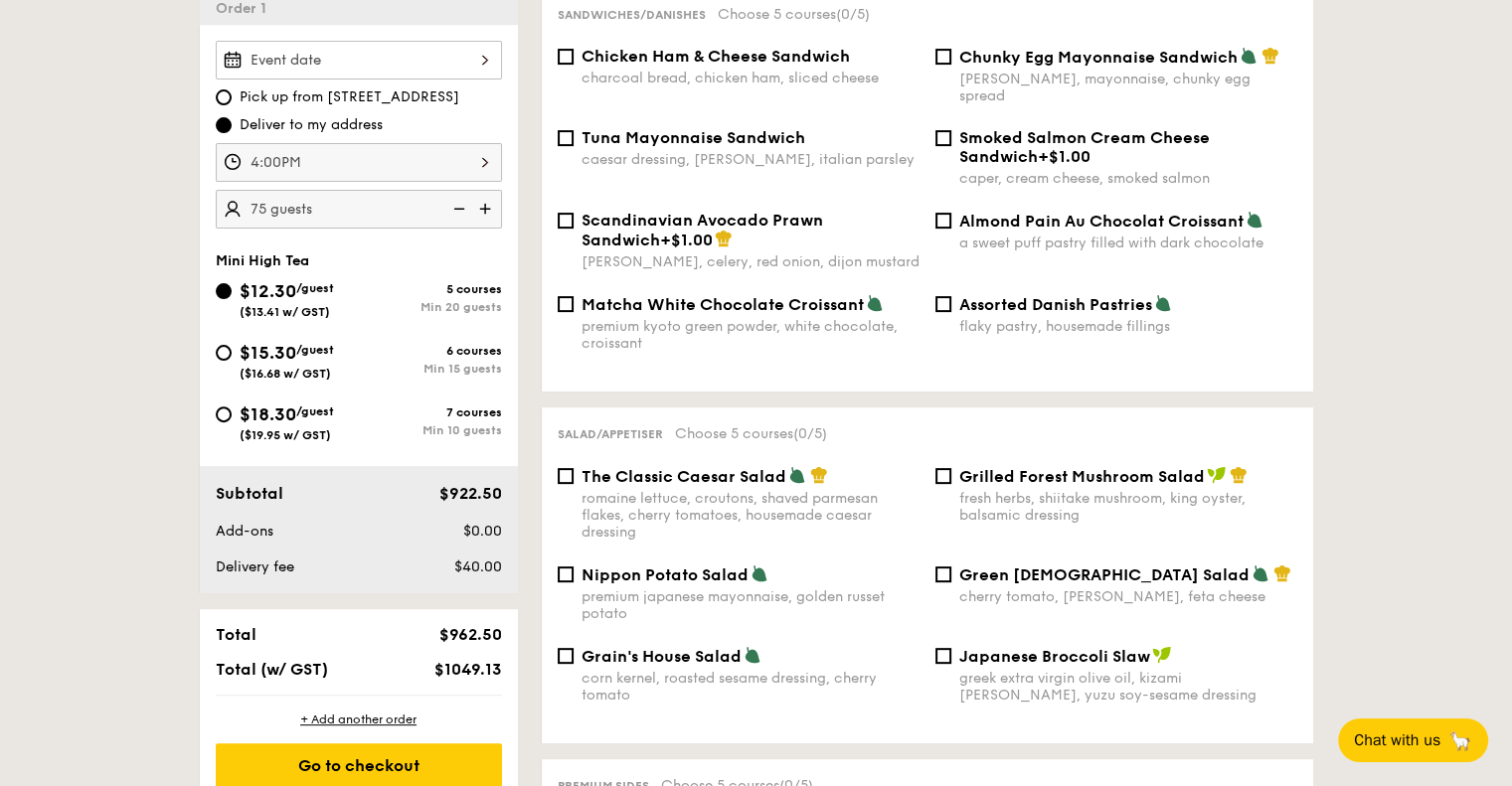 click at bounding box center [457, 209] 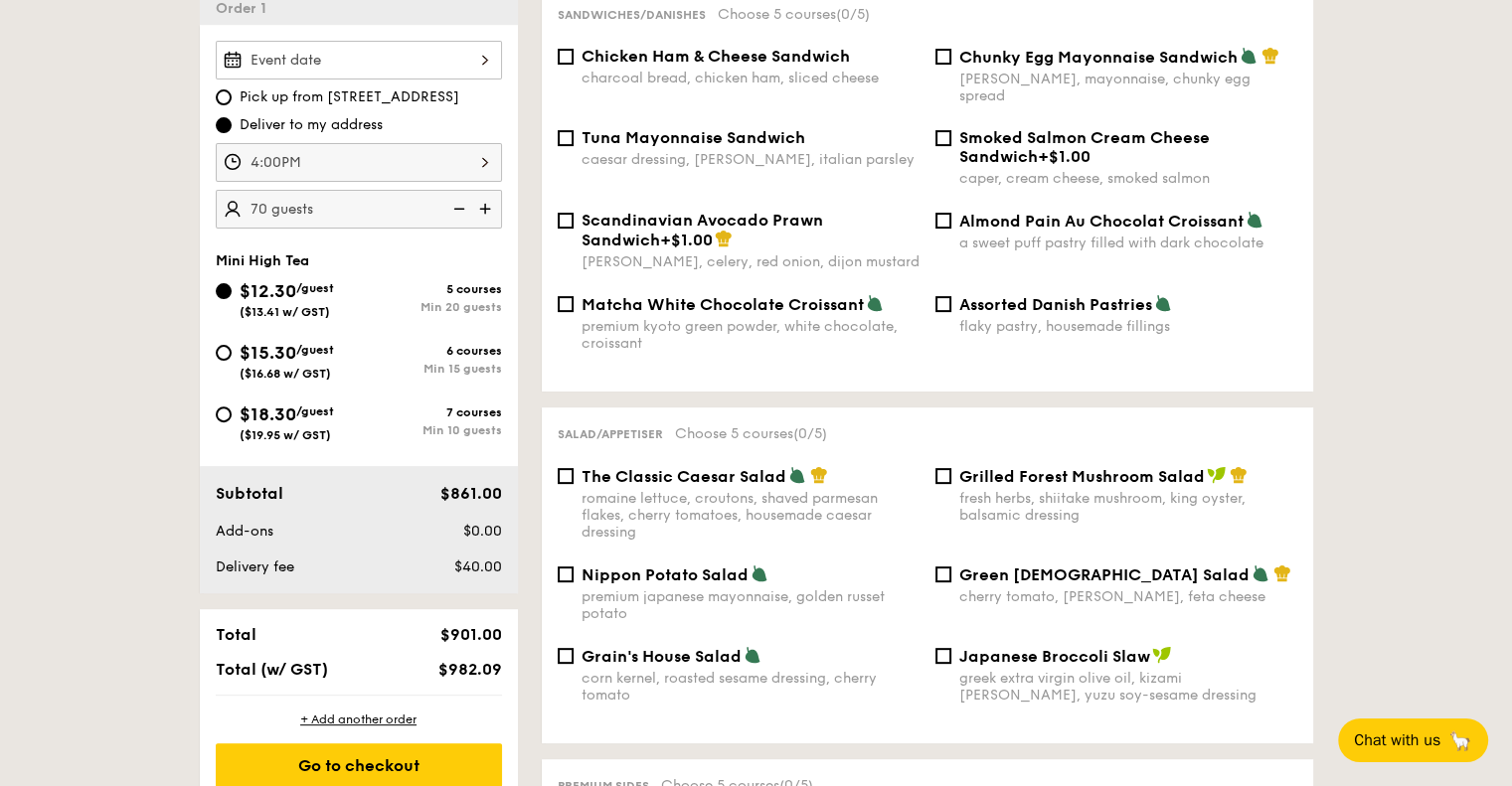 click at bounding box center (457, 209) 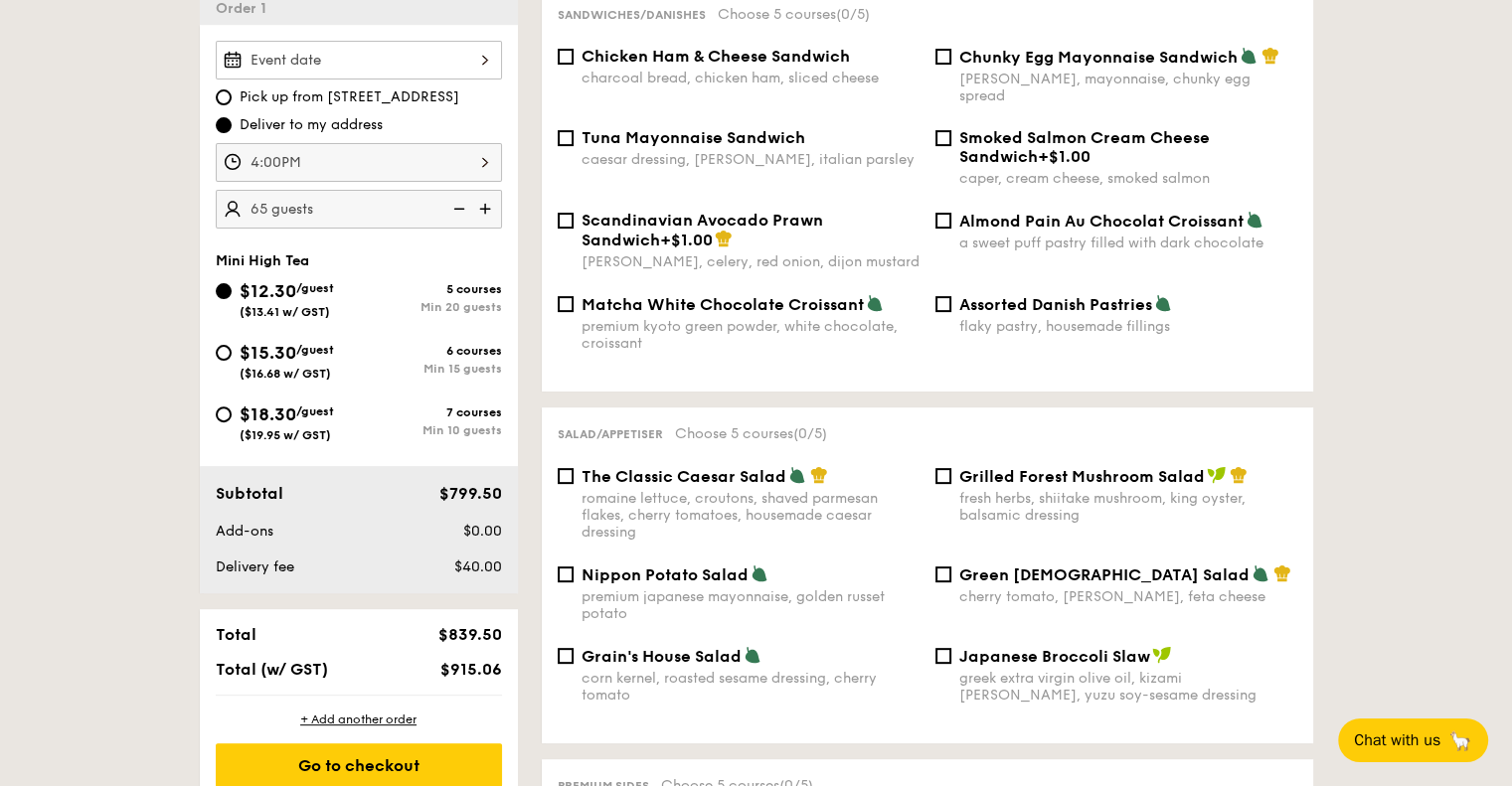 click at bounding box center (457, 209) 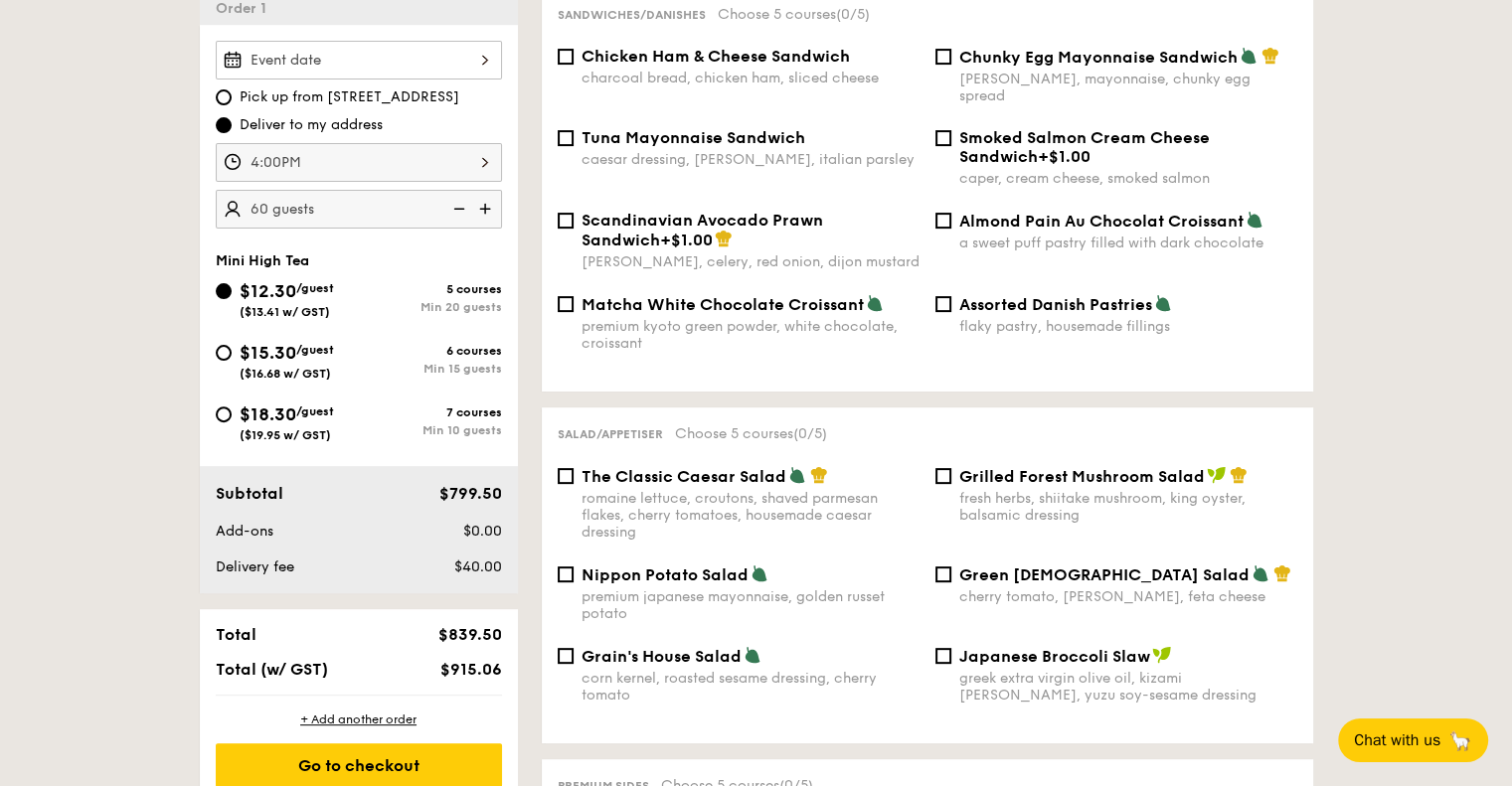 click at bounding box center [457, 209] 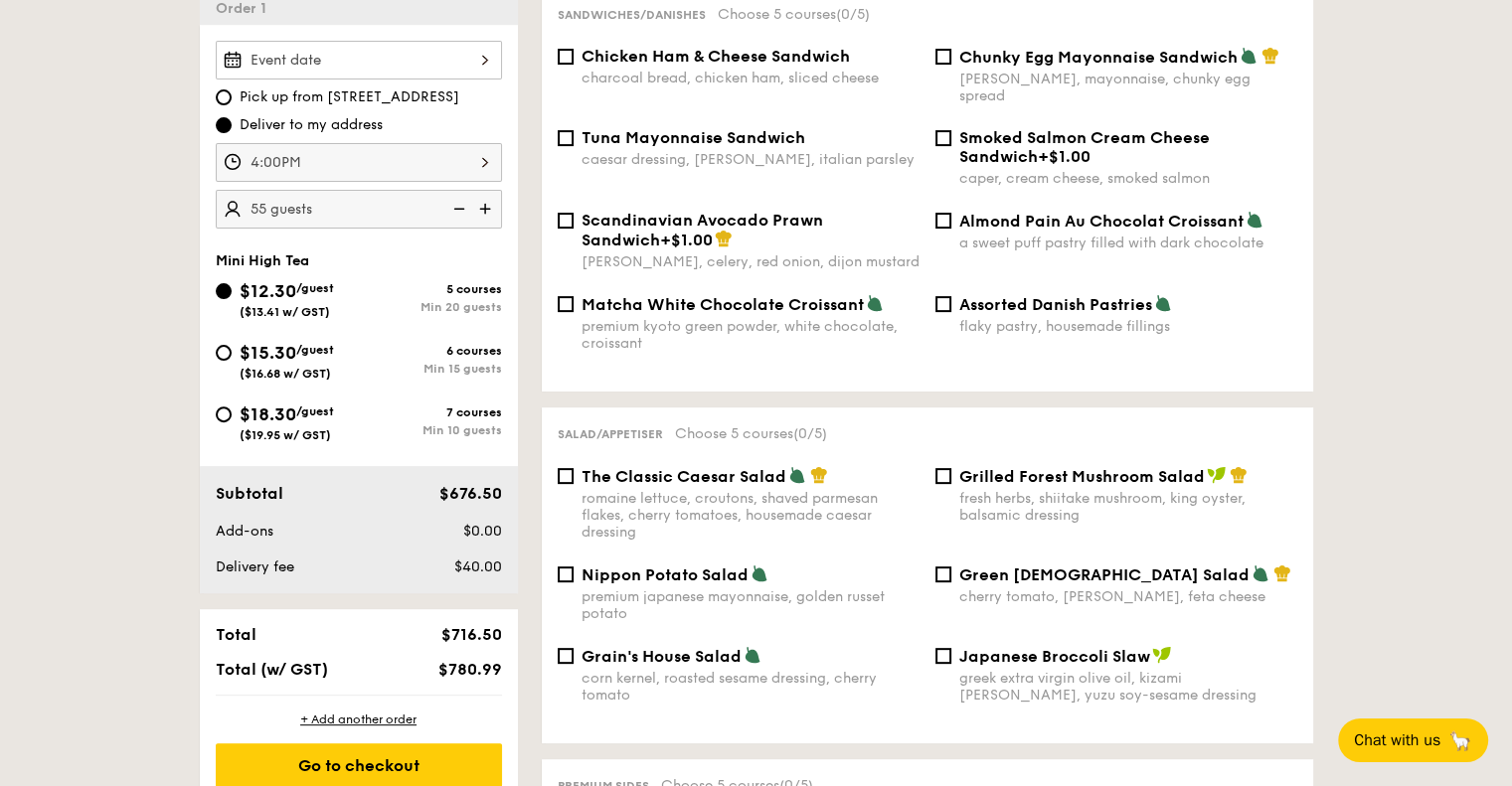 click at bounding box center (457, 209) 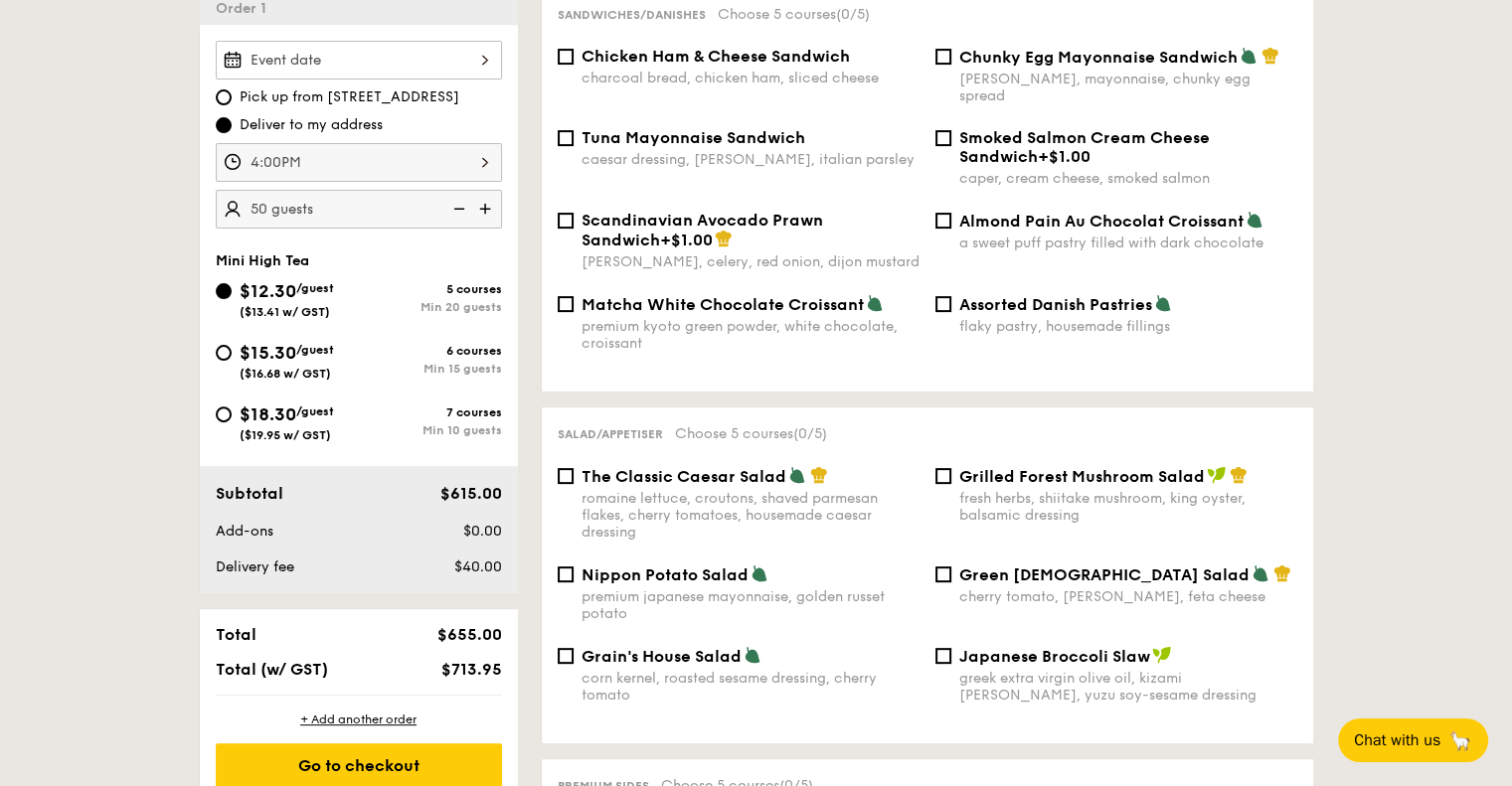 click at bounding box center [457, 209] 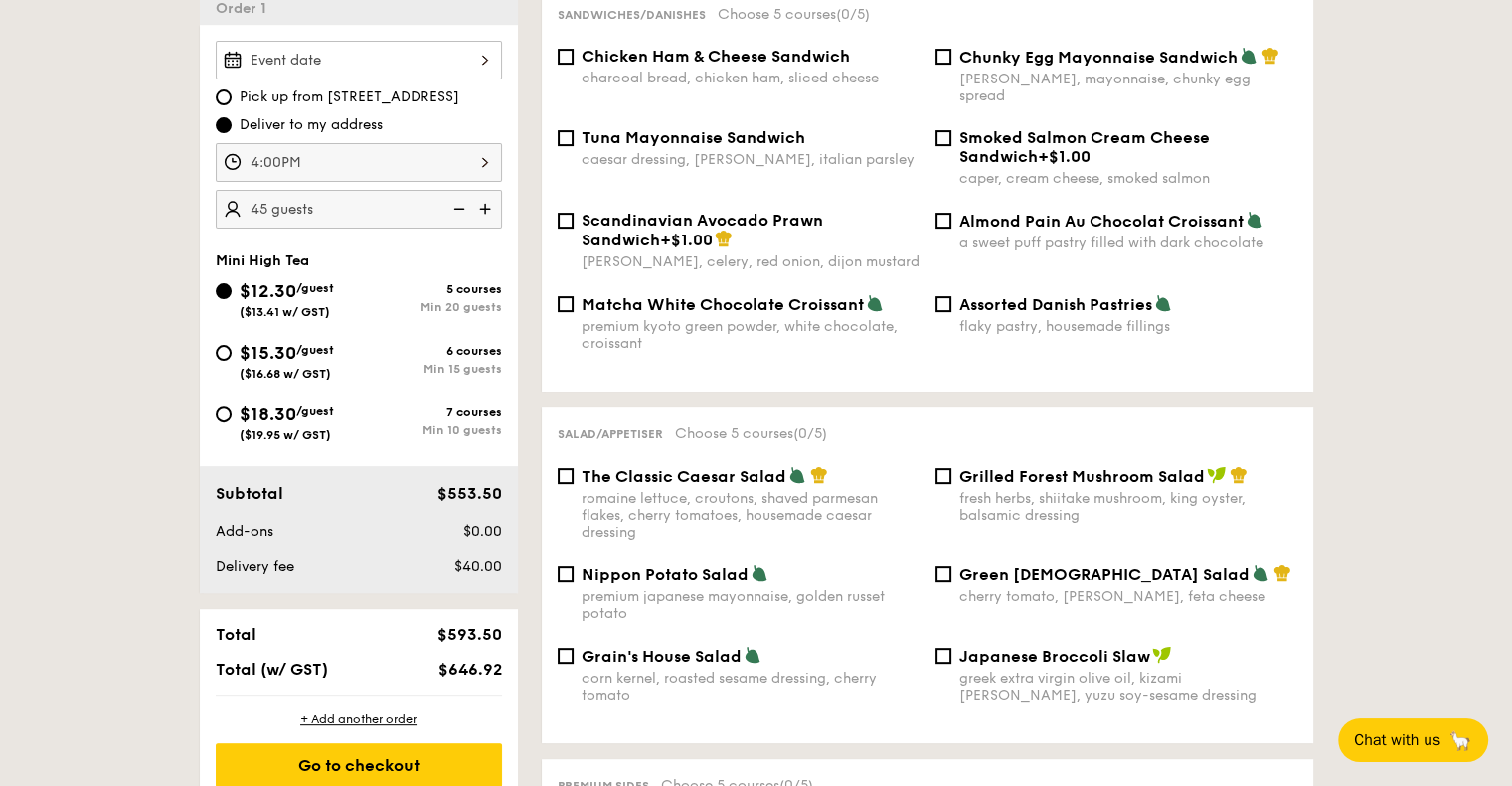click at bounding box center (457, 209) 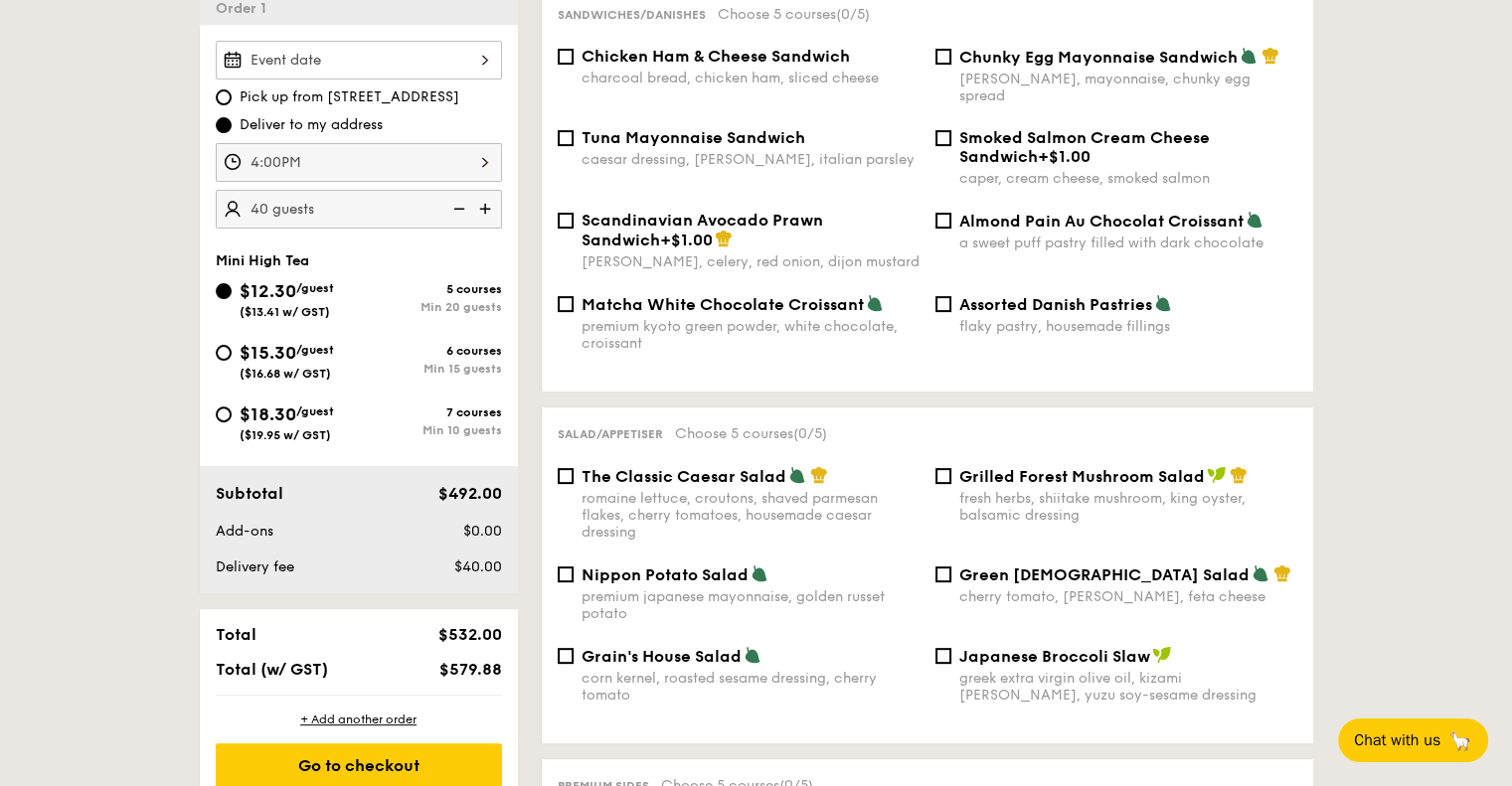 click at bounding box center [457, 209] 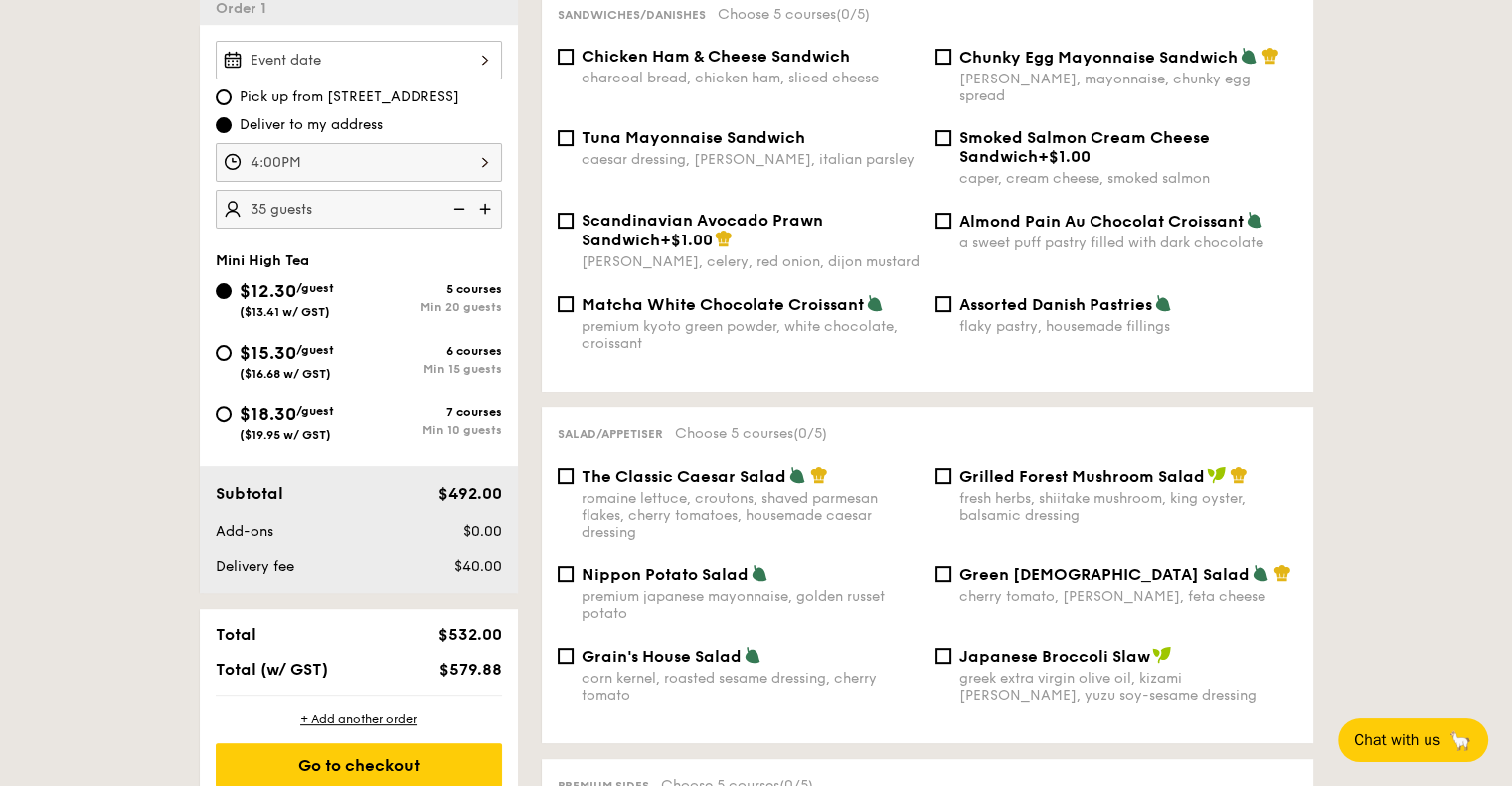 click at bounding box center (457, 209) 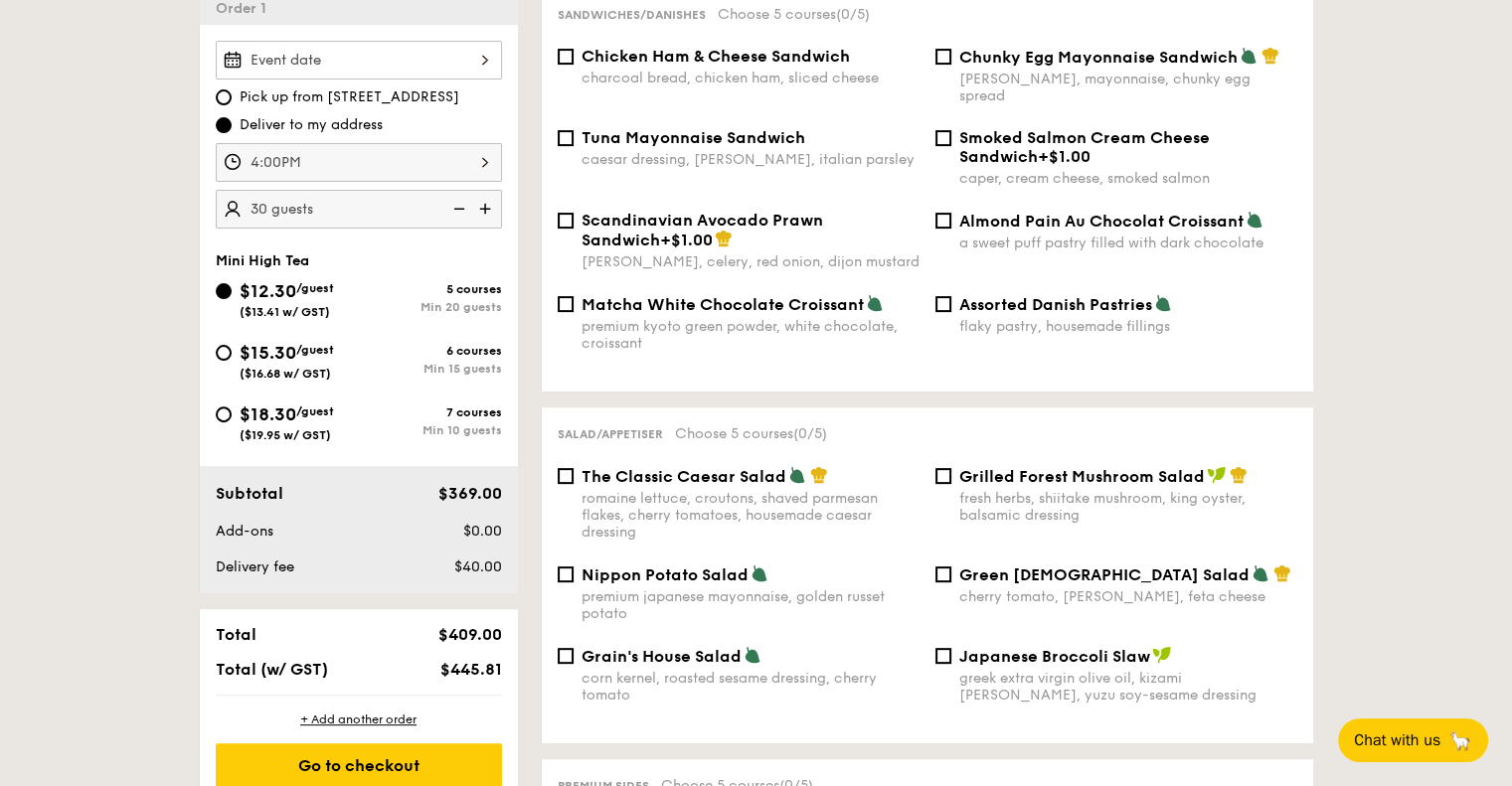 click on "1 - Select menu
2 - Select items
3 - Check out
Order 1
Pick up from 5 Burn Road #05-01
Deliver to my address
4:00PM      30 guests
Mini High Tea
$12.30
/guest
($13.41 w/ GST)
5 courses
Min 20 guests
$15.30
/guest
($16.68 w/ GST)
6 courses
Min 15 guests
$18.30
/guest
($19.95 w/ GST)
7 courses
Min 10 guests
Subtotal
$369.00
Add-ons
$0.00
Delivery fee
$40.00
Total
$409.00
Total (w/ GST)
$445.81
+ Add another order
Go to checkout
+ Add another order
Order 1
Edit order
4:00PM" at bounding box center [756, 1819] 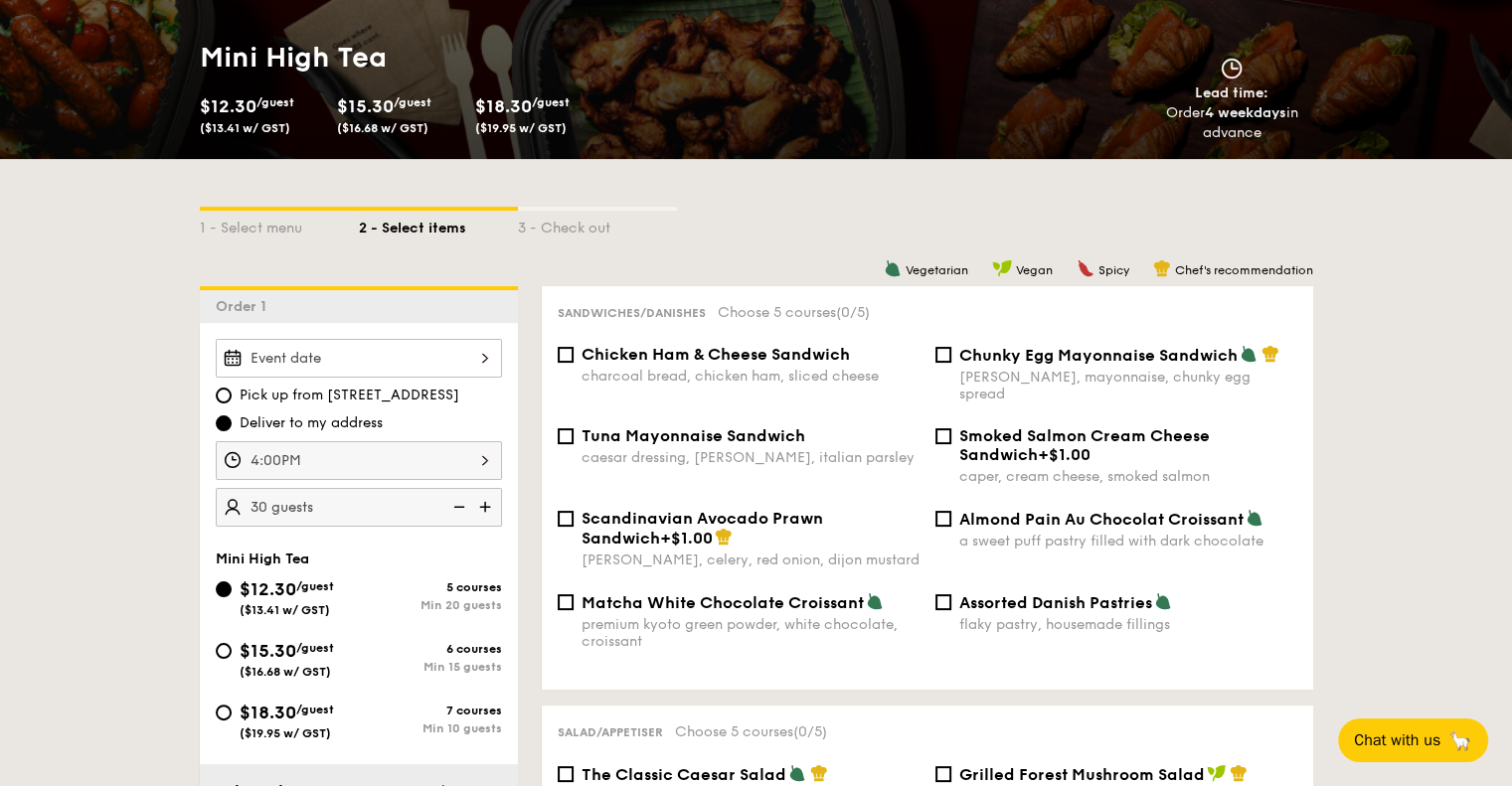click on "Chunky Egg Mayonnaise Sandwich dijon mustard, mayonnaise, chunky egg spread" at bounding box center (1116, 374) 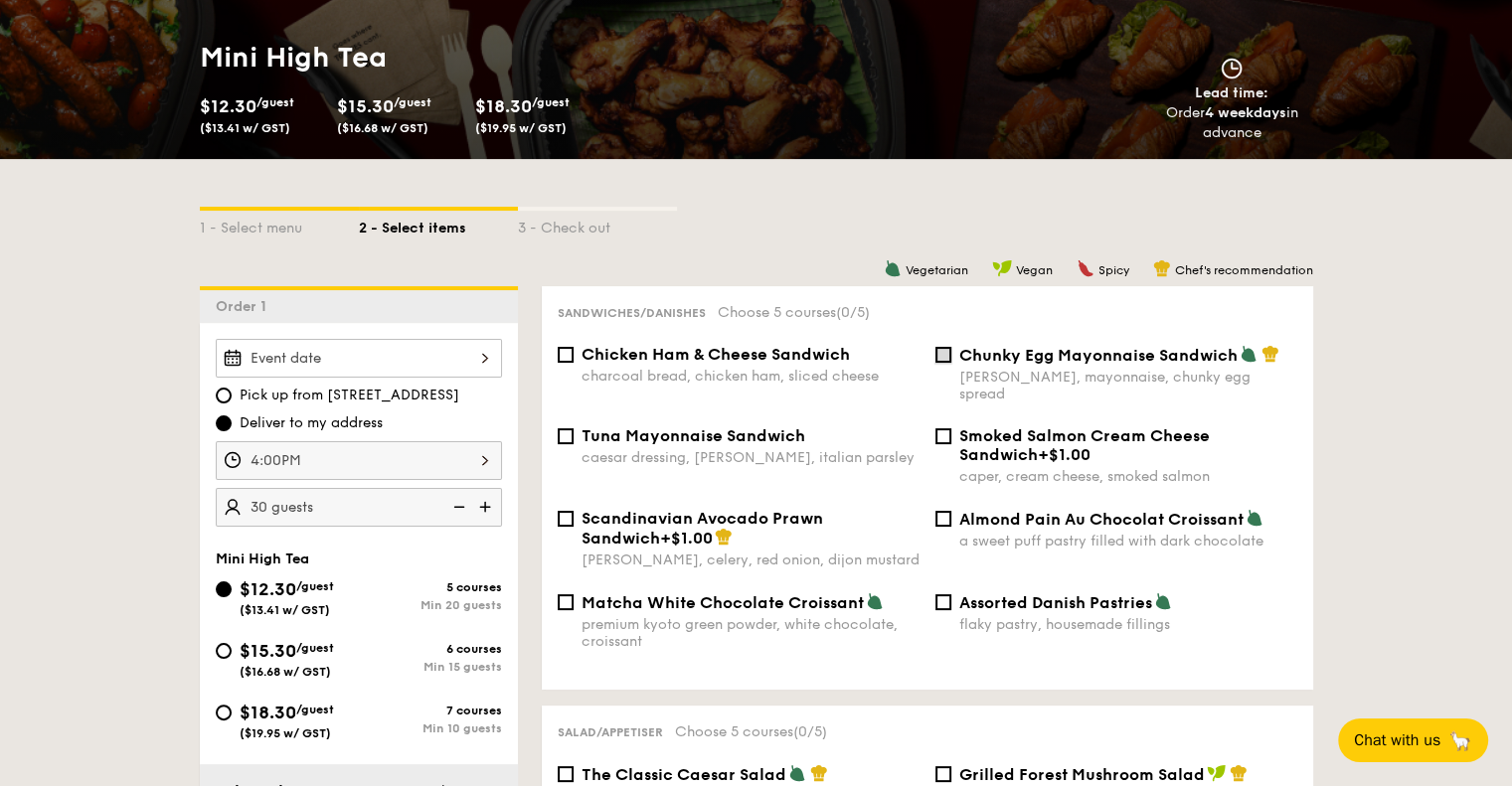 click on "Chunky Egg Mayonnaise Sandwich dijon mustard, mayonnaise, chunky egg spread" at bounding box center [943, 355] 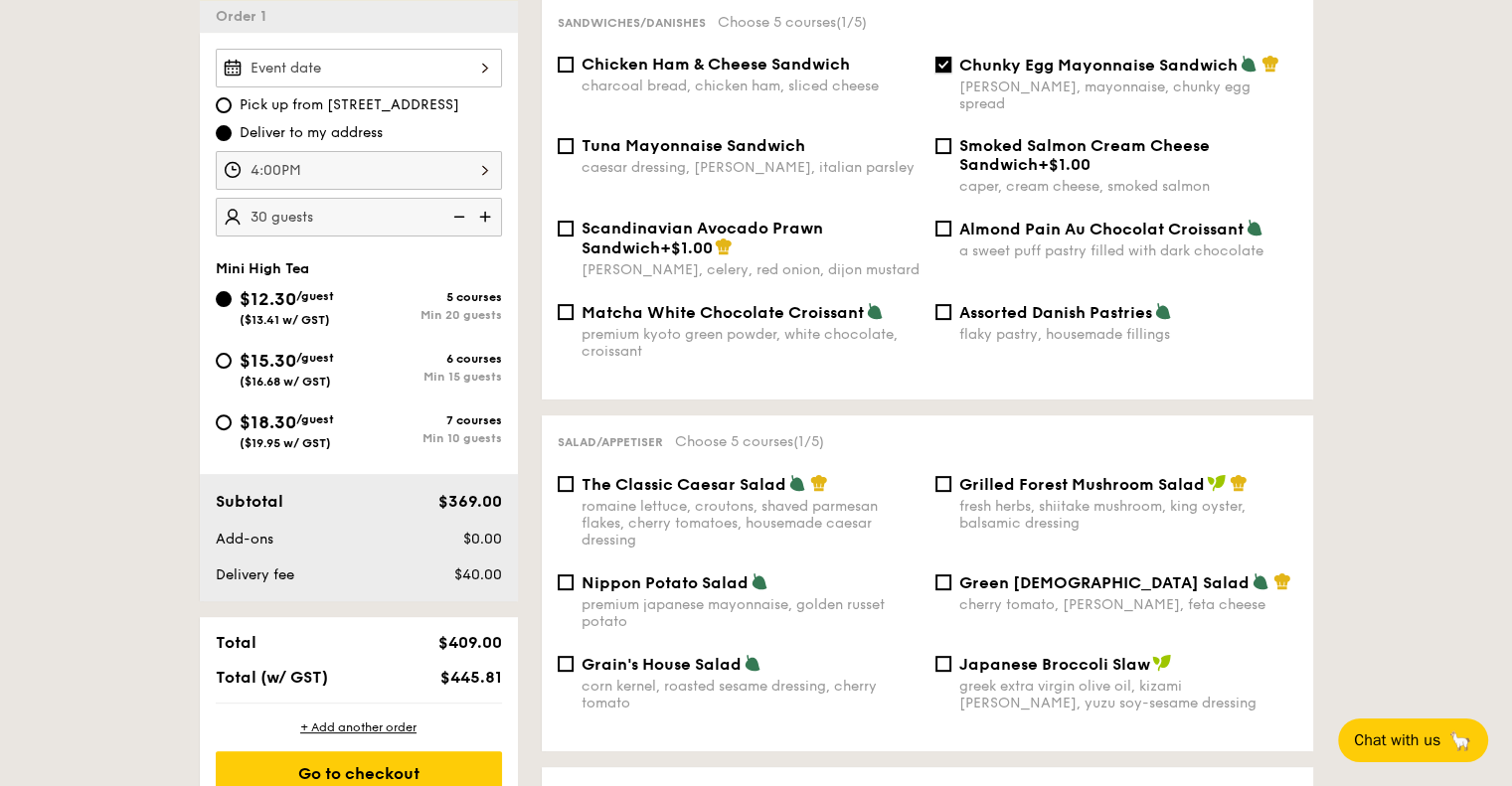 scroll, scrollTop: 473, scrollLeft: 0, axis: vertical 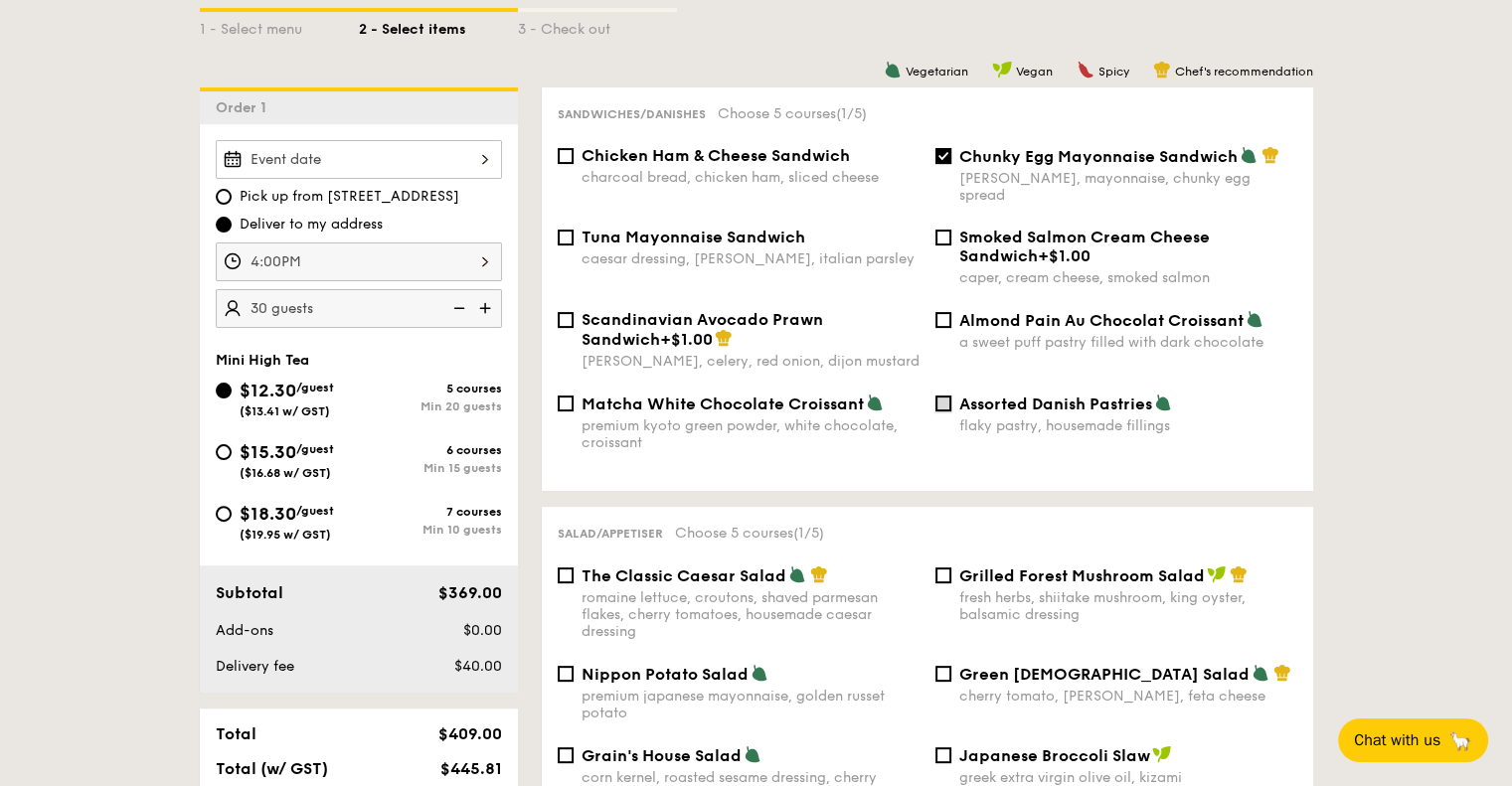 click on "Assorted Danish Pastries flaky pastry, housemade fillings" at bounding box center [943, 403] 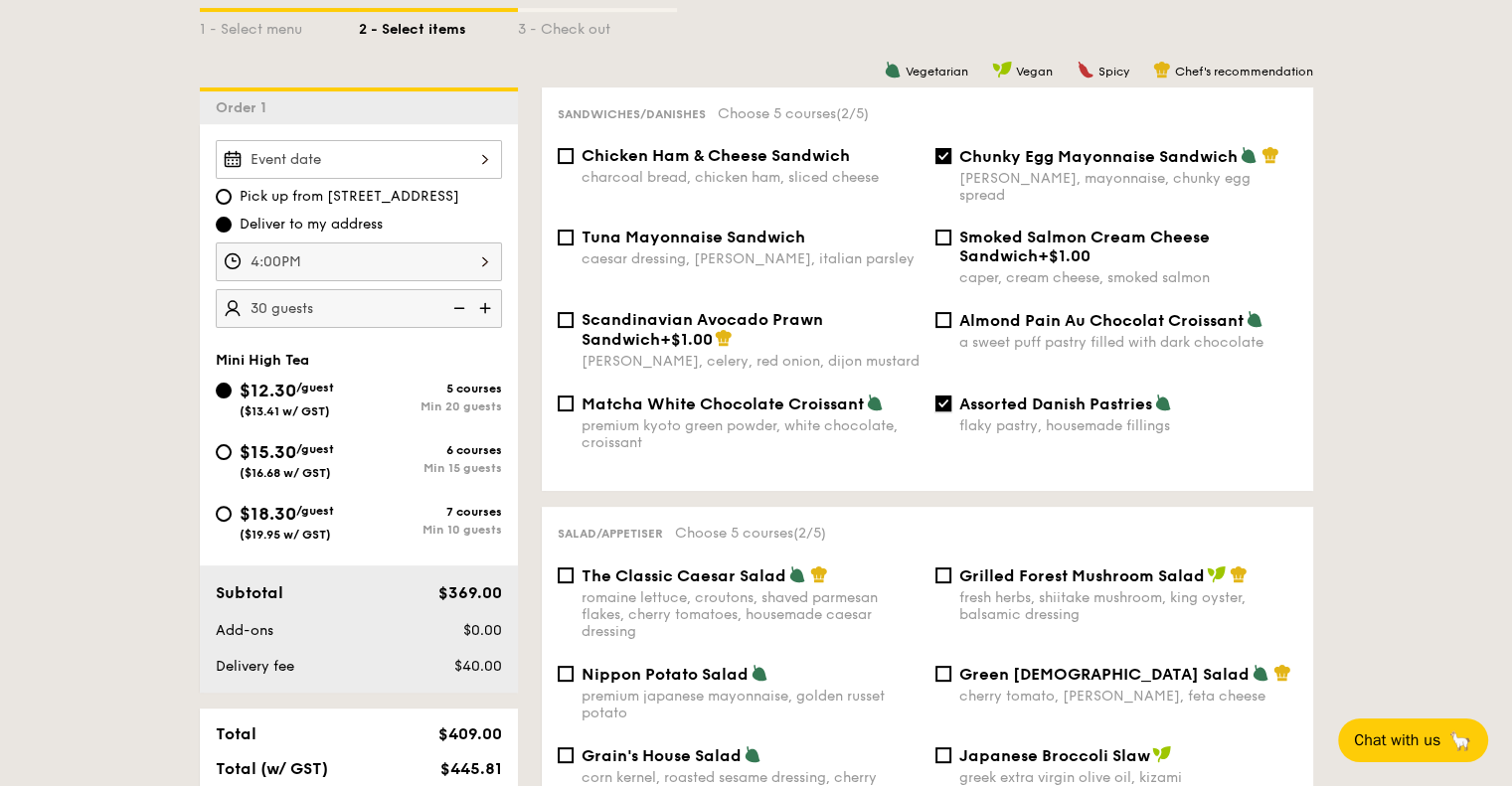 click on "Assorted Danish Pastries flaky pastry, housemade fillings" at bounding box center [943, 403] 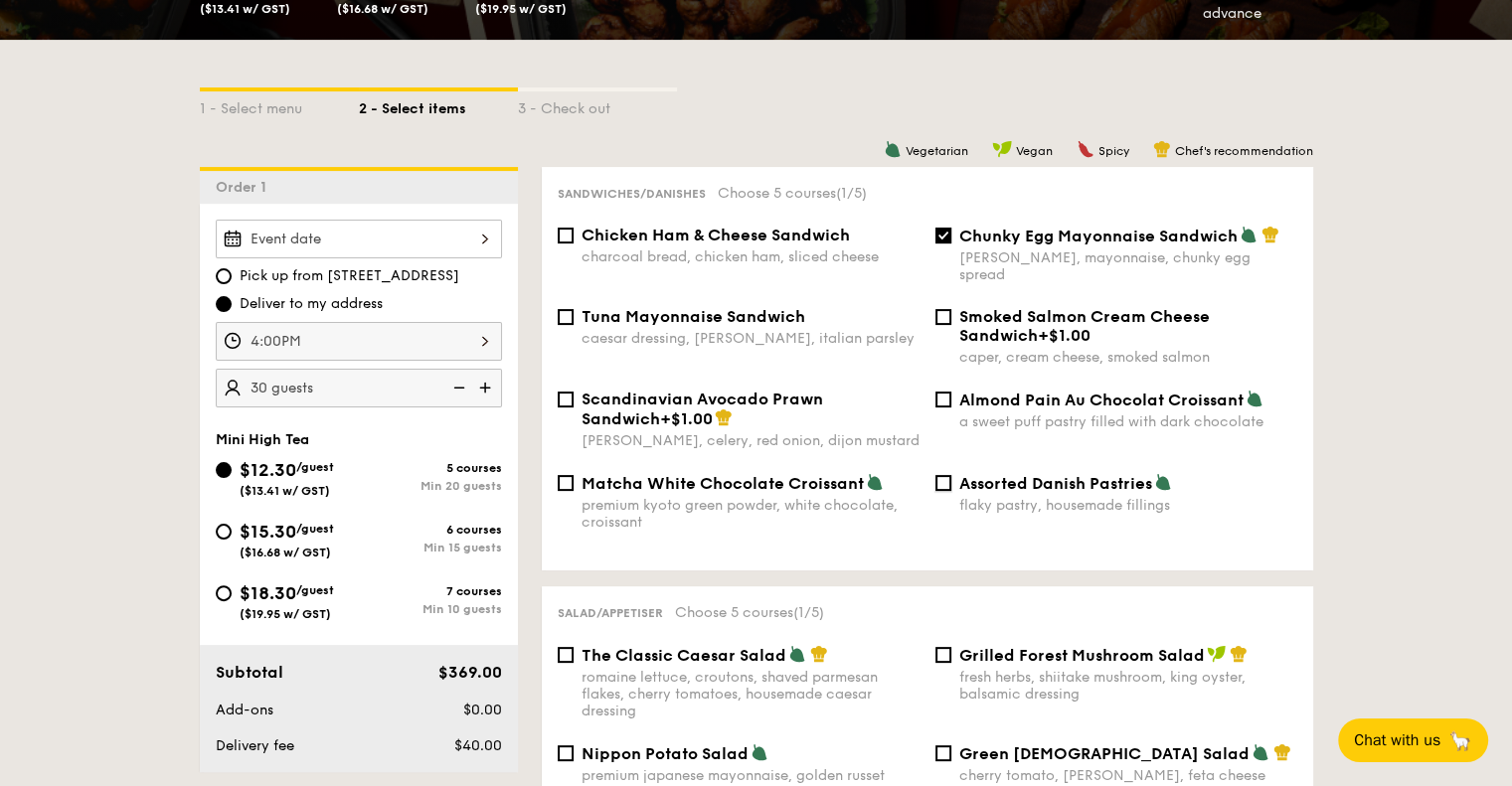 scroll, scrollTop: 374, scrollLeft: 0, axis: vertical 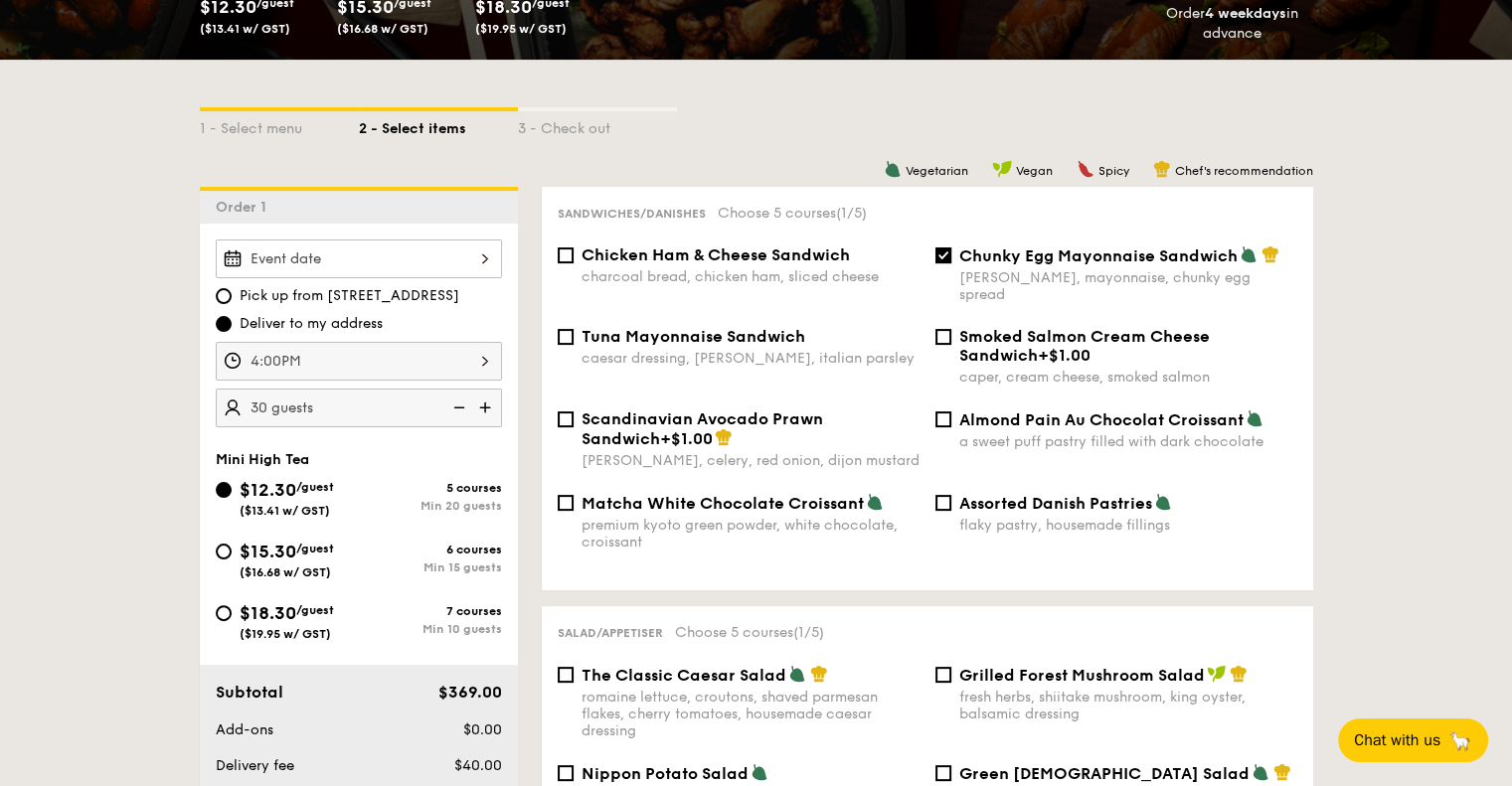 click on "Sandwiches/Danishes
Choose 5 courses
(1/5)
Chicken Ham & Cheese Sandwich charcoal bread, chicken ham, sliced cheese Chunky Egg Mayonnaise Sandwich dijon mustard, mayonnaise, chunky egg spread Tuna Mayonnaise Sandwich caesar dressing, gherkin, italian parsley Smoked Salmon Cream Cheese Sandwich
+$1.00
caper, cream cheese, smoked salmon Scandinavian Avocado Prawn Sandwich
+$1.00
dill, celery, red onion, dijon mustard Almond Pain Au Chocolat Croissant a sweet puff pastry filled with dark chocolate Matcha White Chocolate Croissant premium kyoto green powder, white chocolate, croissant Assorted Danish Pastries flaky pastry, housemade fillings" at bounding box center [927, 389] 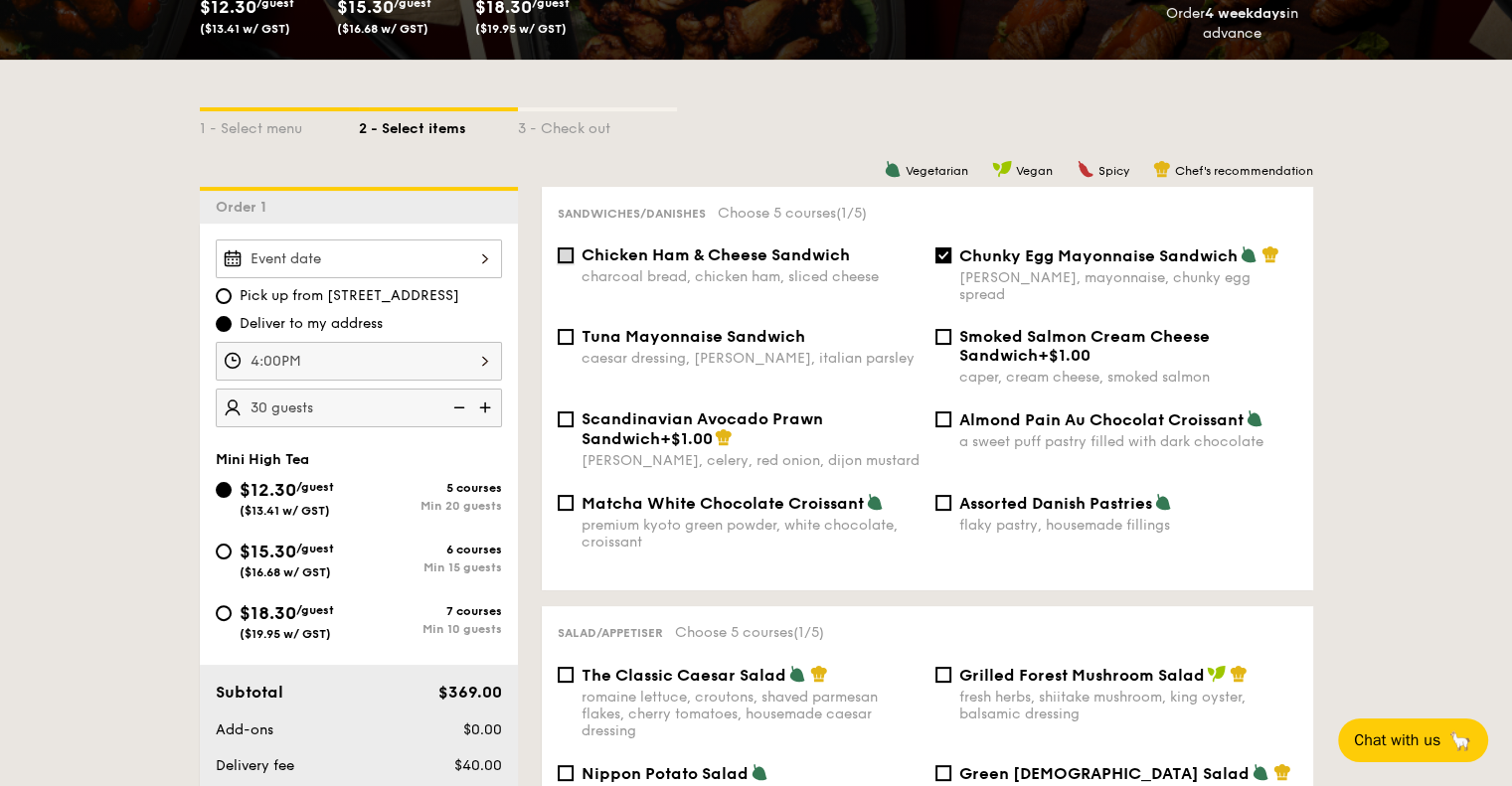 click on "Chicken Ham & Cheese Sandwich charcoal bread, chicken ham, sliced cheese" at bounding box center [566, 255] 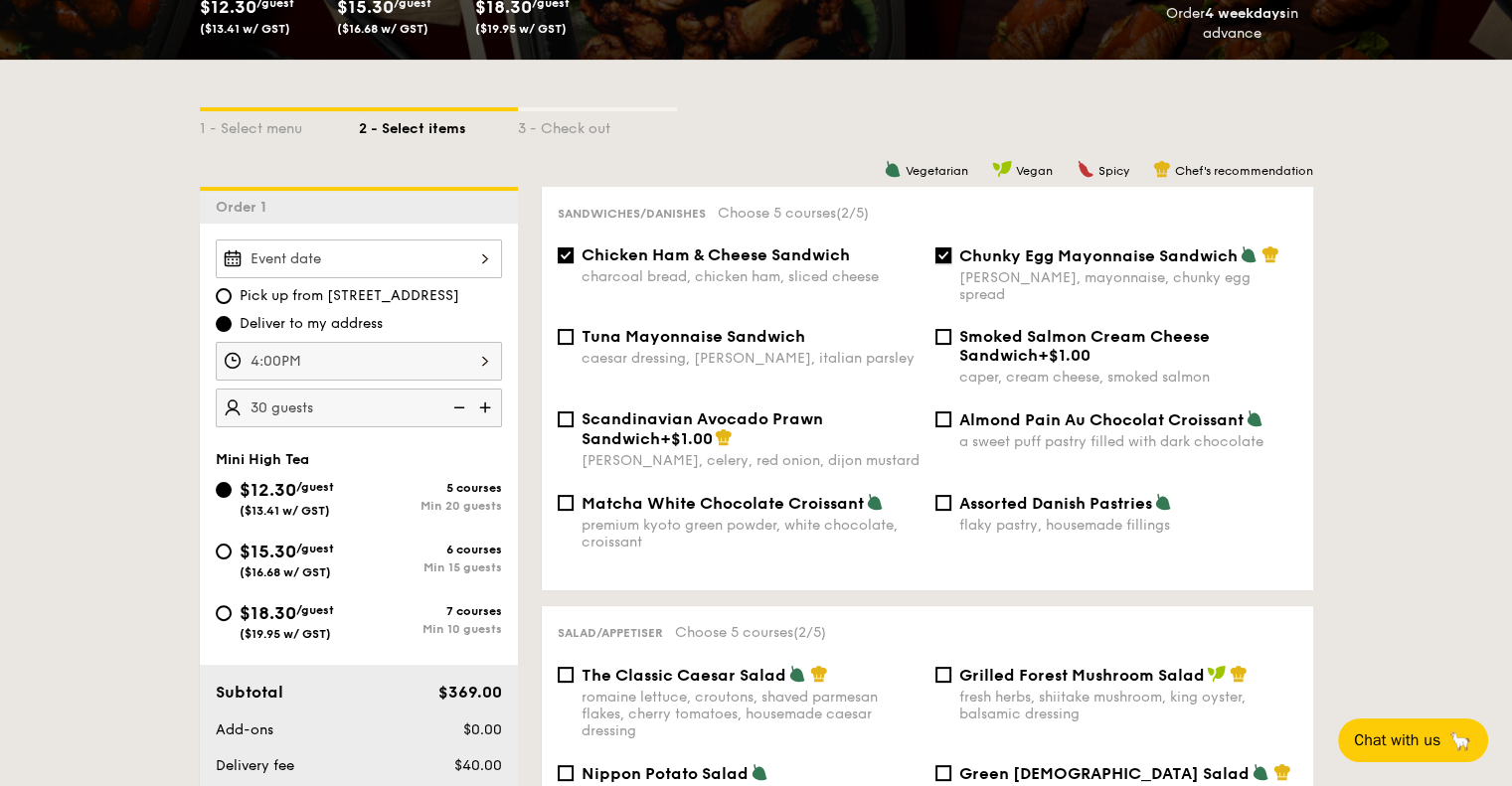 click on "Chunky Egg Mayonnaise Sandwich dijon mustard, mayonnaise, chunky egg spread" at bounding box center (943, 255) 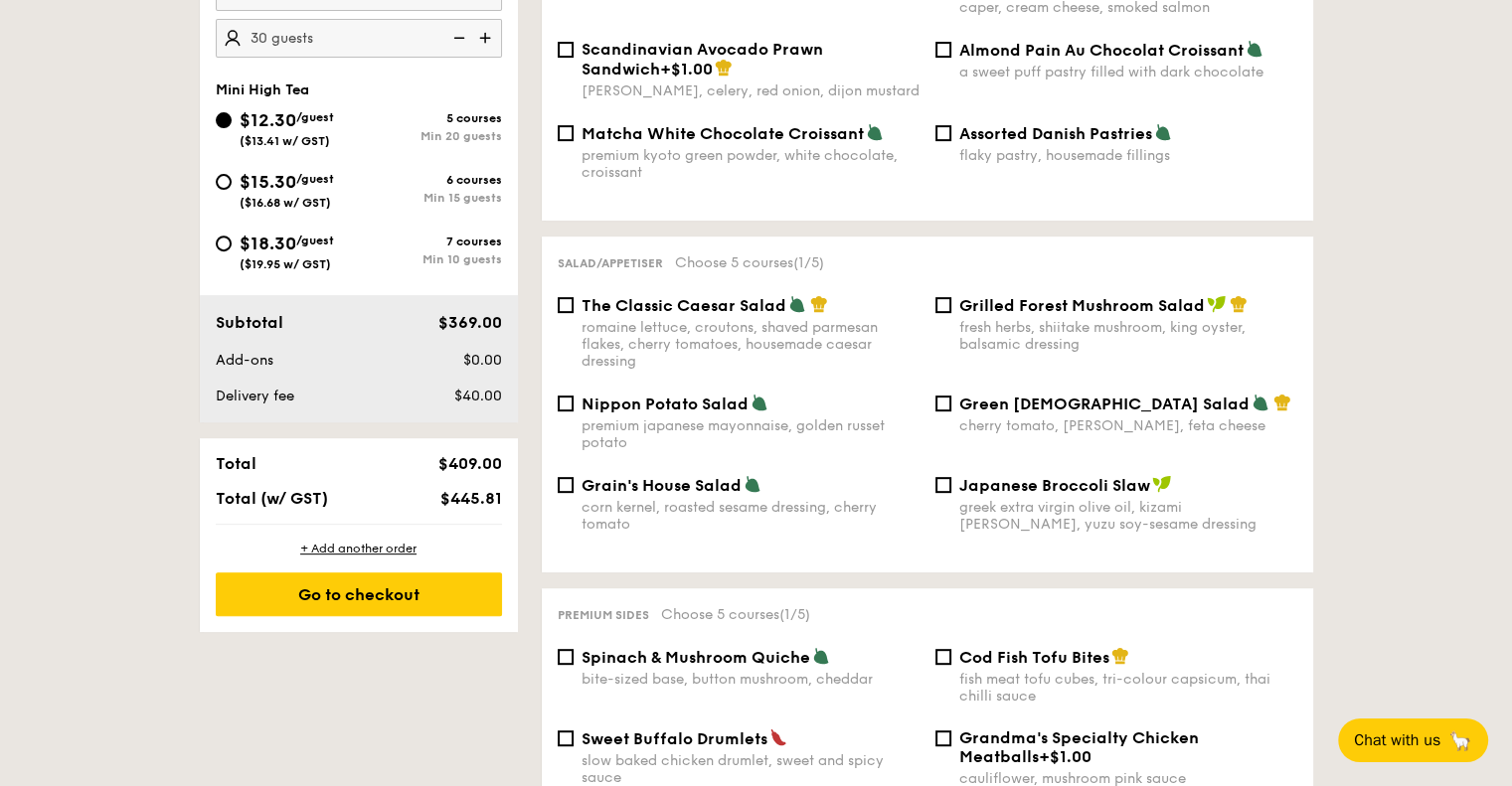 scroll, scrollTop: 771, scrollLeft: 0, axis: vertical 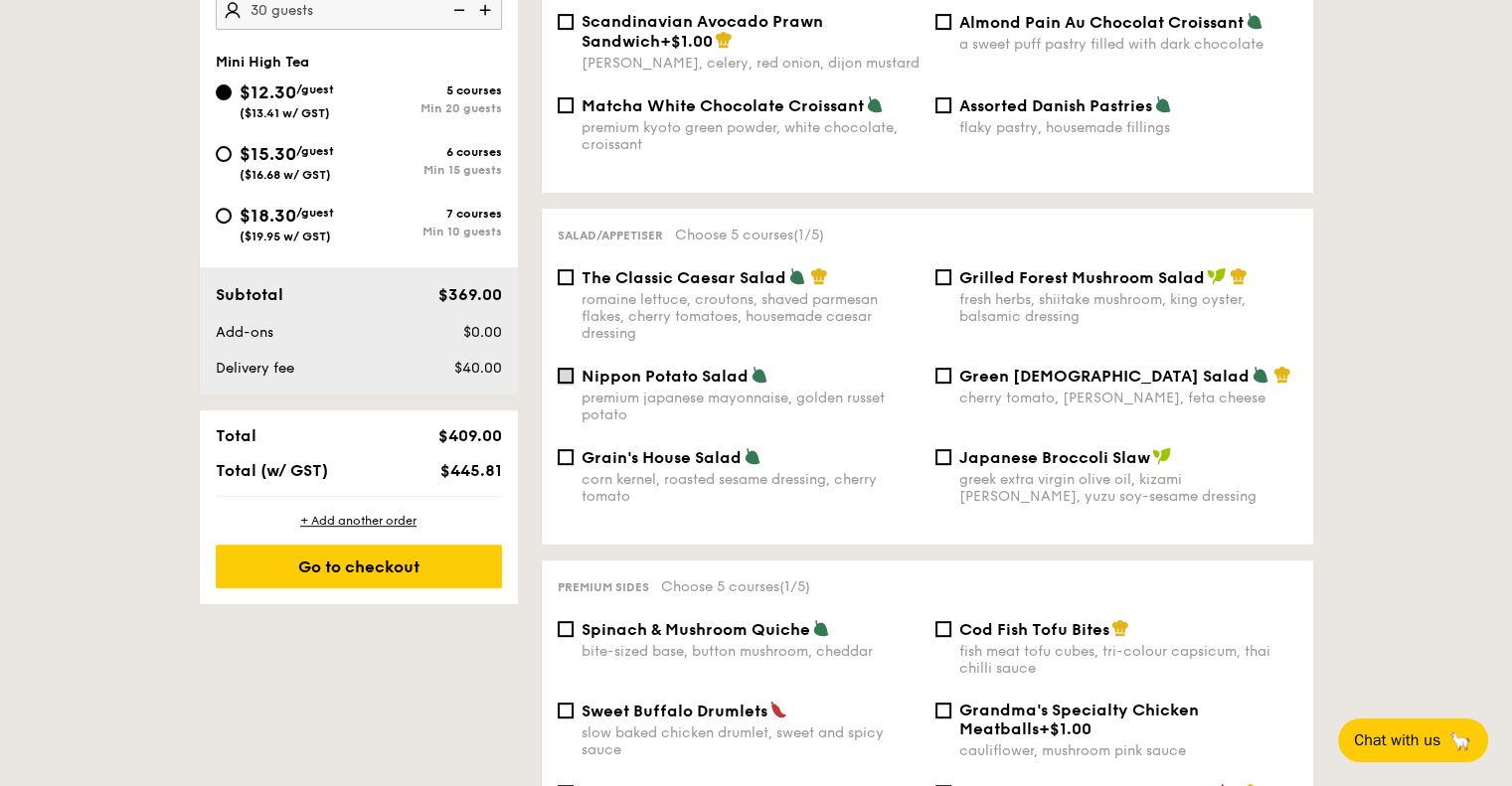 click on "Nippon Potato Salad premium japanese mayonnaise, golden russet potato" at bounding box center (566, 376) 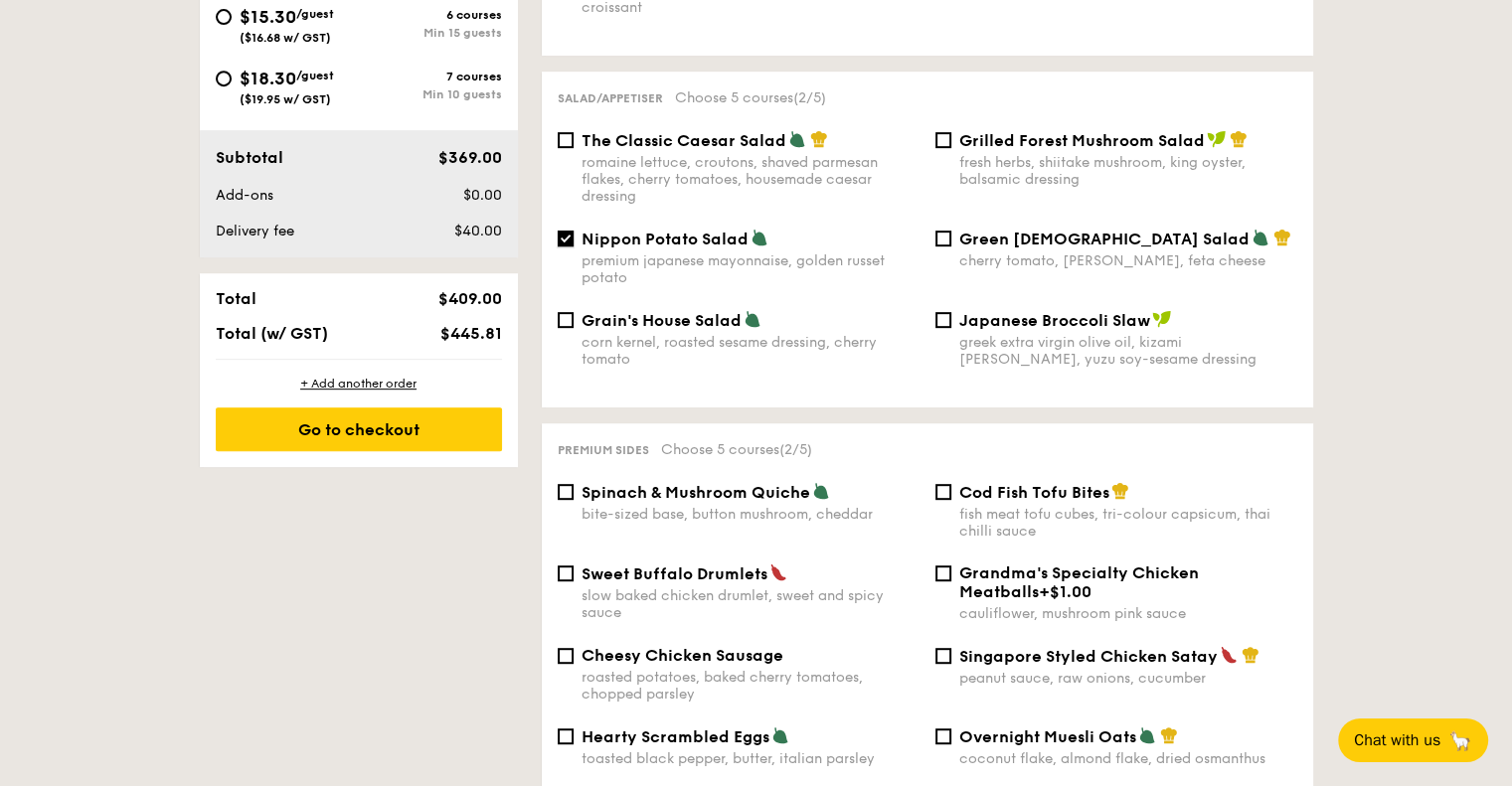 scroll, scrollTop: 1069, scrollLeft: 0, axis: vertical 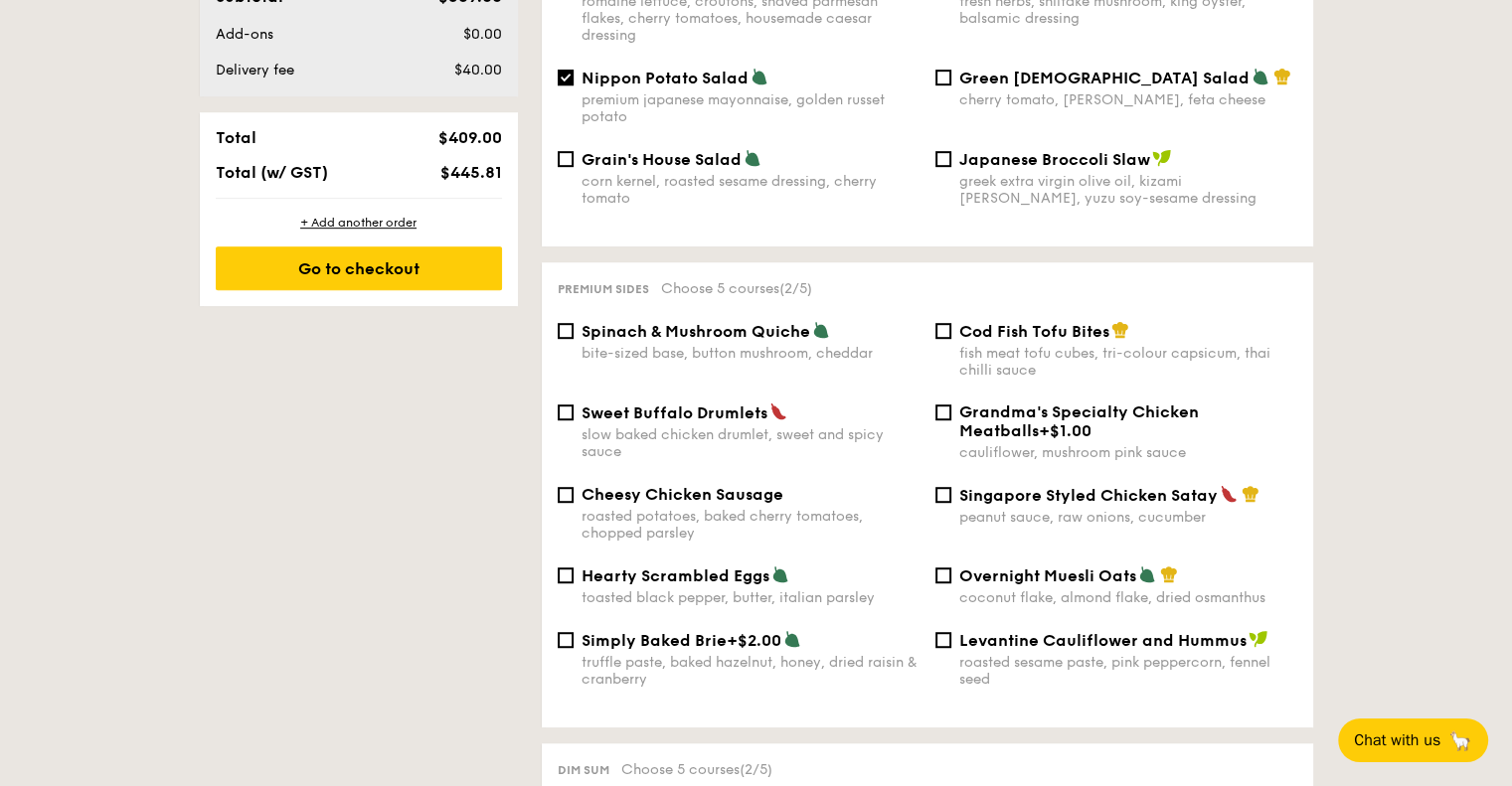 click on "Spinach & Mushroom Quiche" at bounding box center [696, 331] 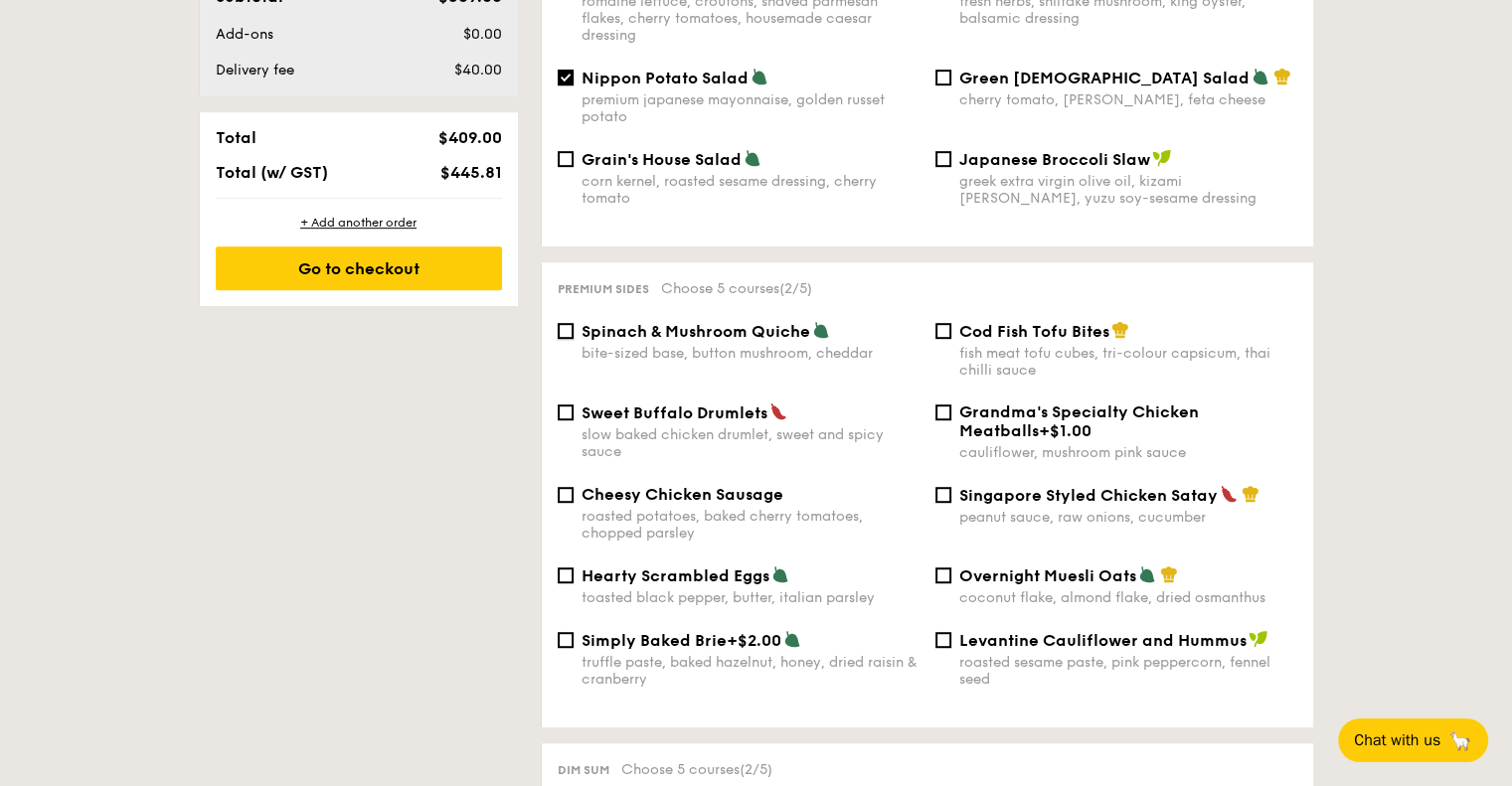 click on "Spinach & Mushroom Quiche bite-sized base, button mushroom, cheddar" at bounding box center (566, 331) 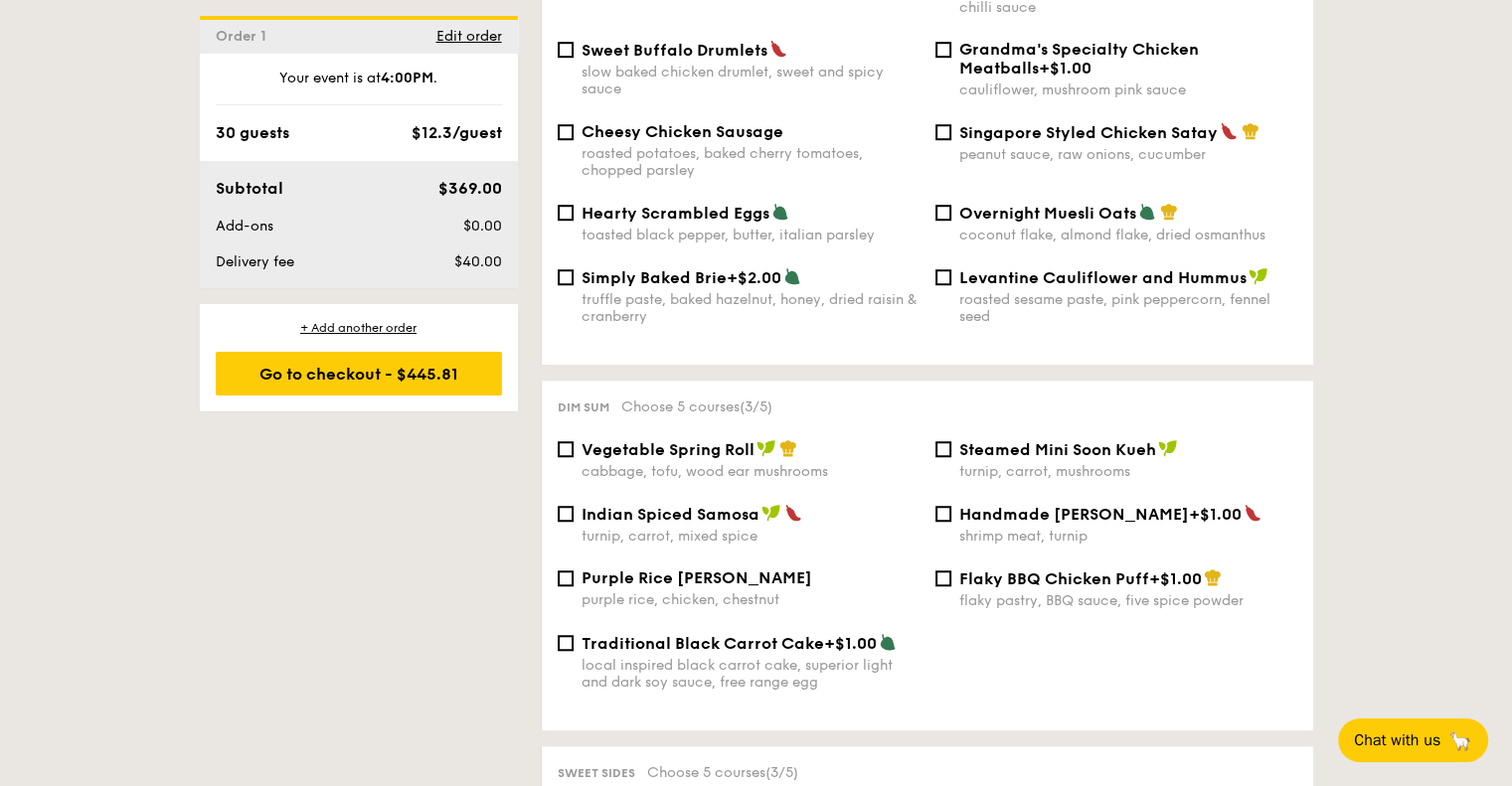 scroll, scrollTop: 1467, scrollLeft: 0, axis: vertical 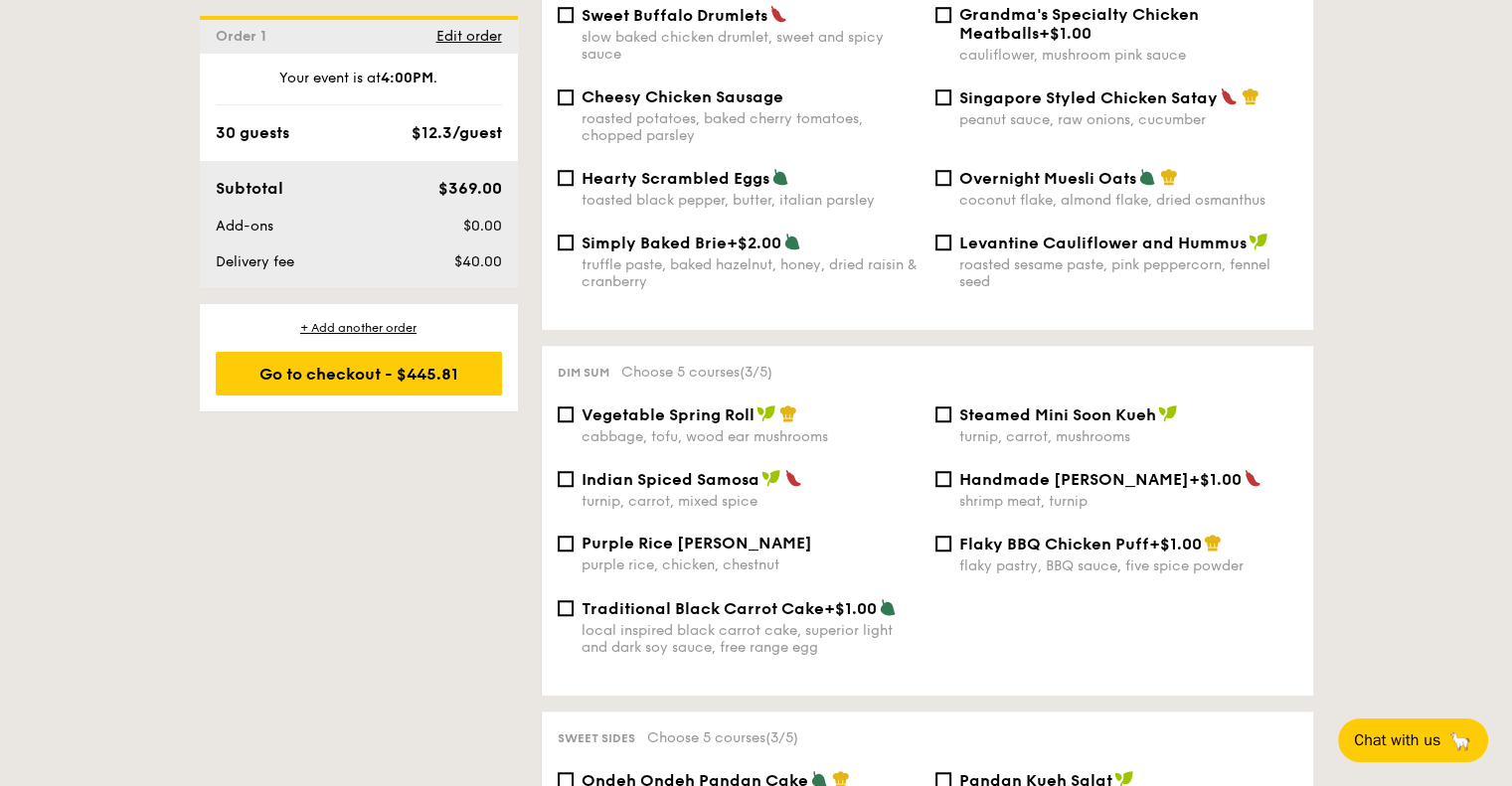 click on "turnip, carrot, mixed spice" at bounding box center (751, 501) 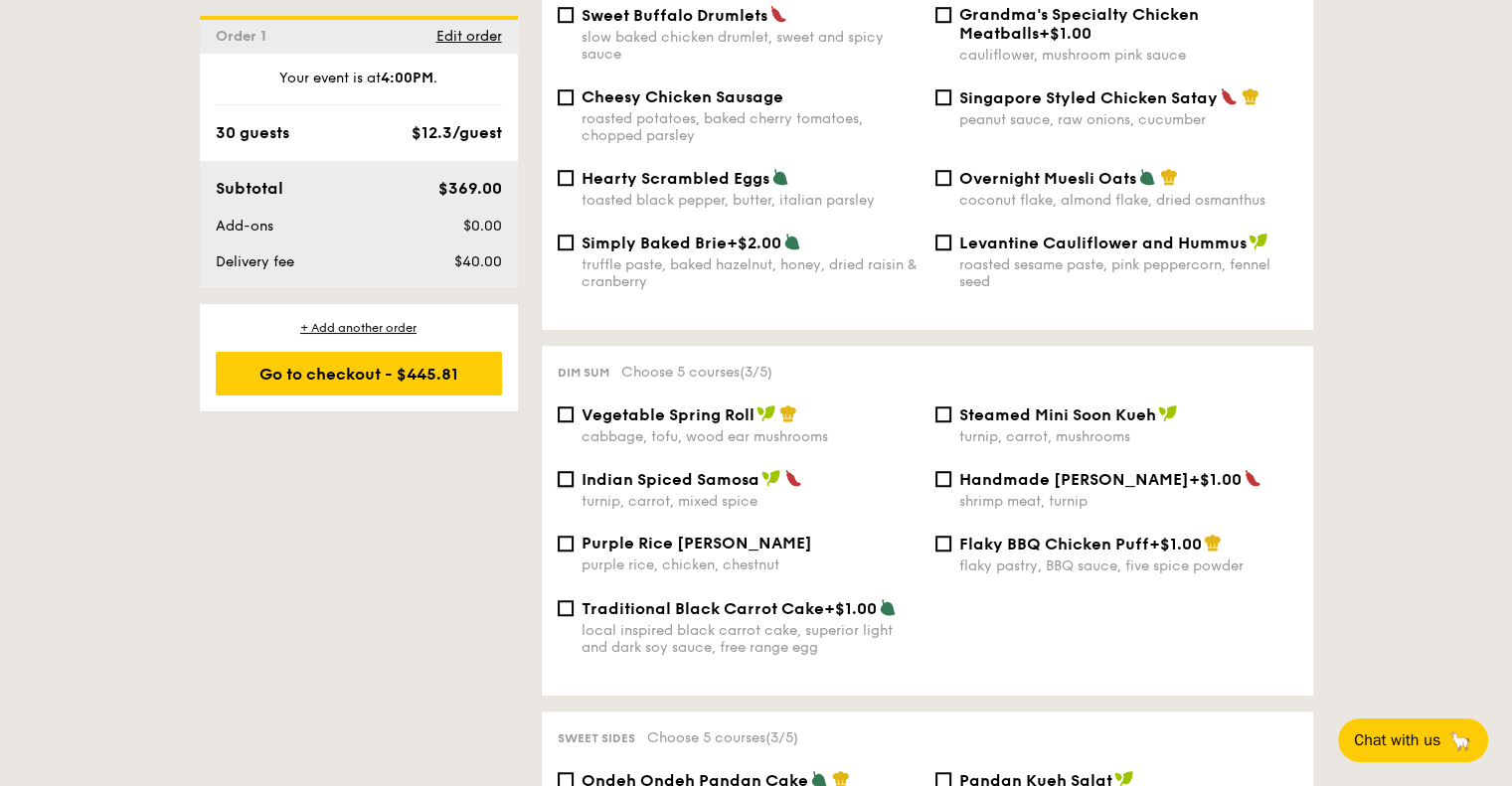 click on "Indian Spiced Samosa turnip, carrot, mixed spice" at bounding box center (566, 479) 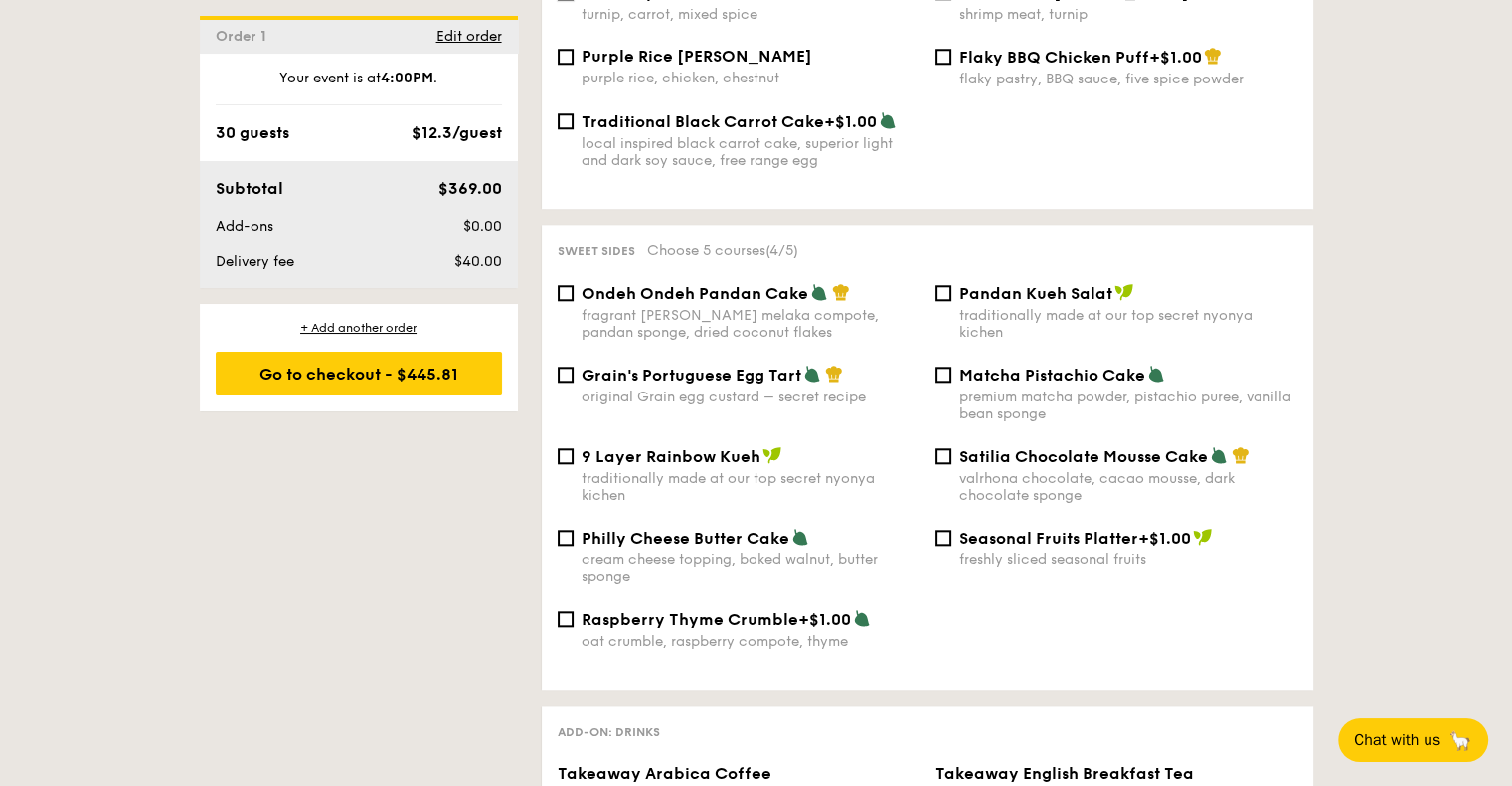 scroll, scrollTop: 1964, scrollLeft: 0, axis: vertical 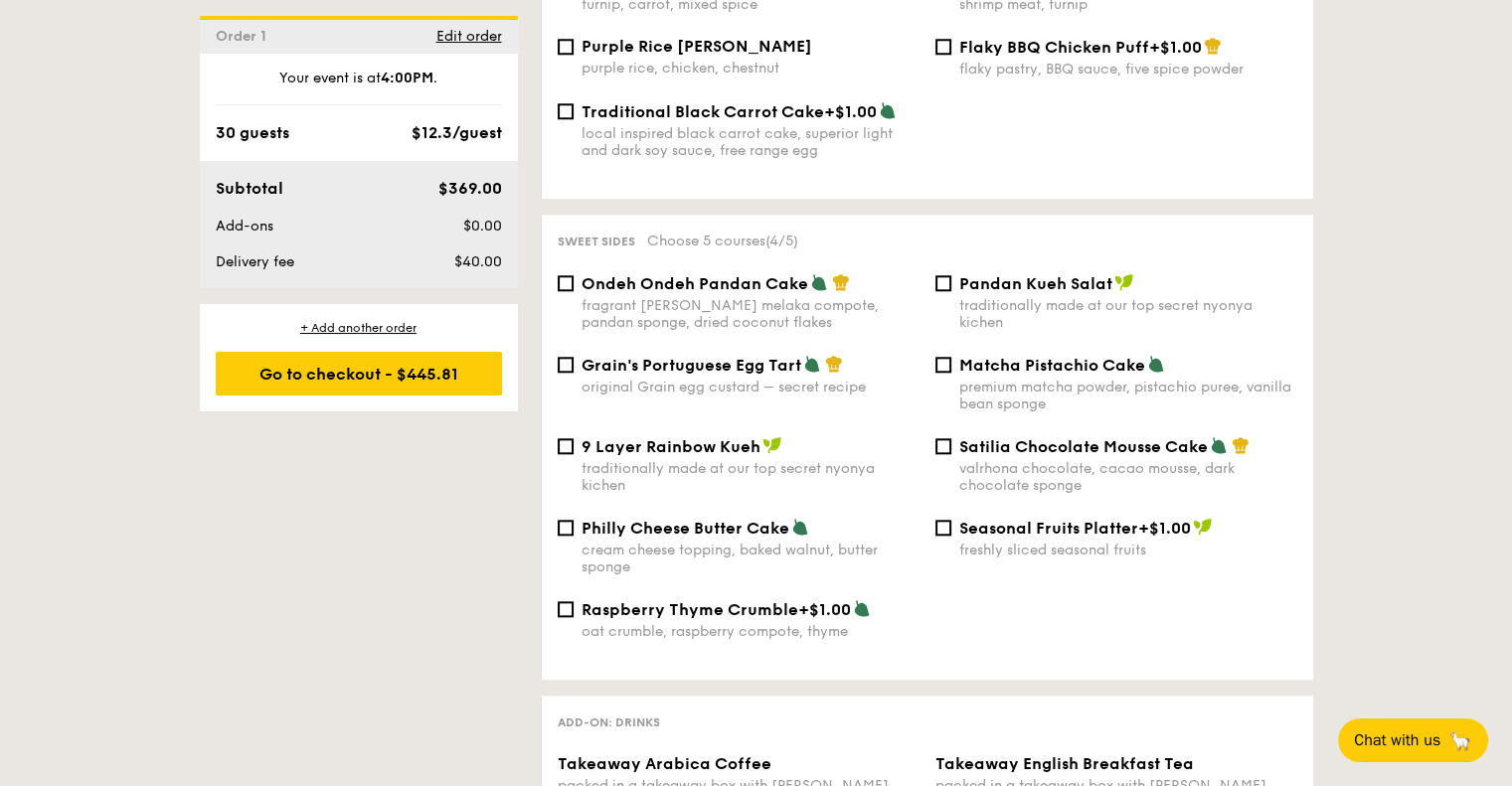 click on "Grain's Portuguese Egg Tart original Grain egg custard – secret recipe Matcha Pistachio Cake premium matcha powder, pistachio puree, vanilla bean sponge" at bounding box center (927, 395) 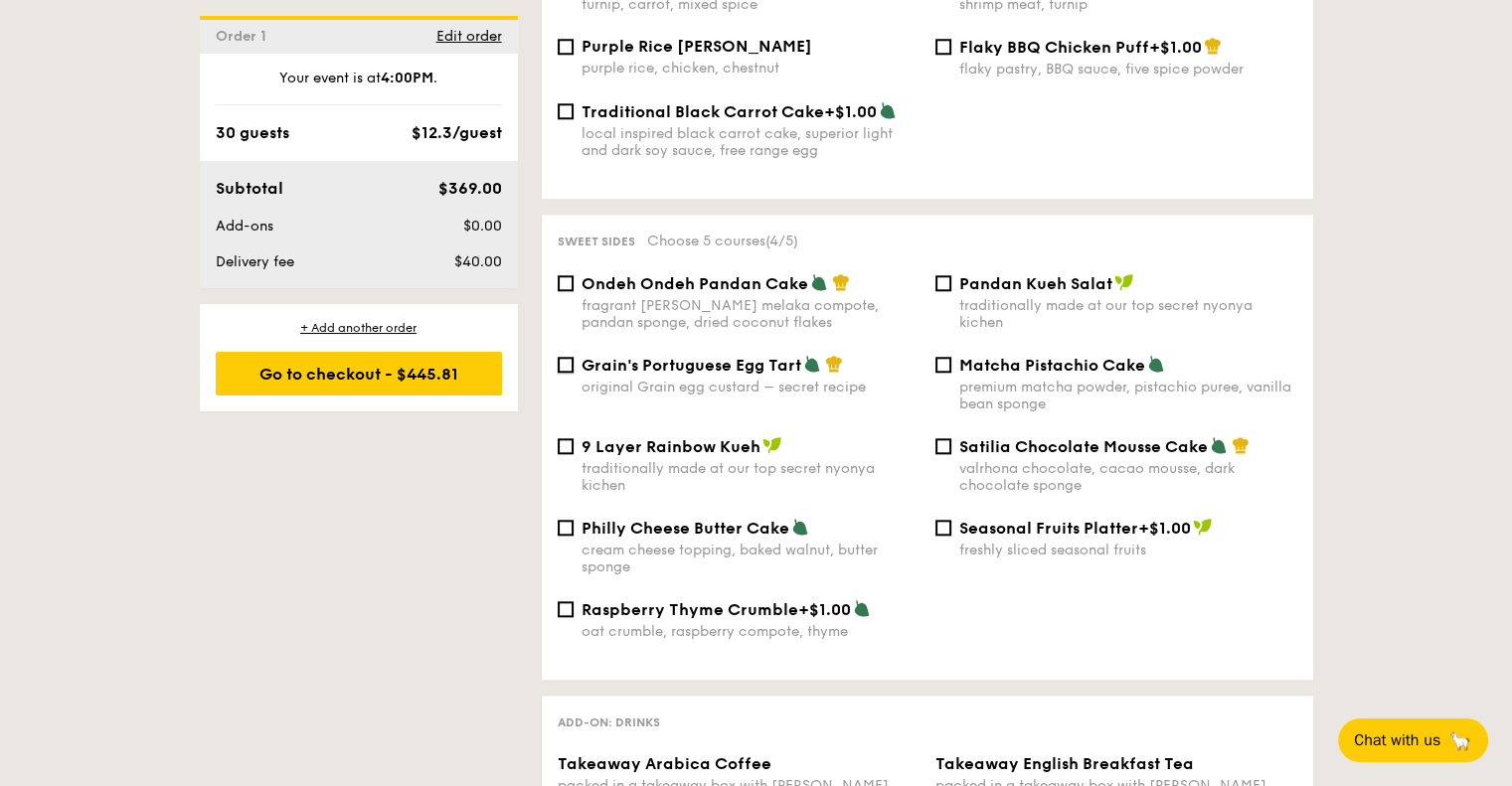 click on "Grain's Portuguese Egg Tart original Grain egg custard – secret recipe" at bounding box center [566, 365] 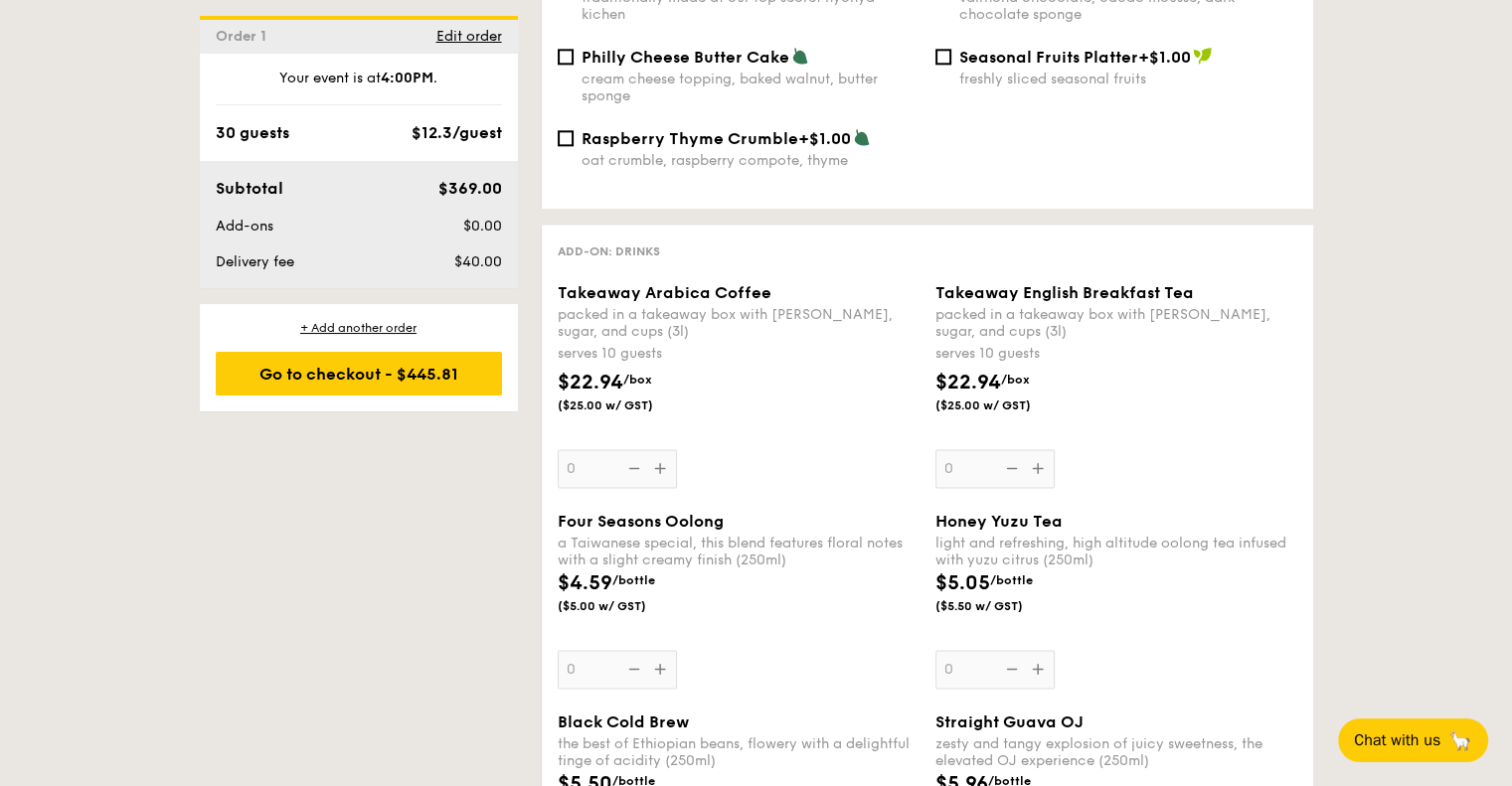 scroll, scrollTop: 2460, scrollLeft: 0, axis: vertical 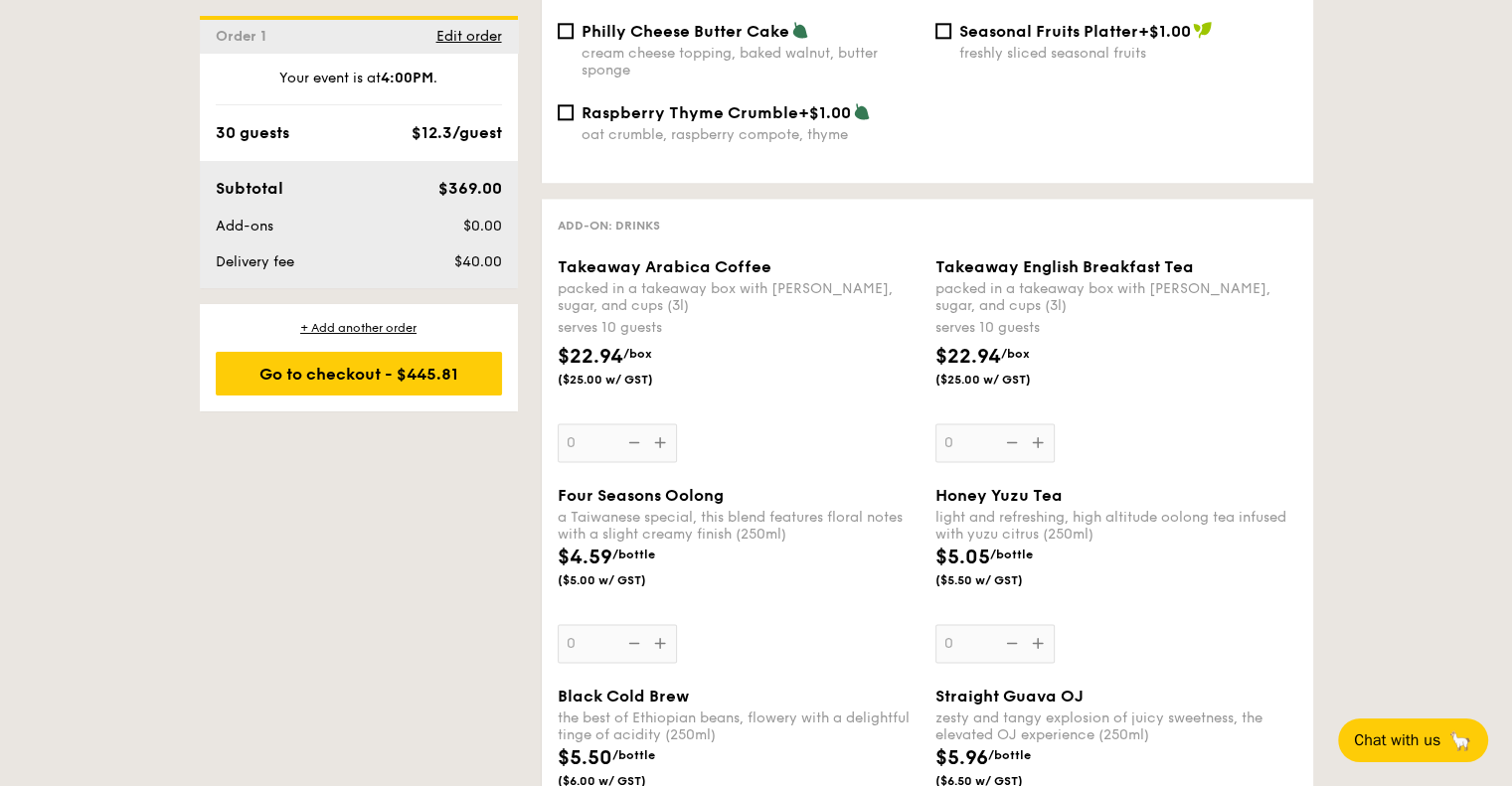 click on "Takeaway Arabica Coffee packed in a takeaway box with creamer, sugar, and cups (3l)
serves 10 guests
$22.94
/box
($25.00 w/ GST)
0" at bounding box center (739, 360) 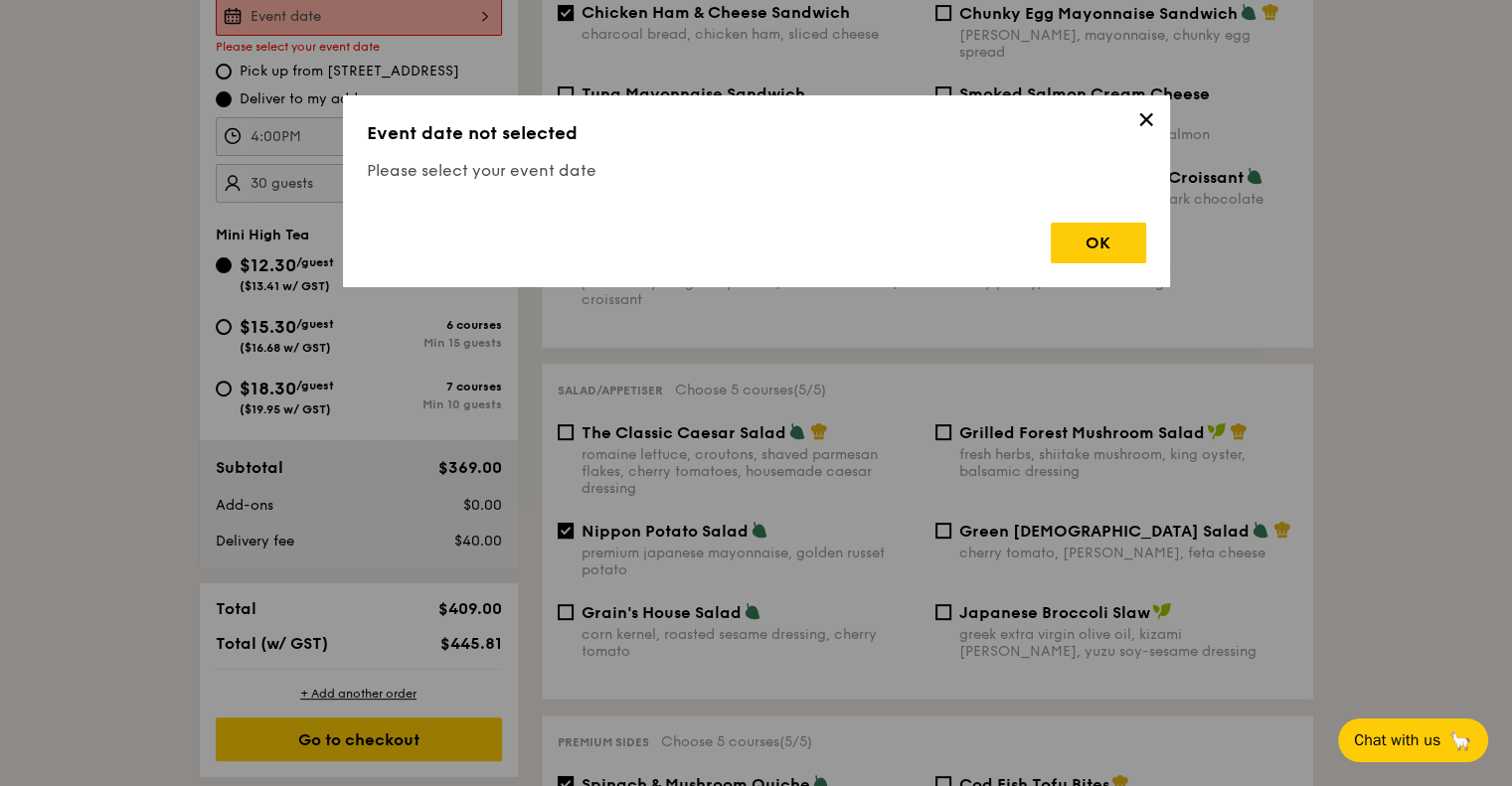 scroll, scrollTop: 530, scrollLeft: 0, axis: vertical 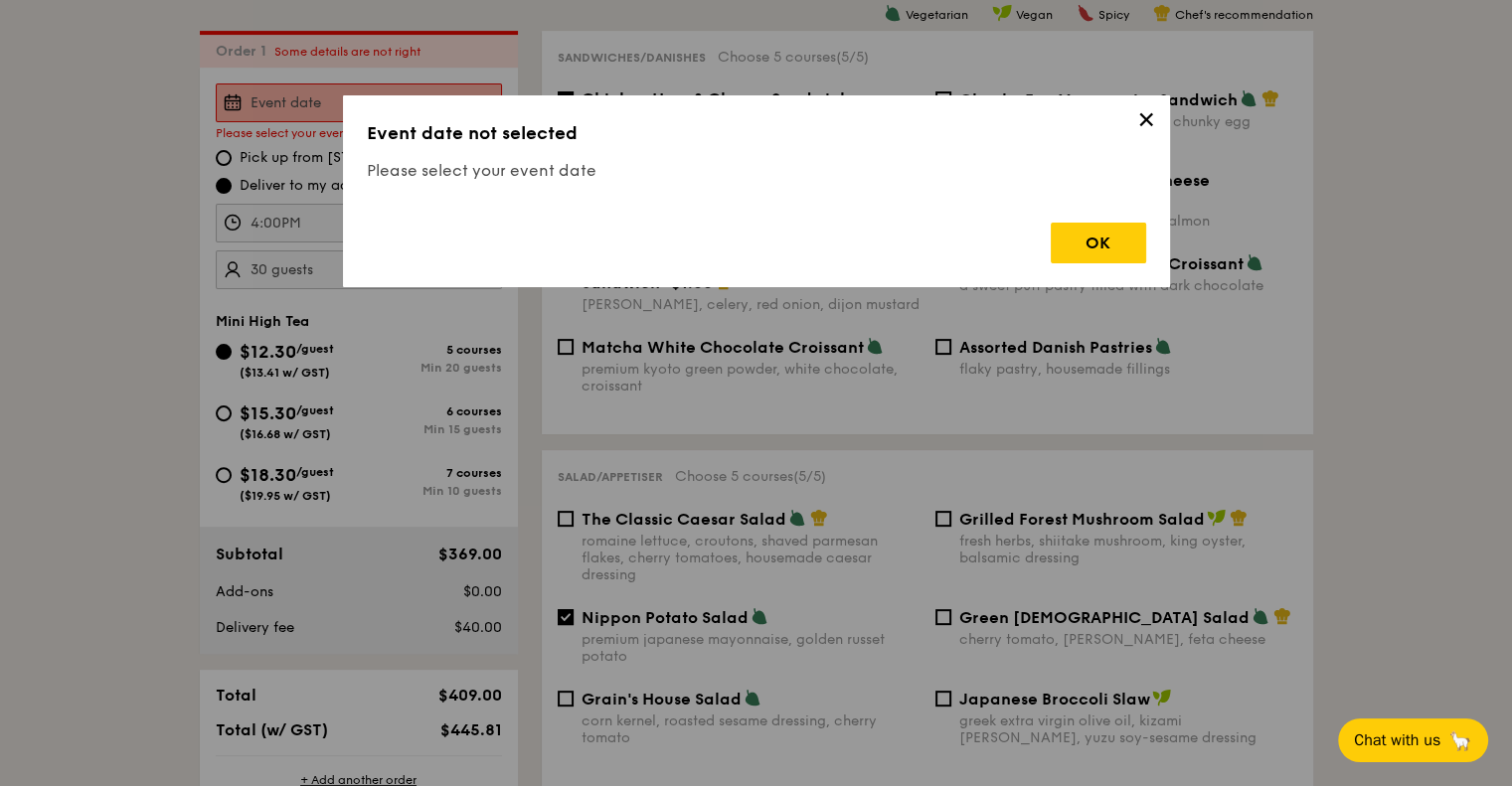 drag, startPoint x: 1124, startPoint y: 130, endPoint x: 1141, endPoint y: 123, distance: 18.384776 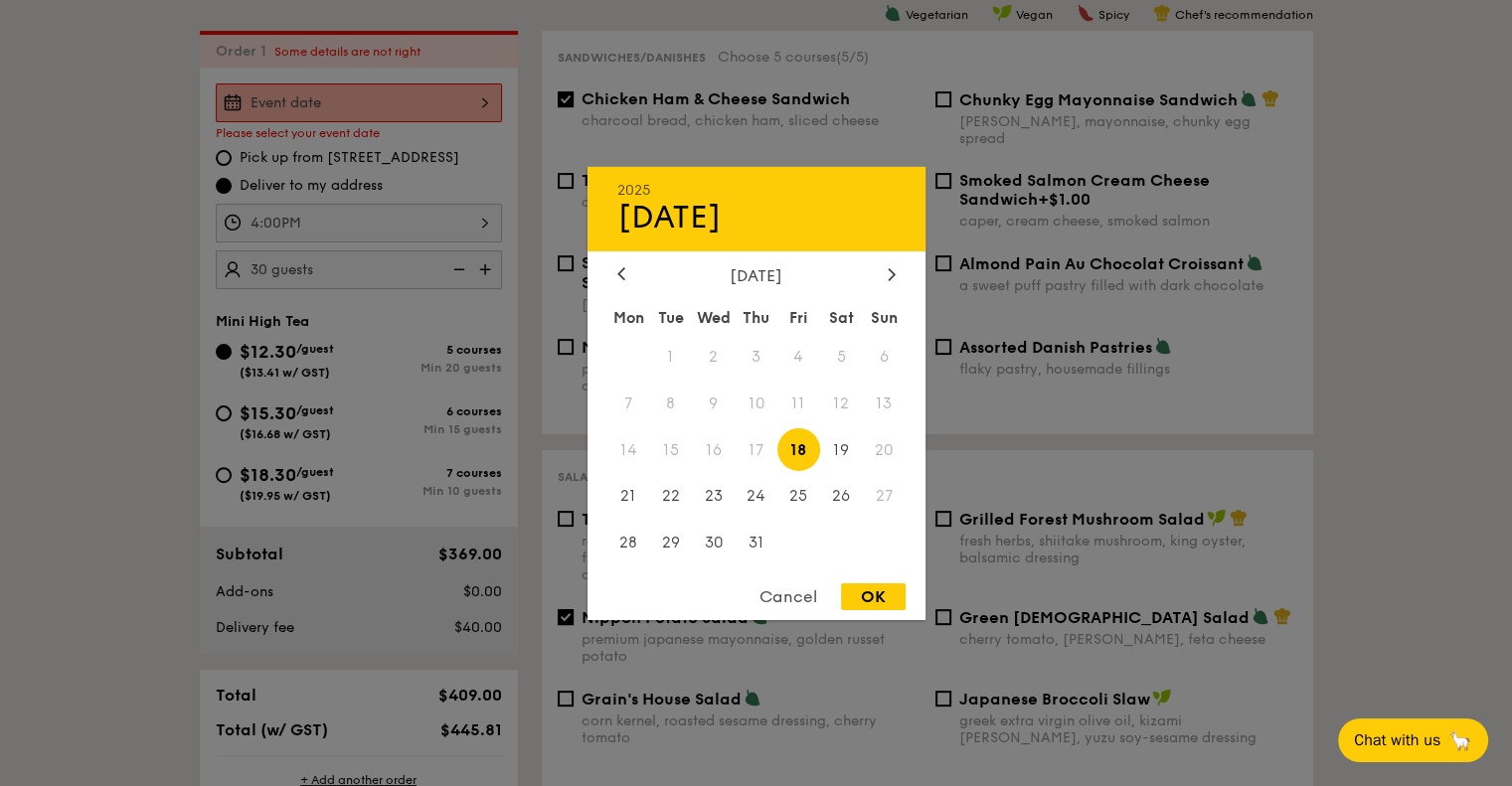 click on "2025   Jul 18       July 2025     Mon Tue Wed Thu Fri Sat Sun   1 2 3 4 5 6 7 8 9 10 11 12 13 14 15 16 17 18 19 20 21 22 23 24 25 26 27 28 29 30 31     Cancel   OK" at bounding box center (359, 102) 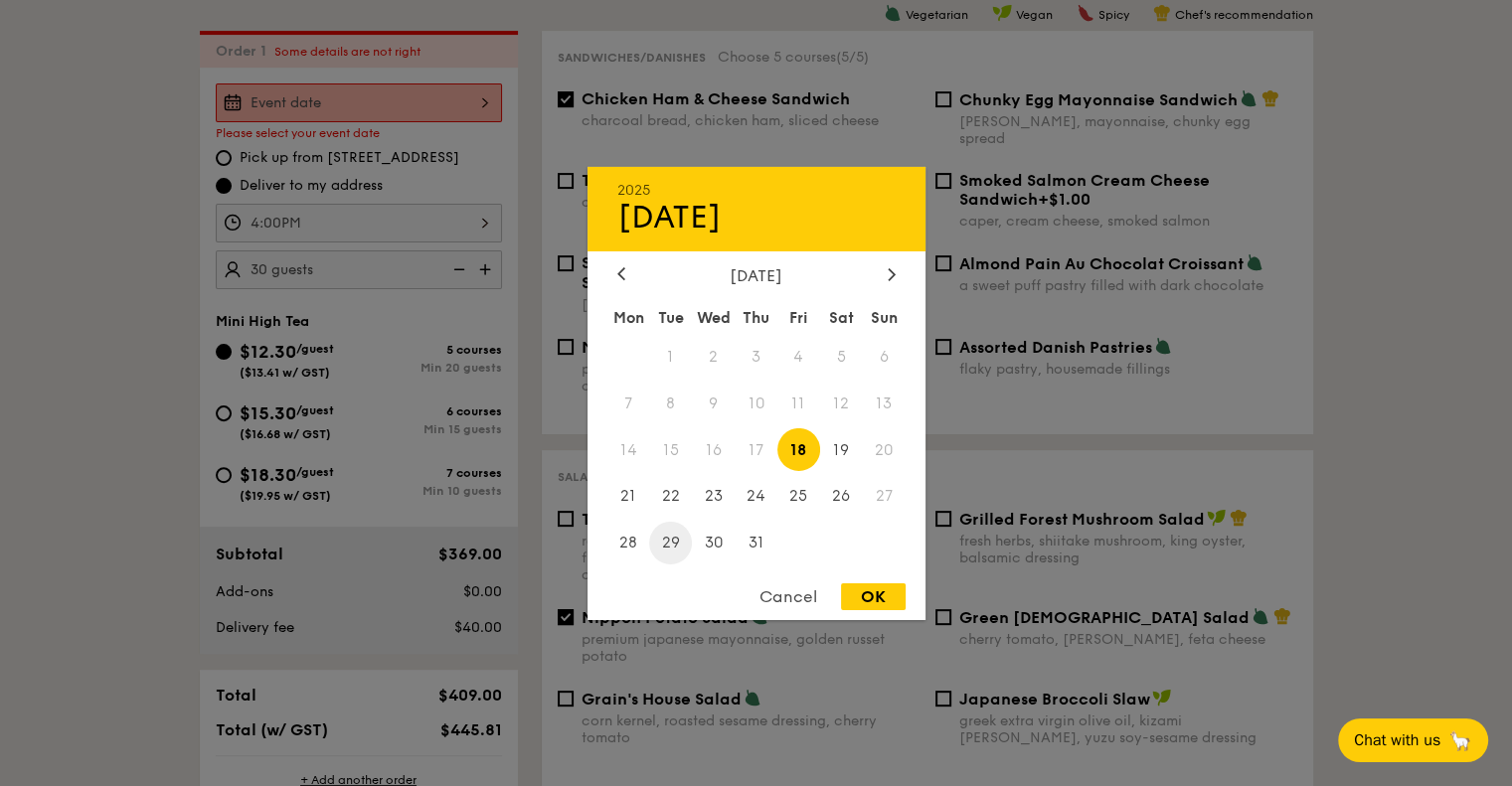click on "29" at bounding box center [670, 543] 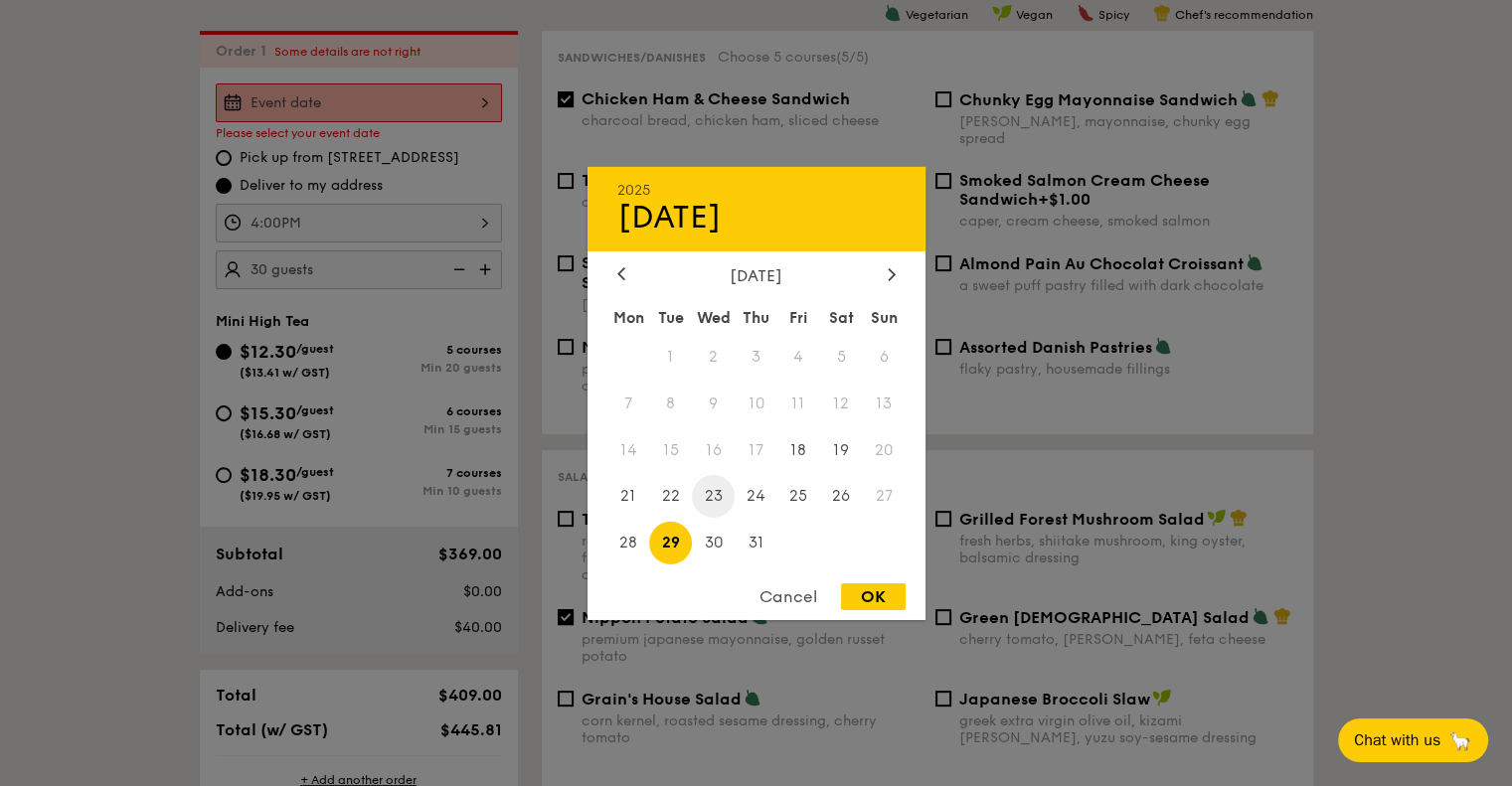 click on "OK" at bounding box center (873, 596) 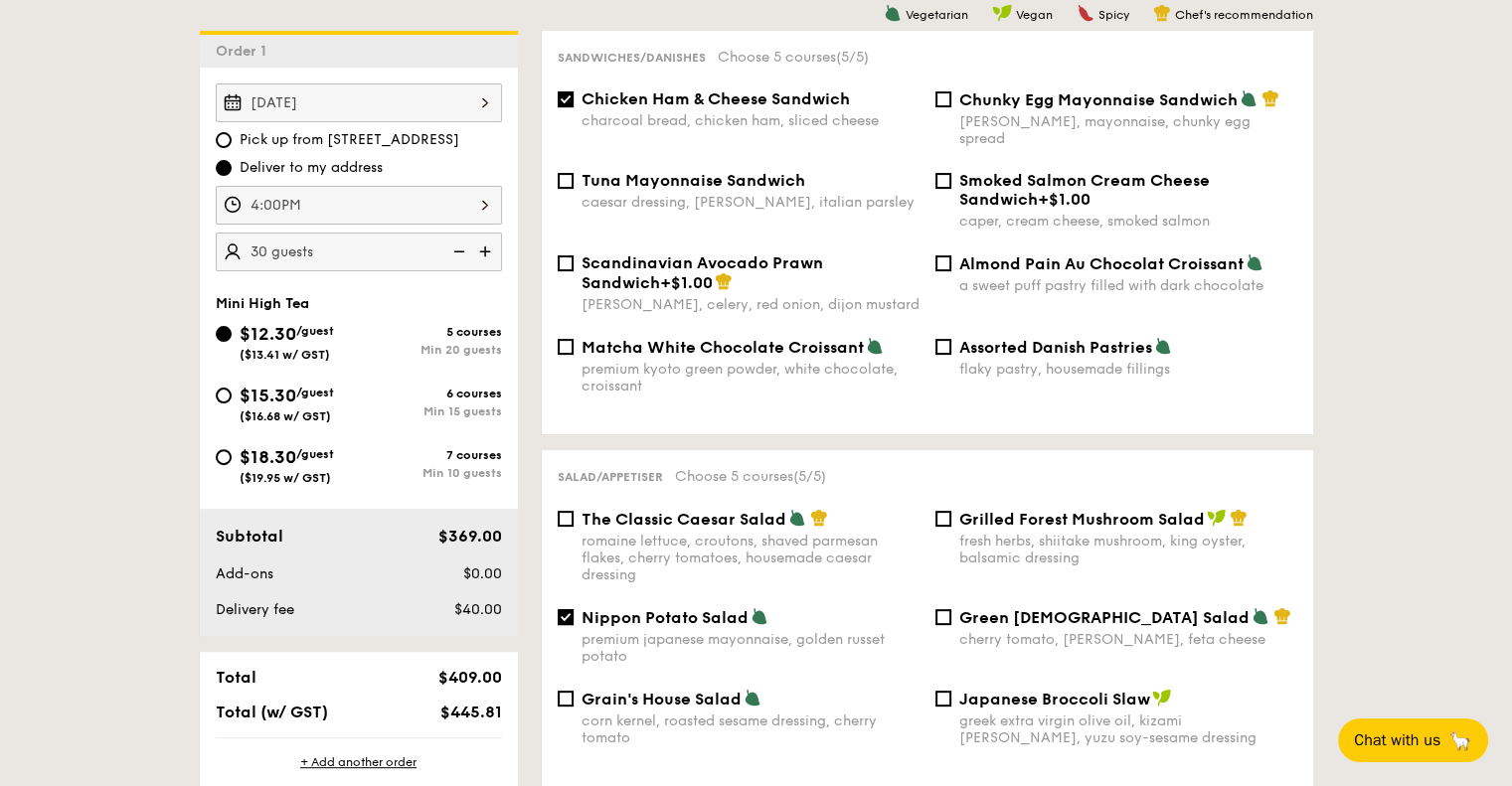 click on "4:00PM" at bounding box center [359, 205] 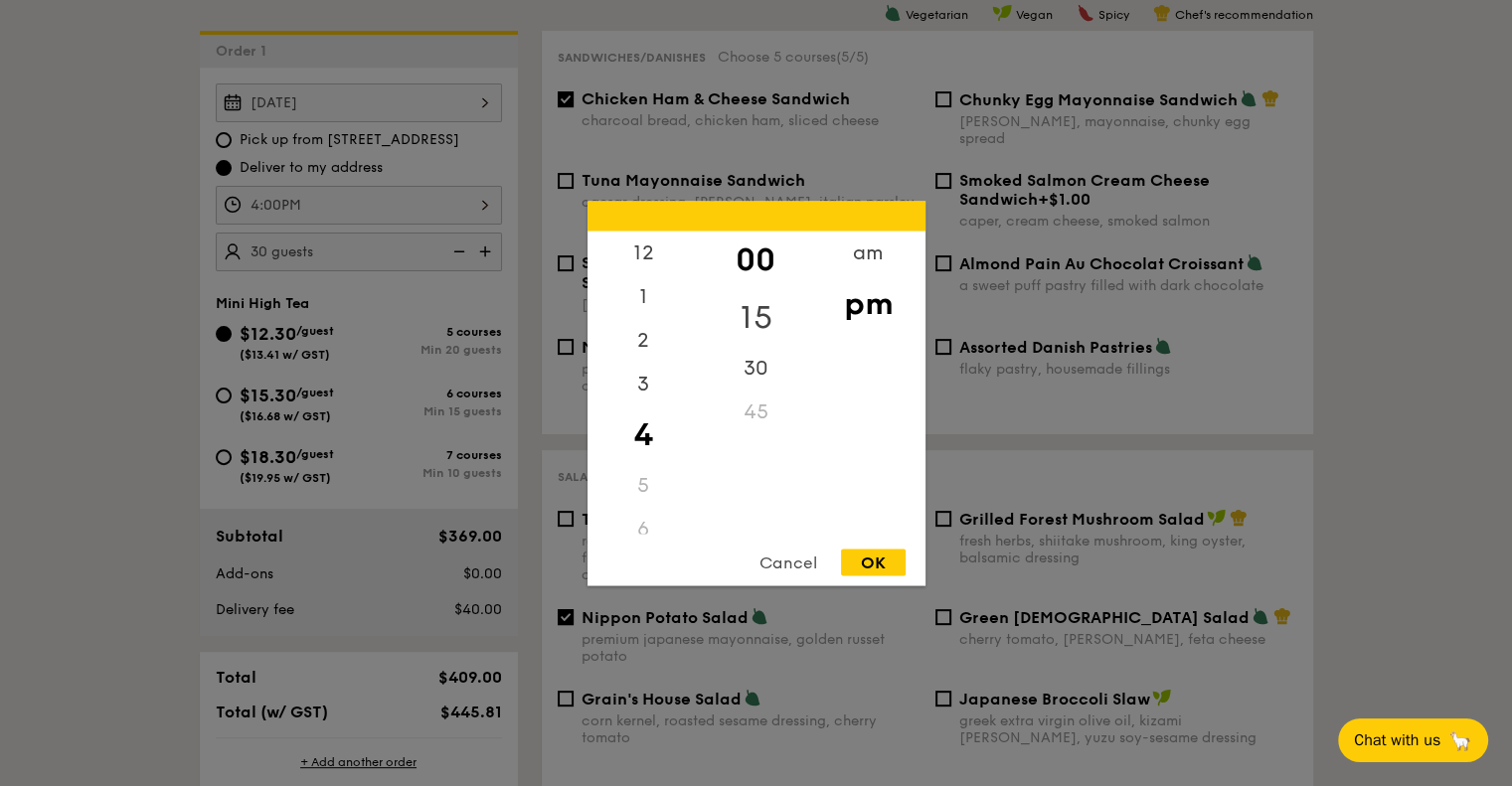 click on "15" at bounding box center (756, 317) 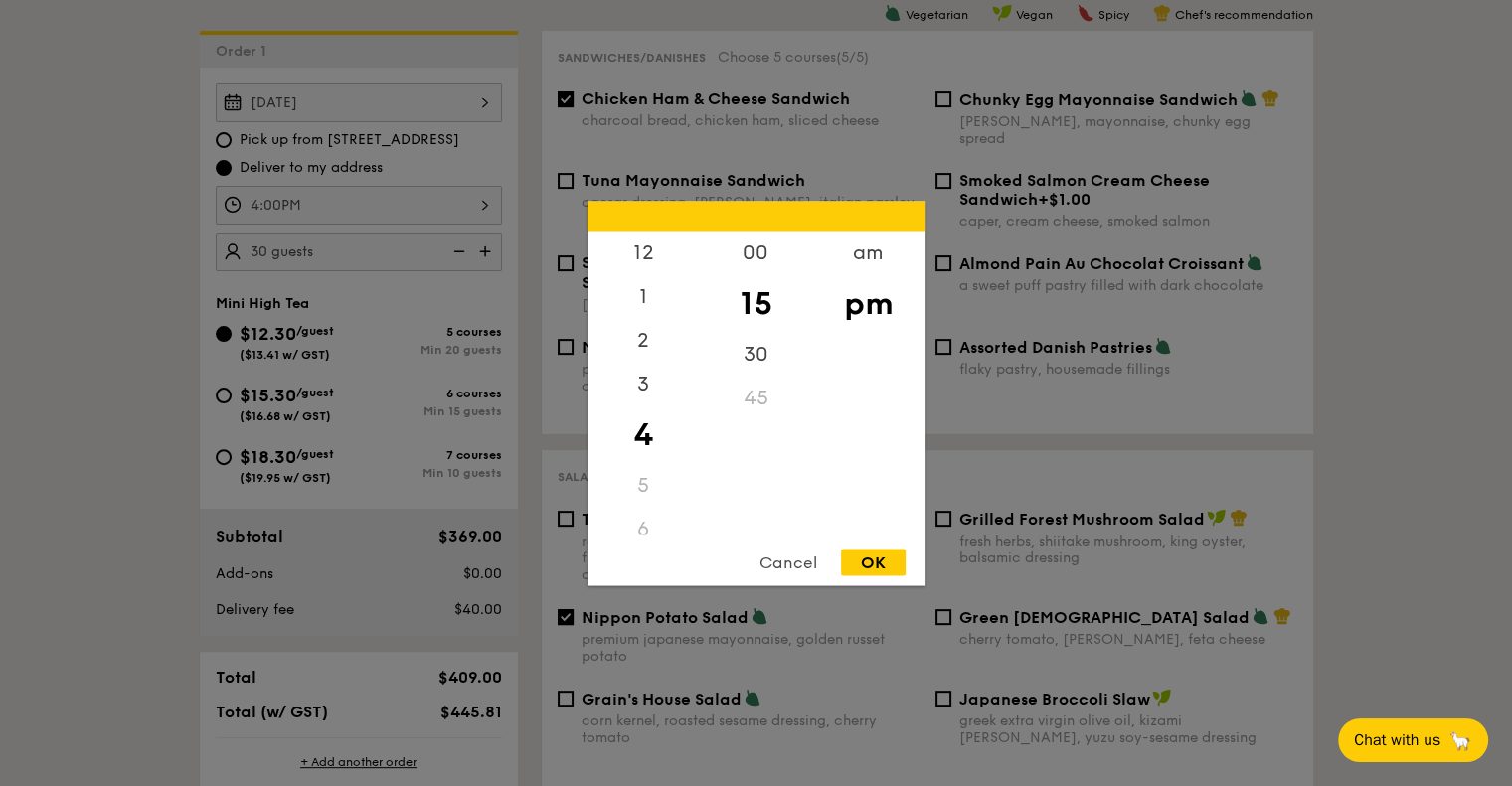 click on "OK" at bounding box center [873, 561] 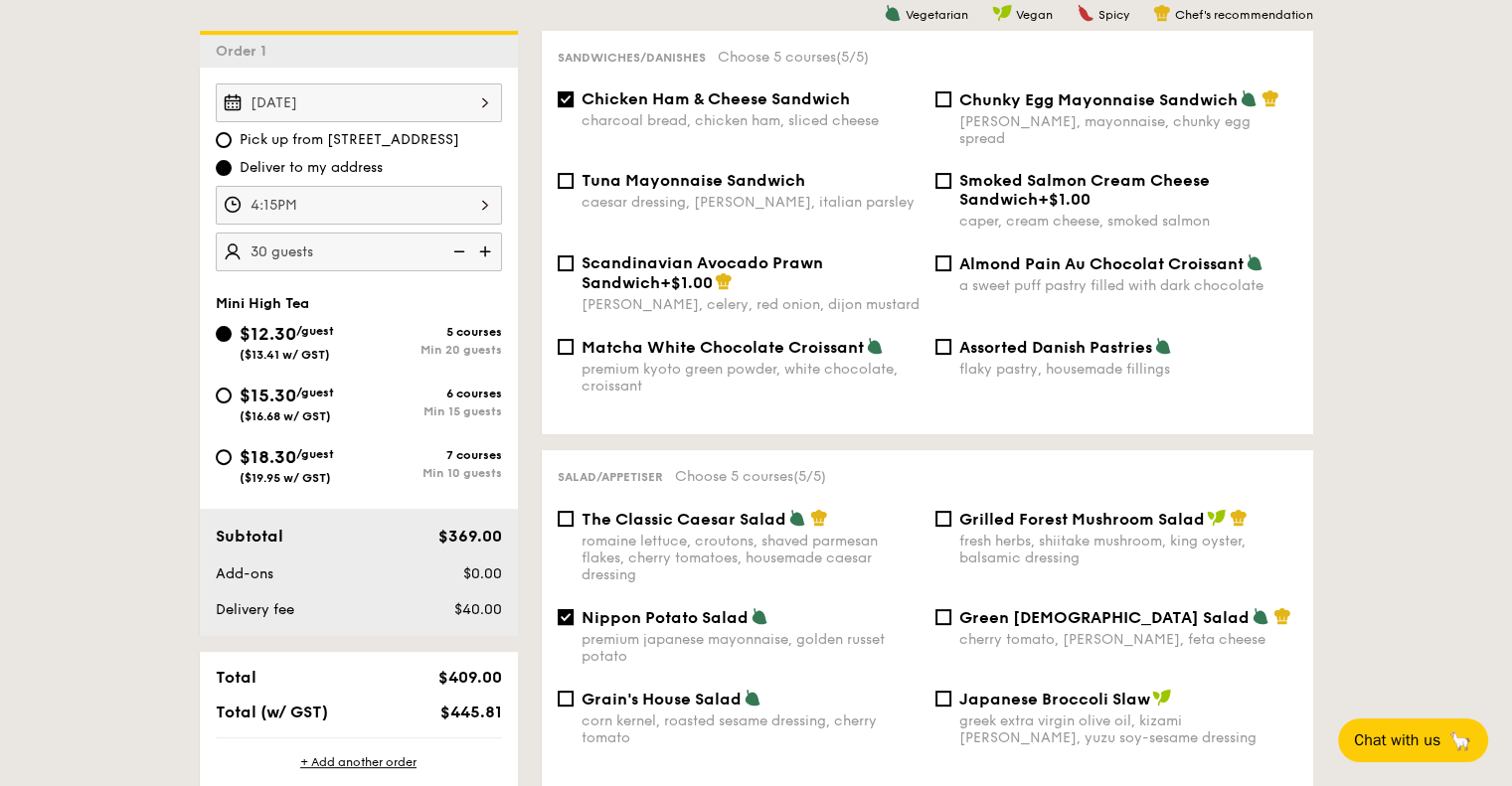 click on "4:15PM" at bounding box center (359, 205) 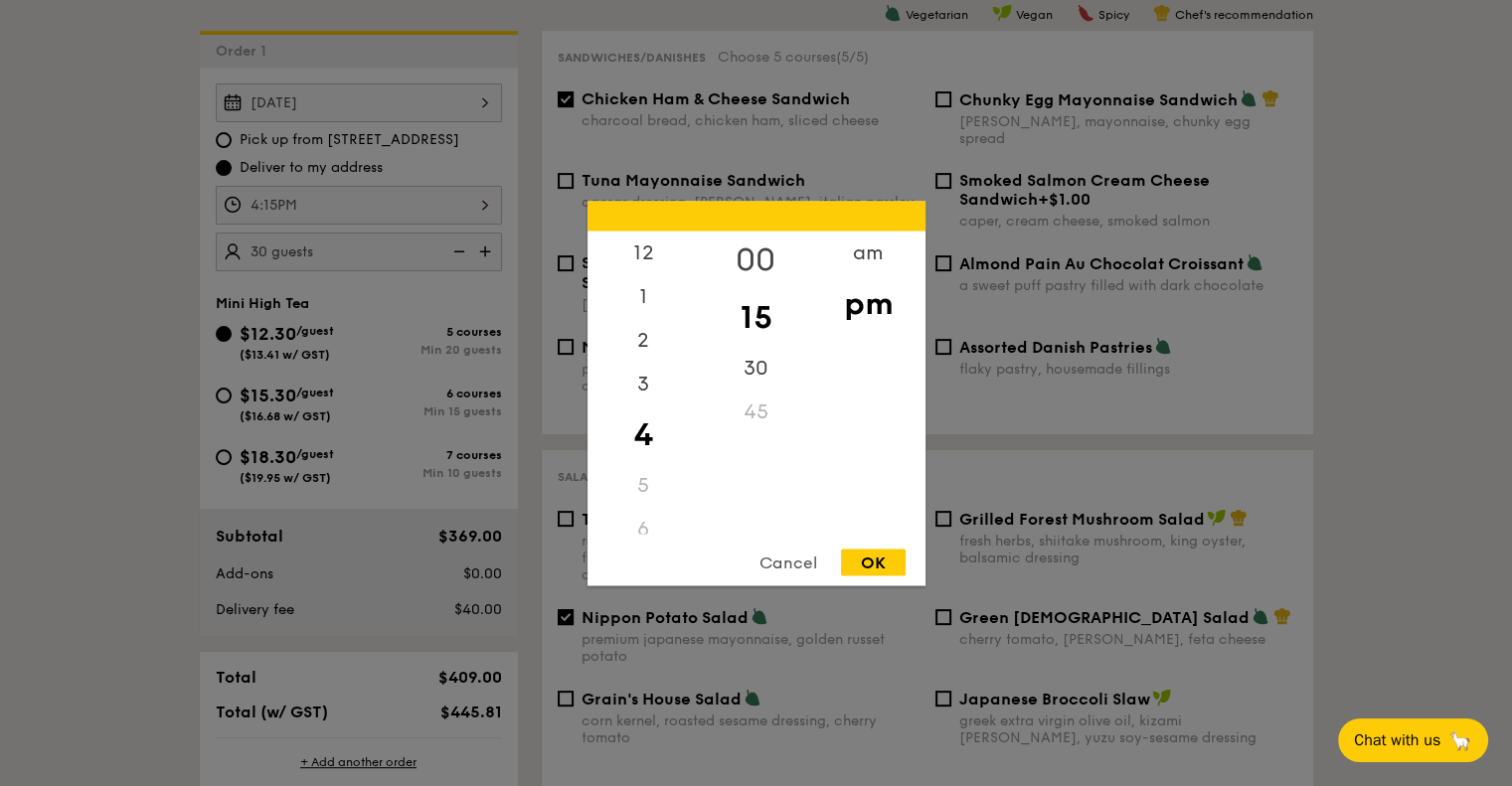 click on "00" at bounding box center [756, 259] 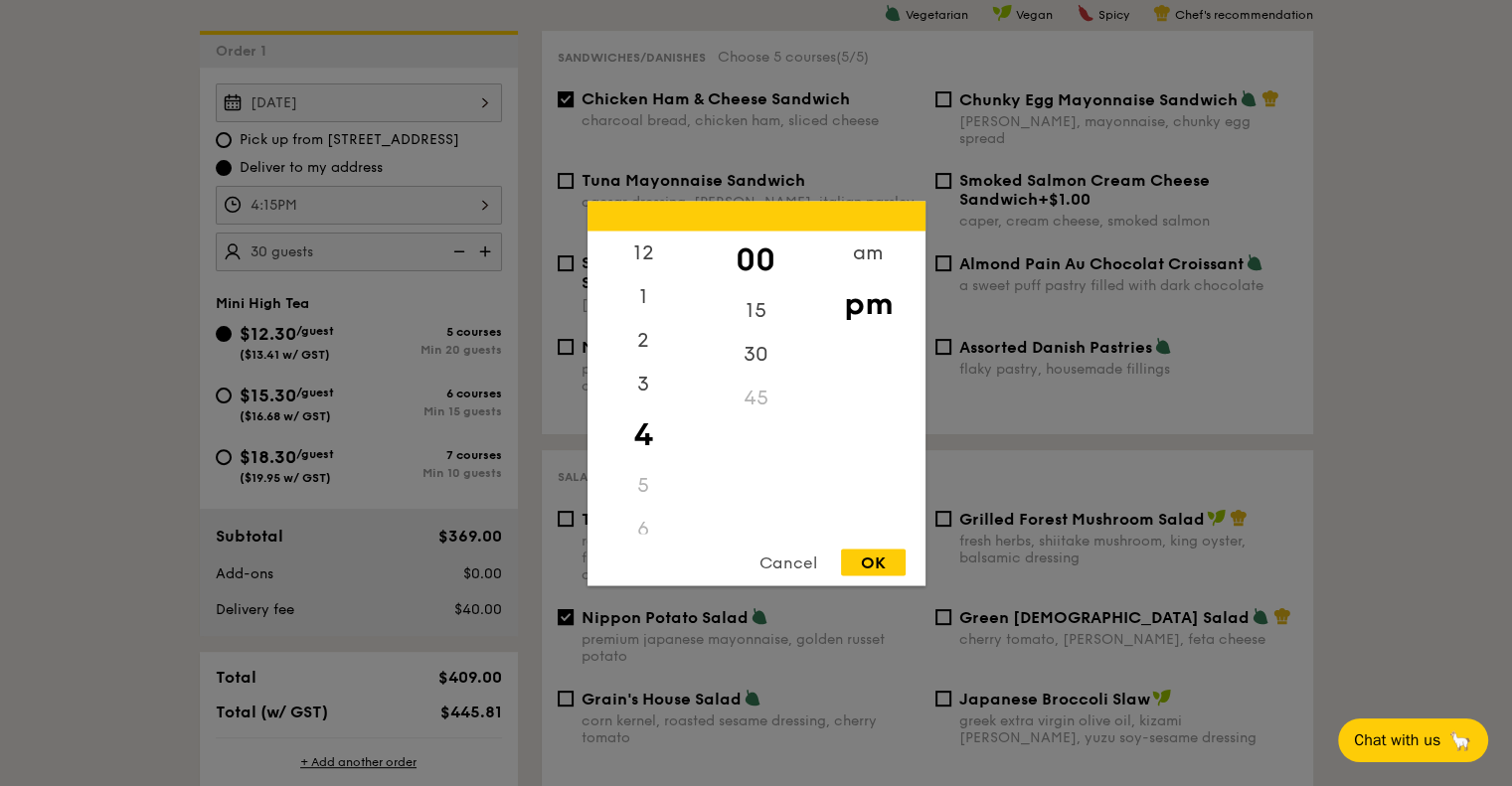 click on "OK" at bounding box center [873, 561] 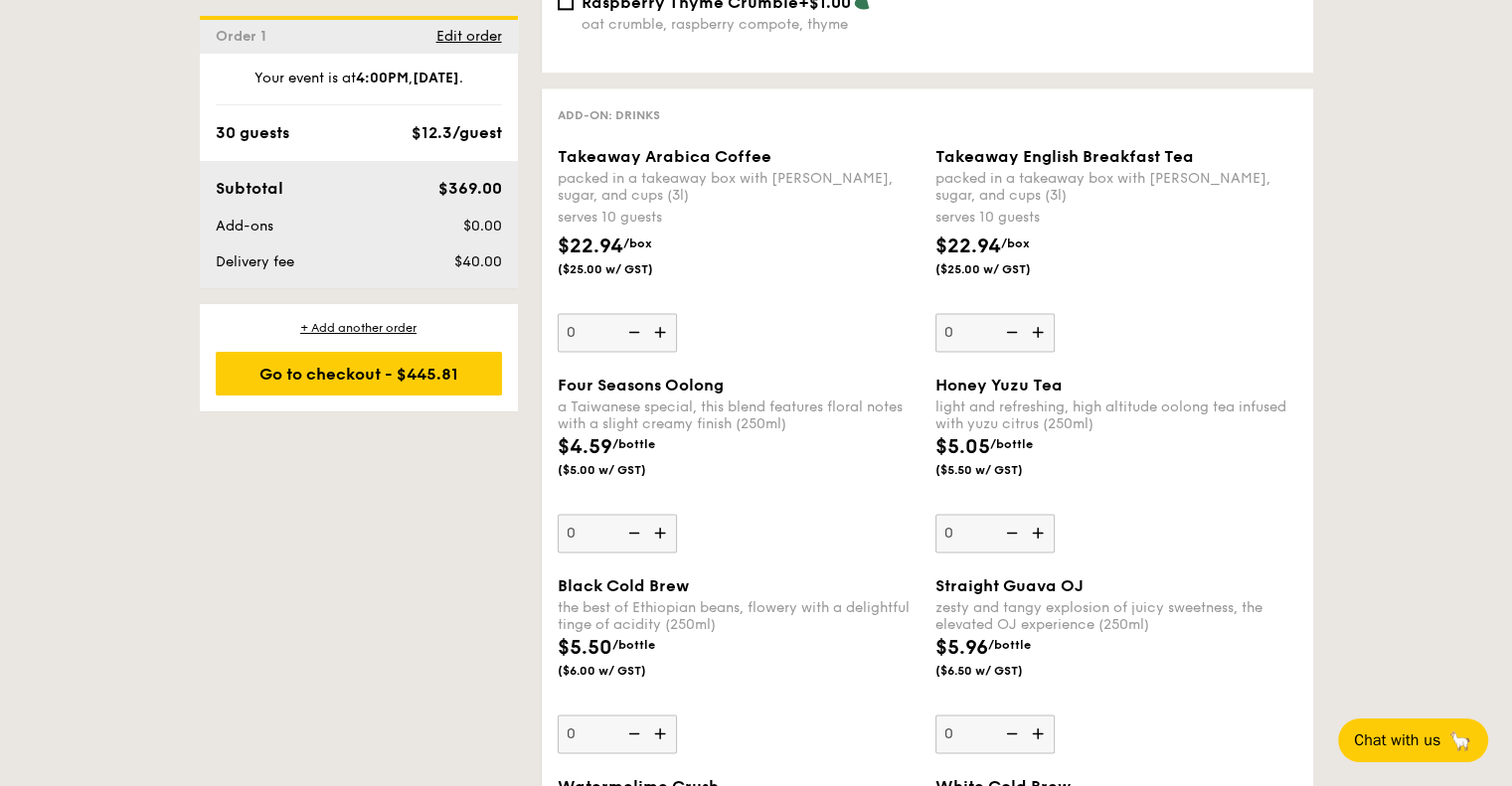 scroll, scrollTop: 2616, scrollLeft: 0, axis: vertical 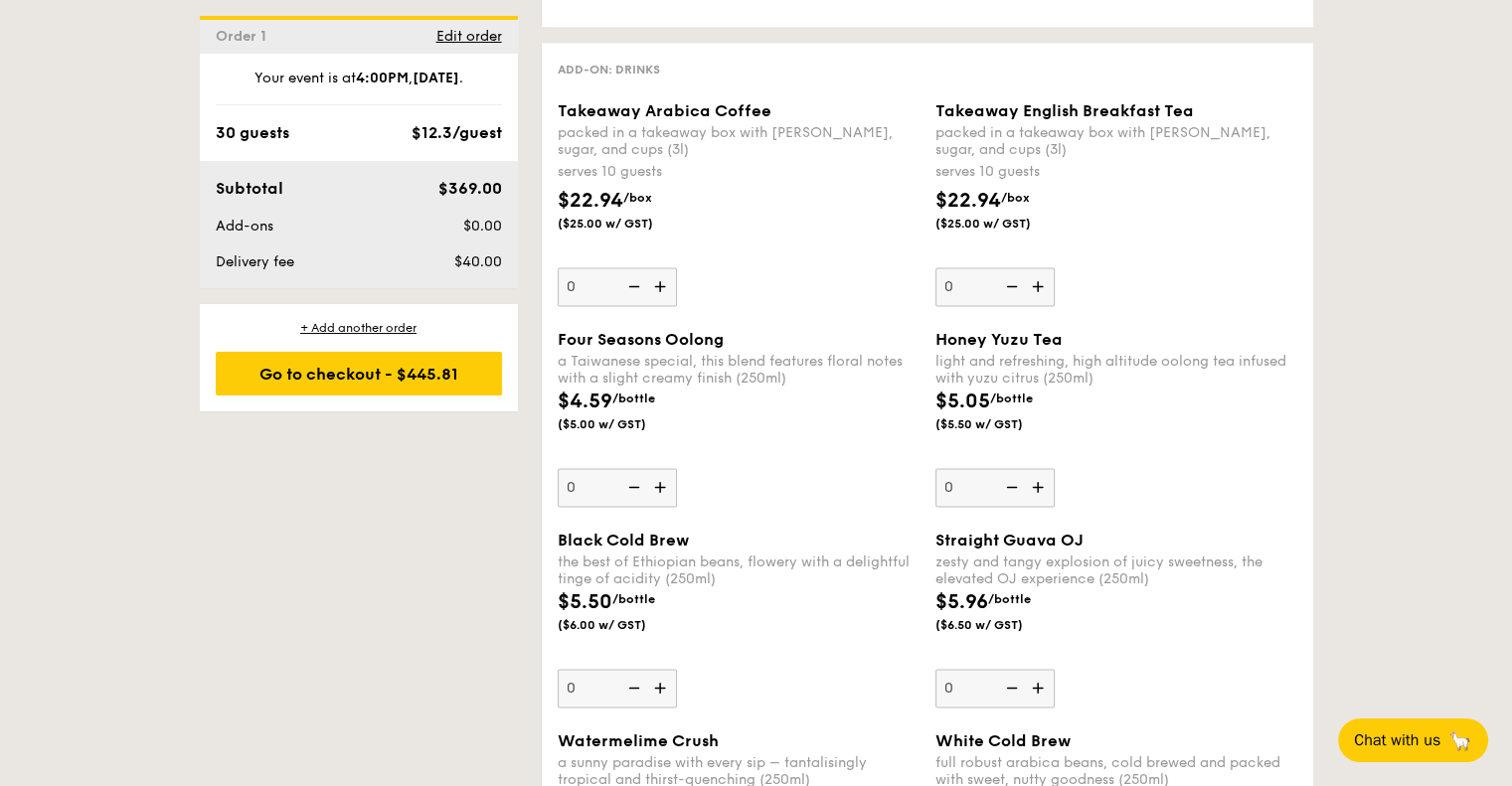 click at bounding box center [1040, 286] 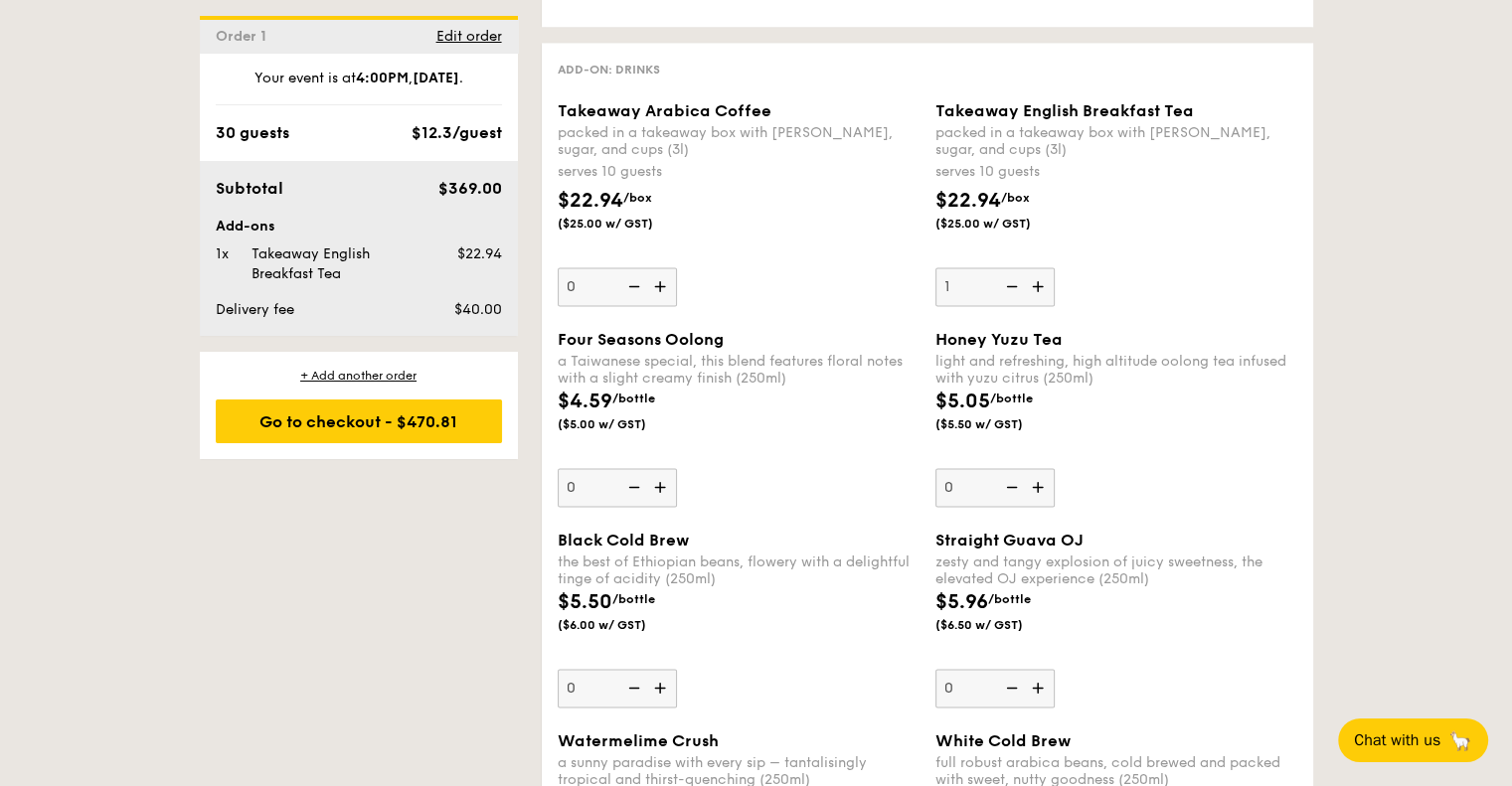 click on "Takeaway English Breakfast Tea packed in a takeaway box with creamer, sugar, and cups (3l)
serves 10 guests
$22.94
/box
($25.00 w/ GST)
1" at bounding box center (1116, 204) 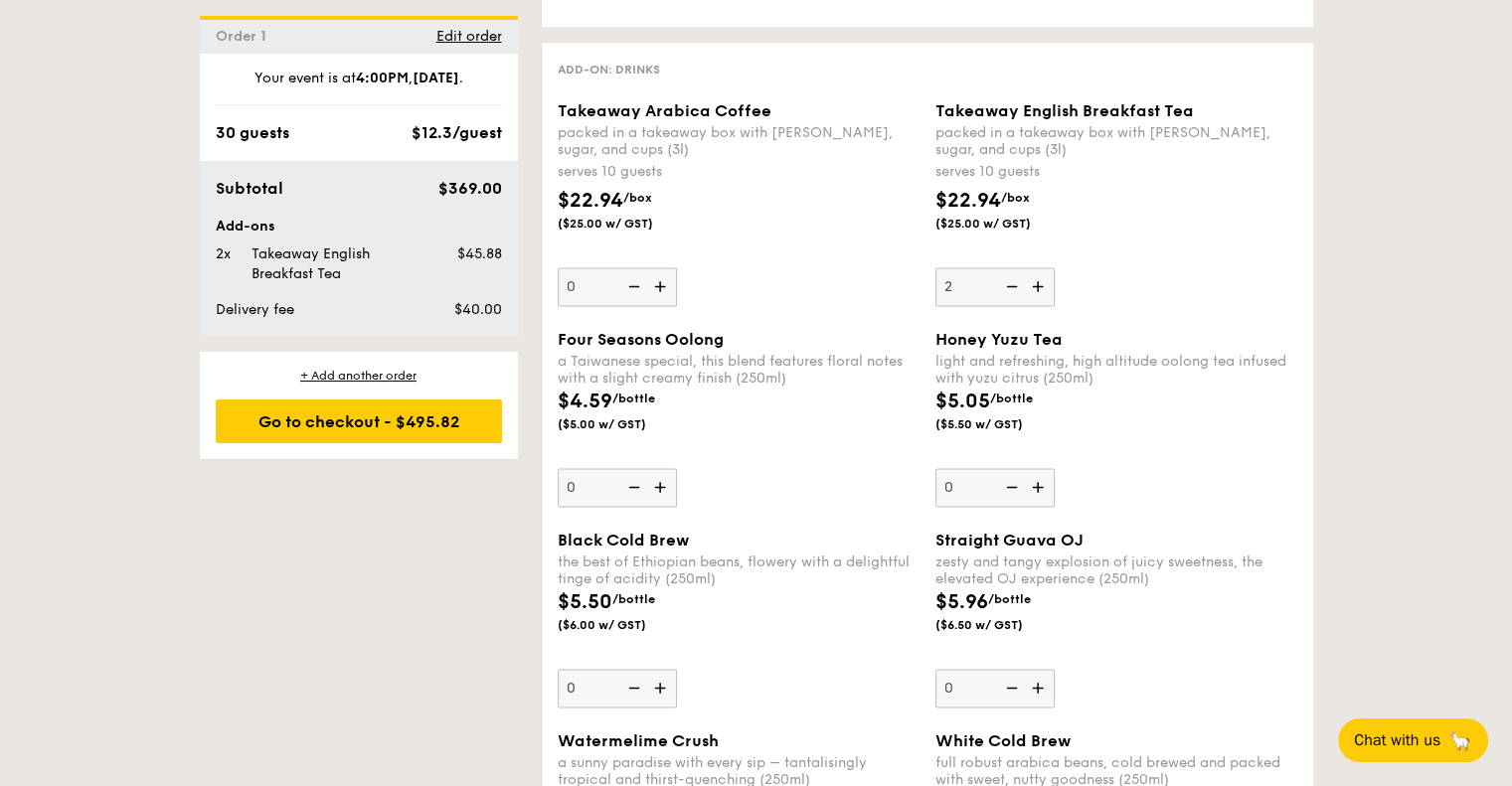 click on "$22.94
/box
($25.00 w/ GST)" at bounding box center (1116, 221) 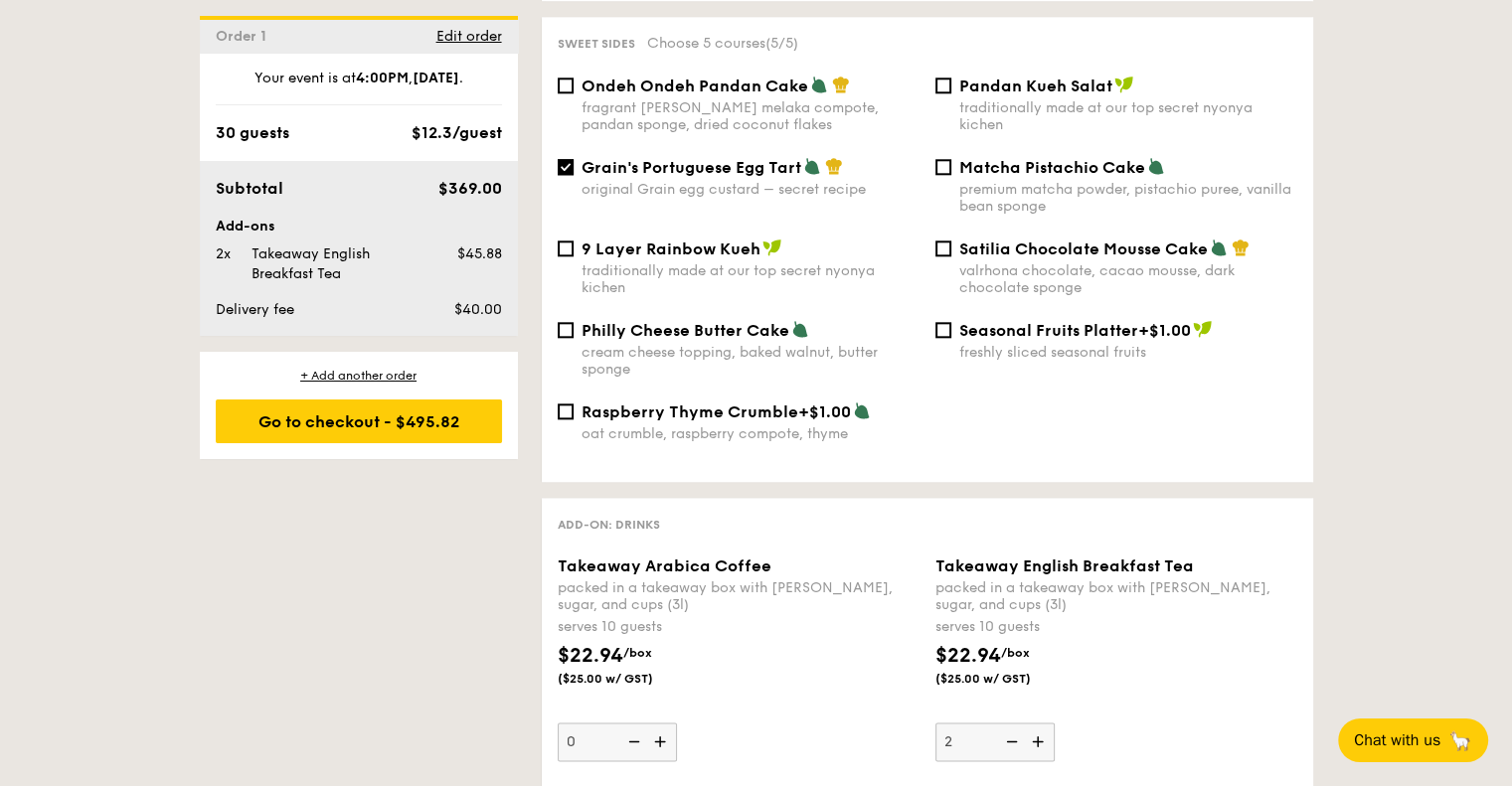 scroll, scrollTop: 2318, scrollLeft: 0, axis: vertical 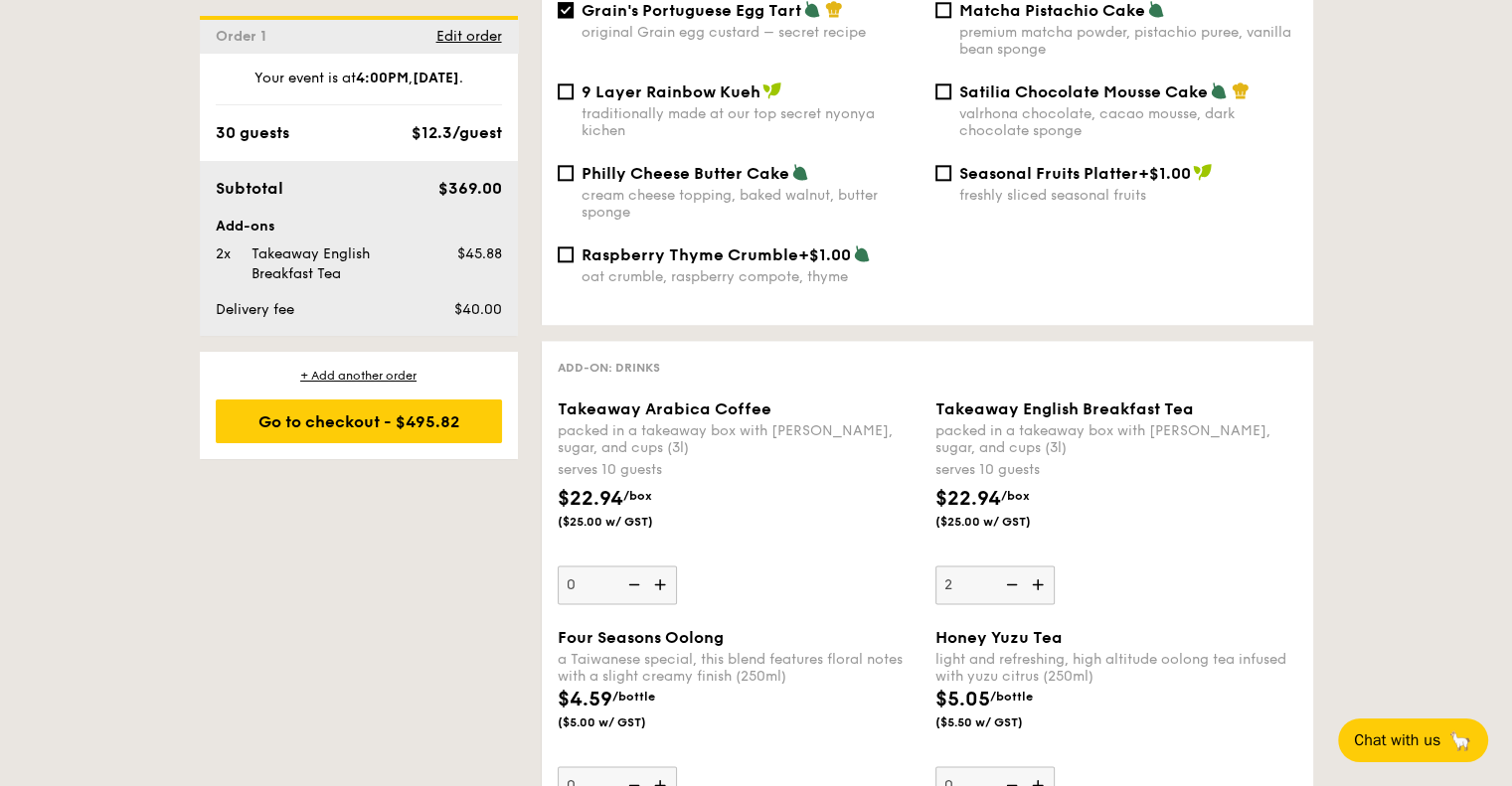 click on "packed in a takeaway box with creamer, sugar, and cups (3l)" at bounding box center [1116, 439] 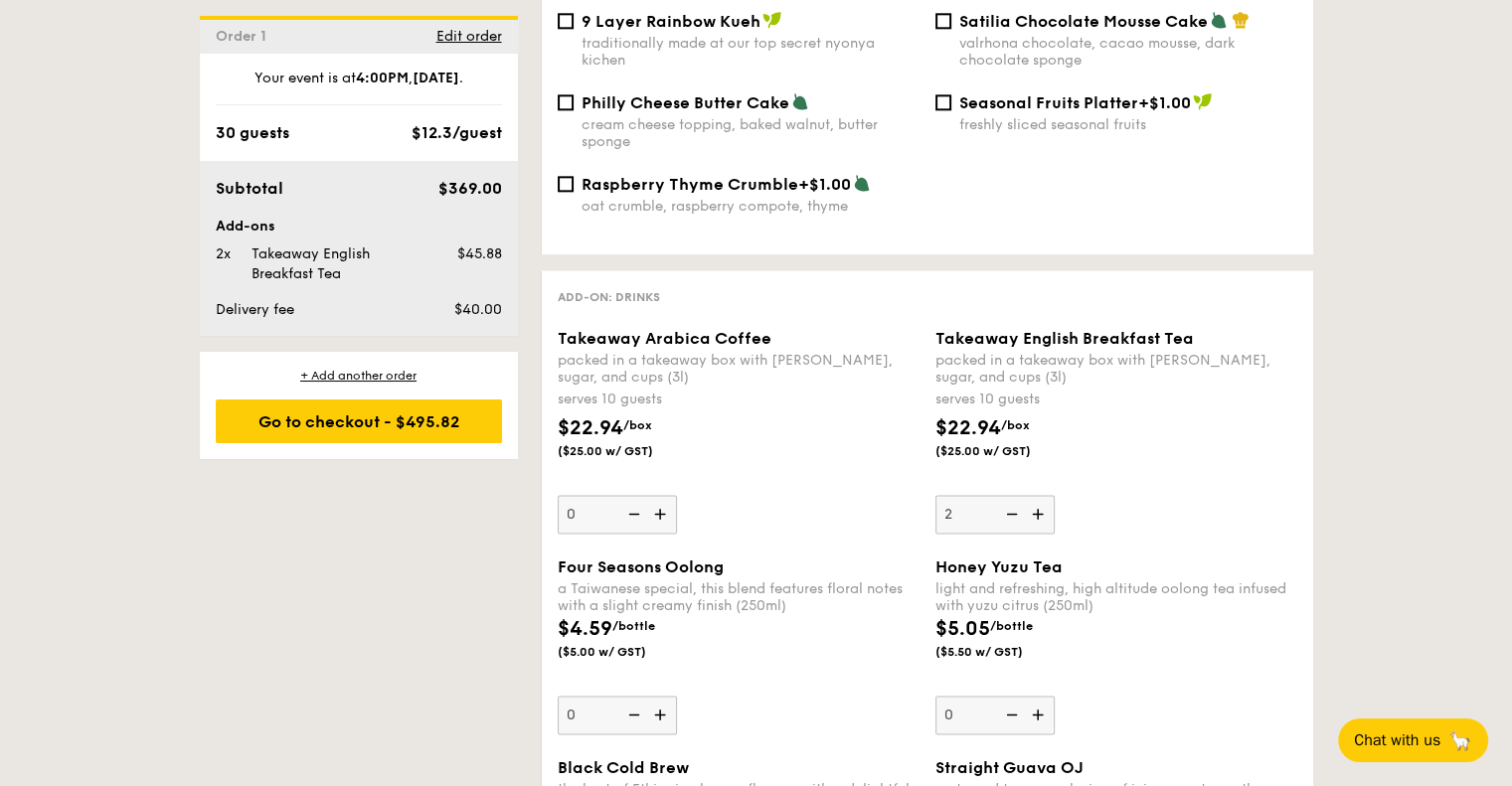 scroll, scrollTop: 2418, scrollLeft: 0, axis: vertical 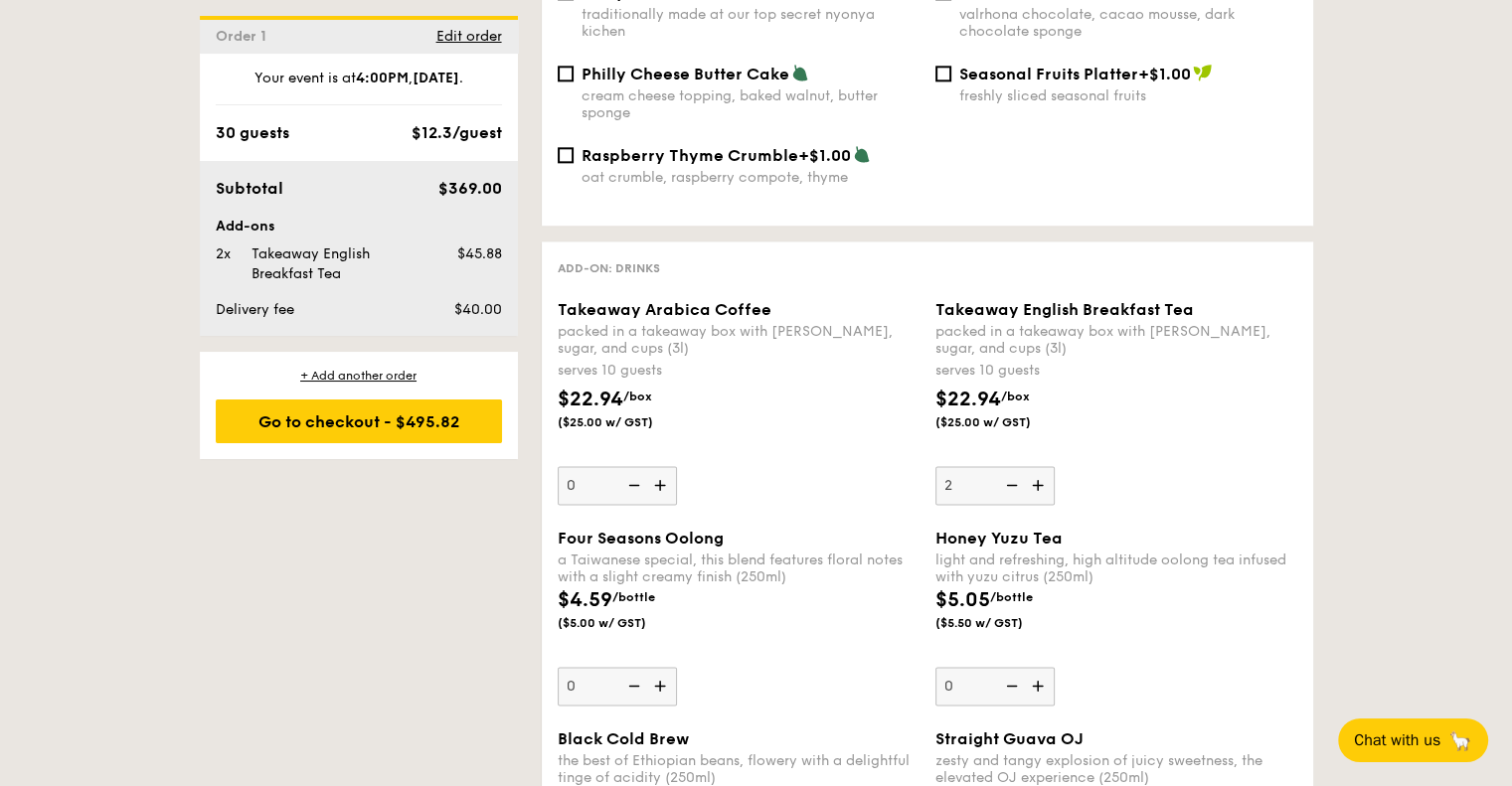 click on "2" at bounding box center (995, 485) 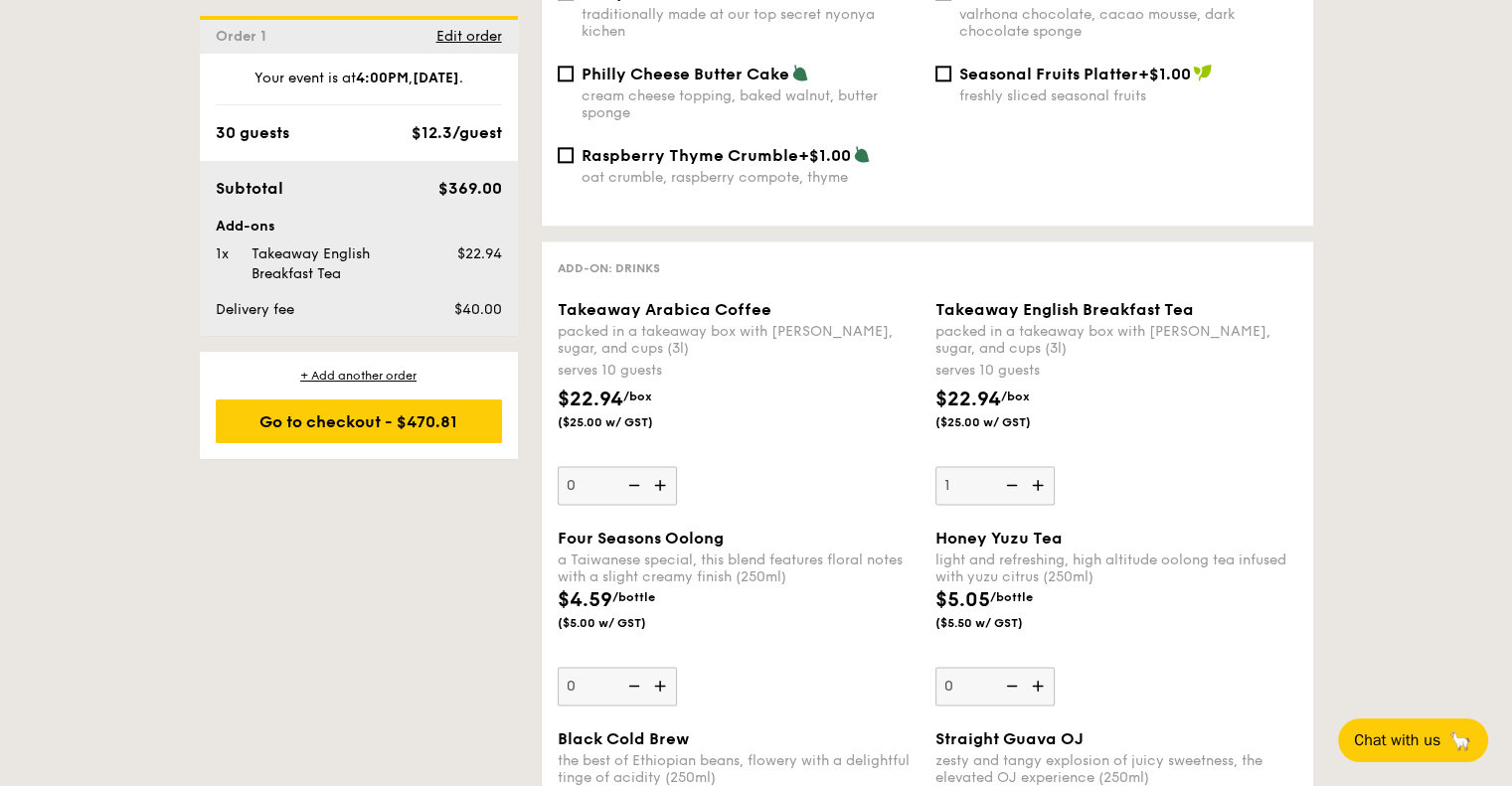 click at bounding box center (1010, 485) 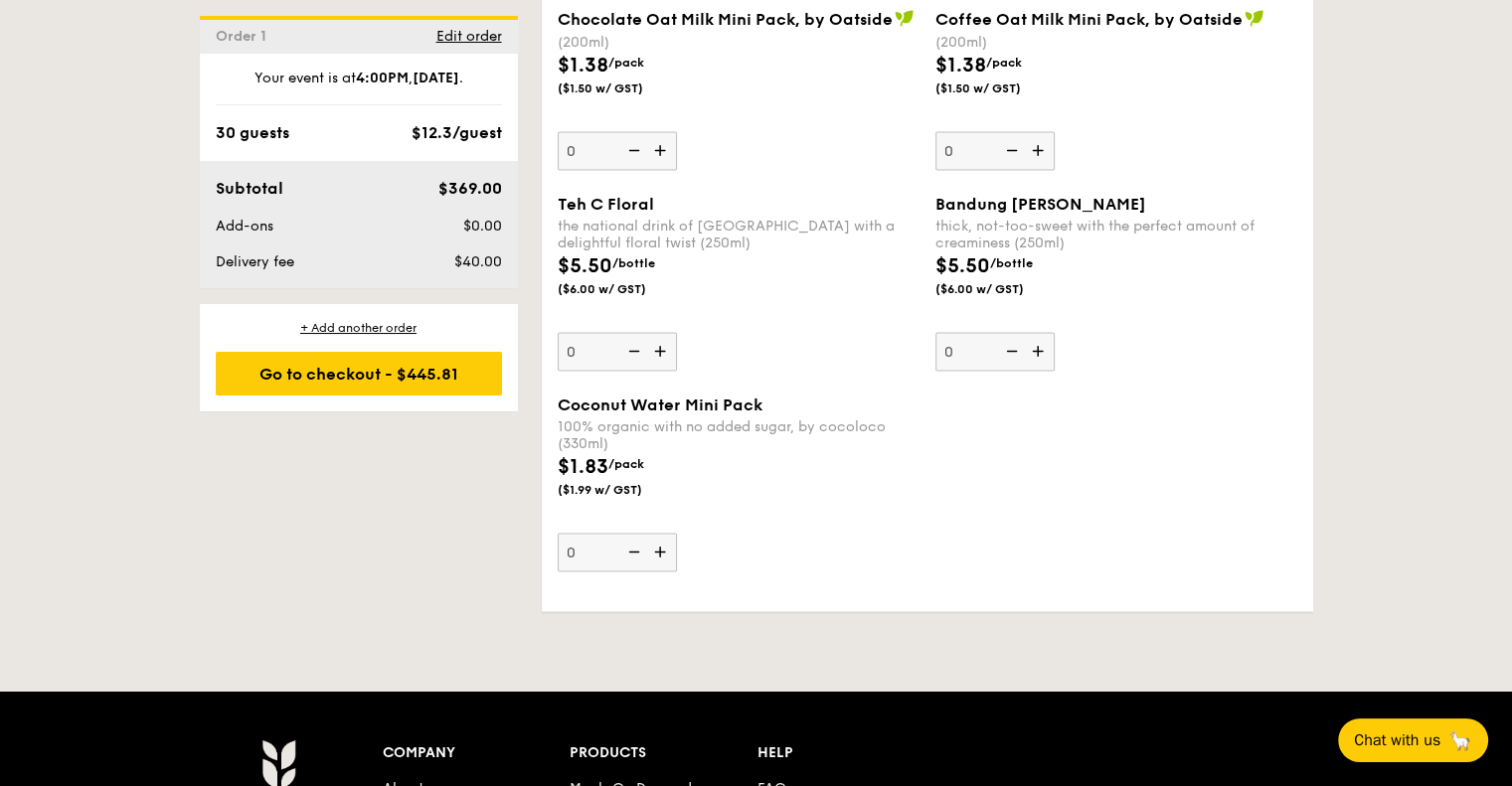 scroll, scrollTop: 2520, scrollLeft: 0, axis: vertical 